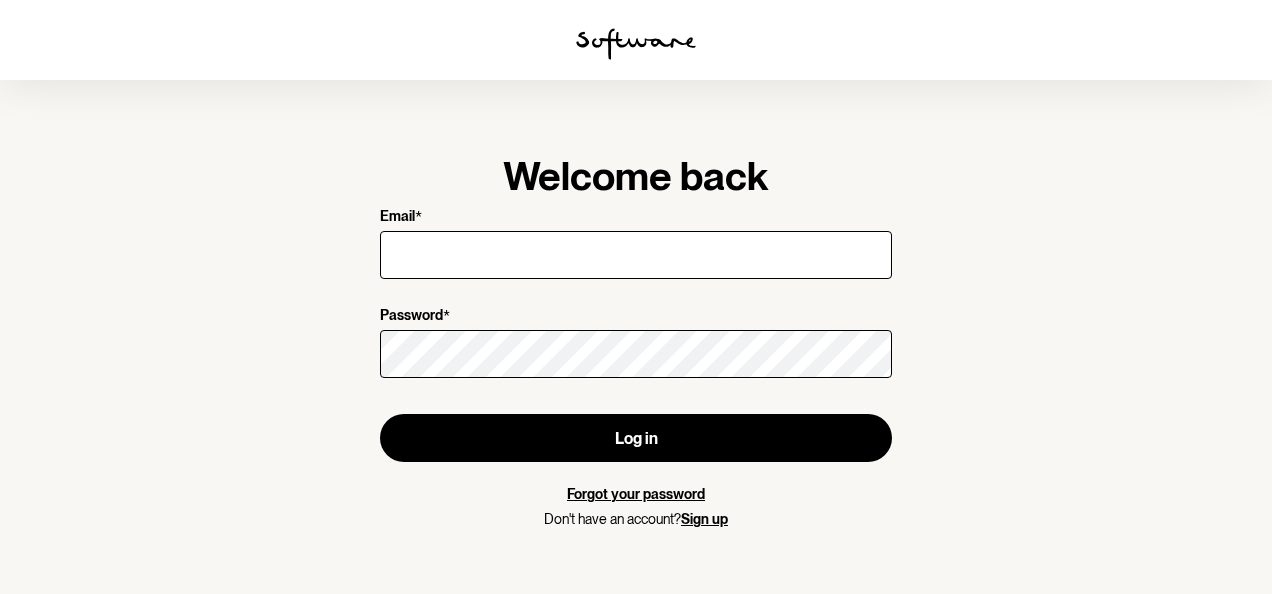 scroll, scrollTop: 0, scrollLeft: 0, axis: both 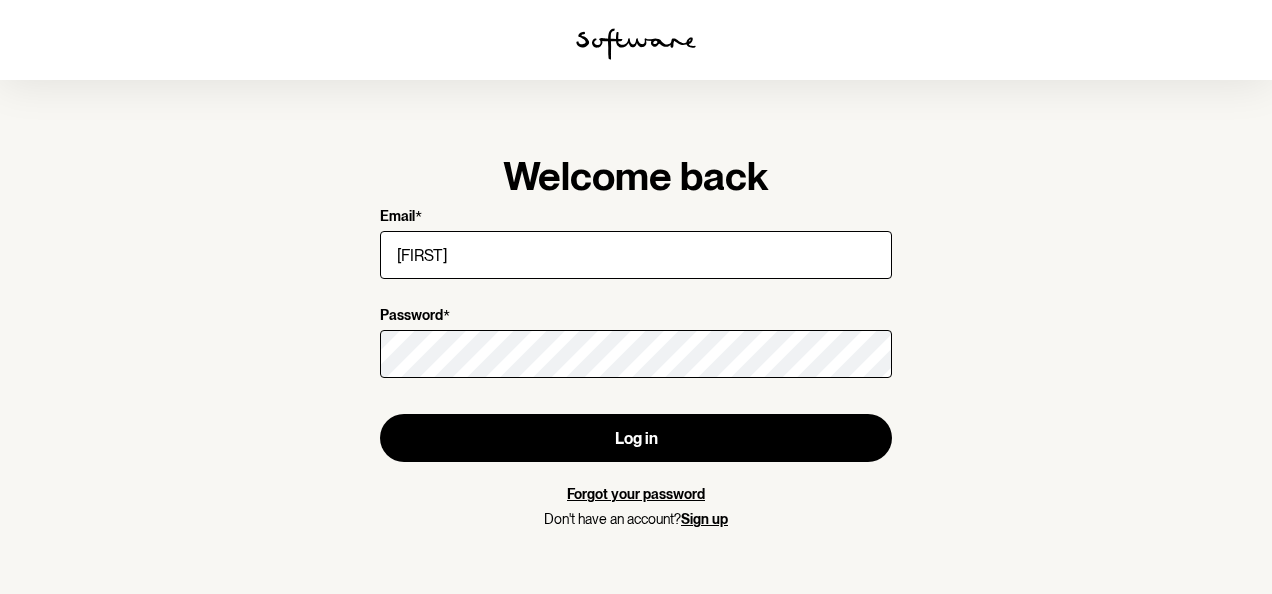 type on "h" 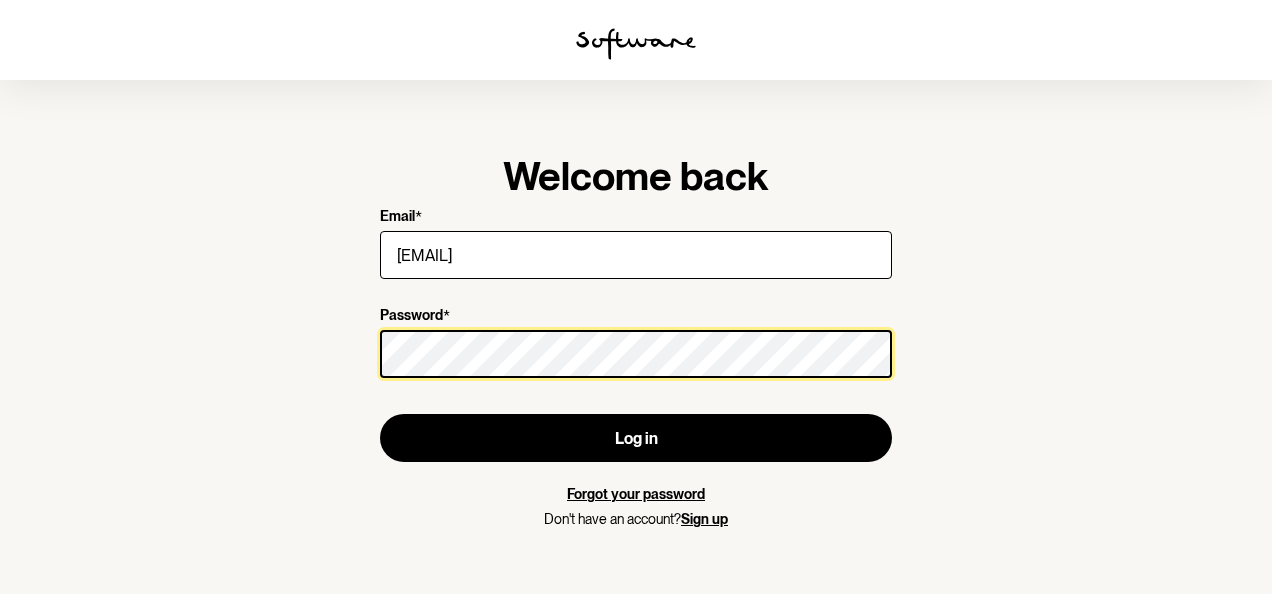 click on "Log in" at bounding box center (636, 438) 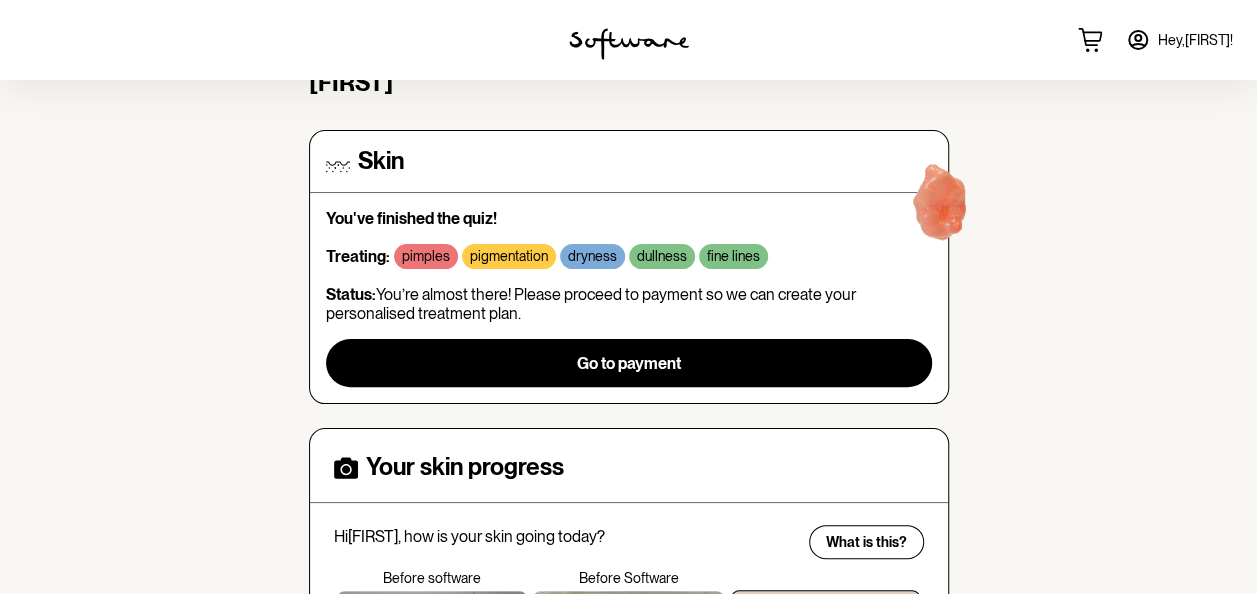 scroll, scrollTop: 100, scrollLeft: 0, axis: vertical 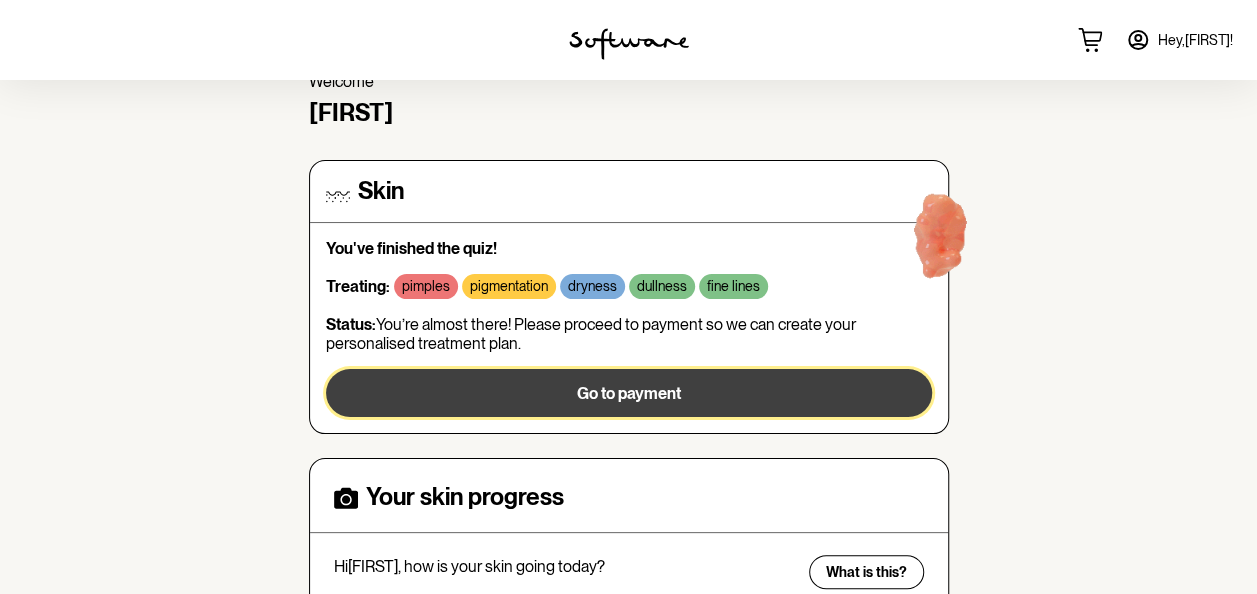 click on "Go to payment" at bounding box center (629, 393) 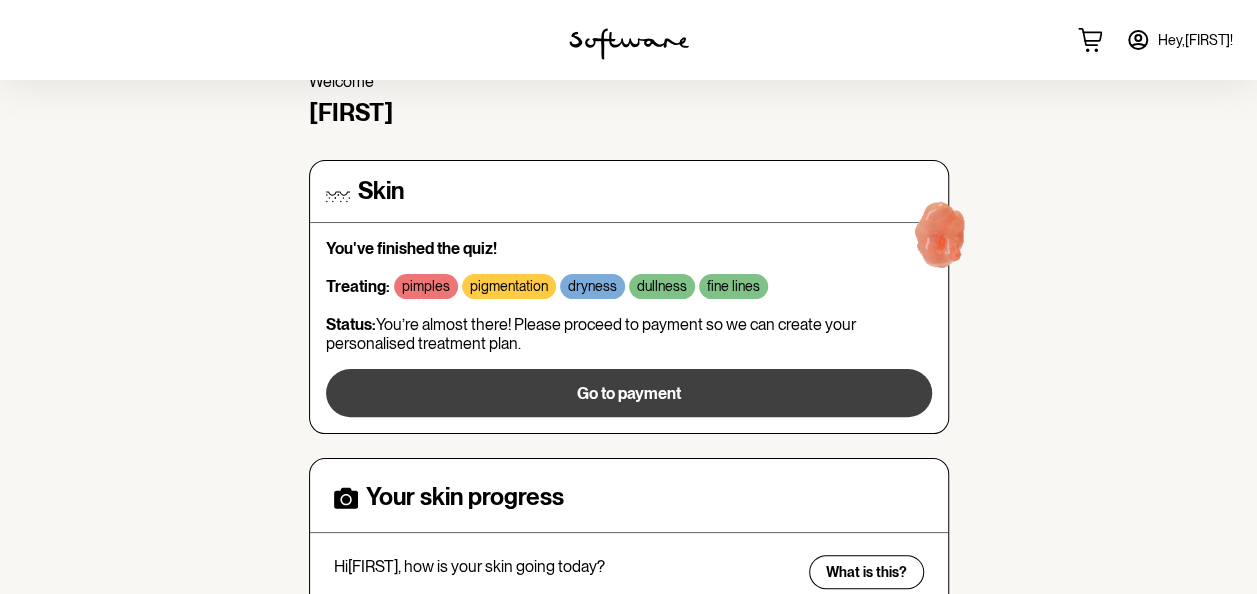 scroll, scrollTop: 0, scrollLeft: 0, axis: both 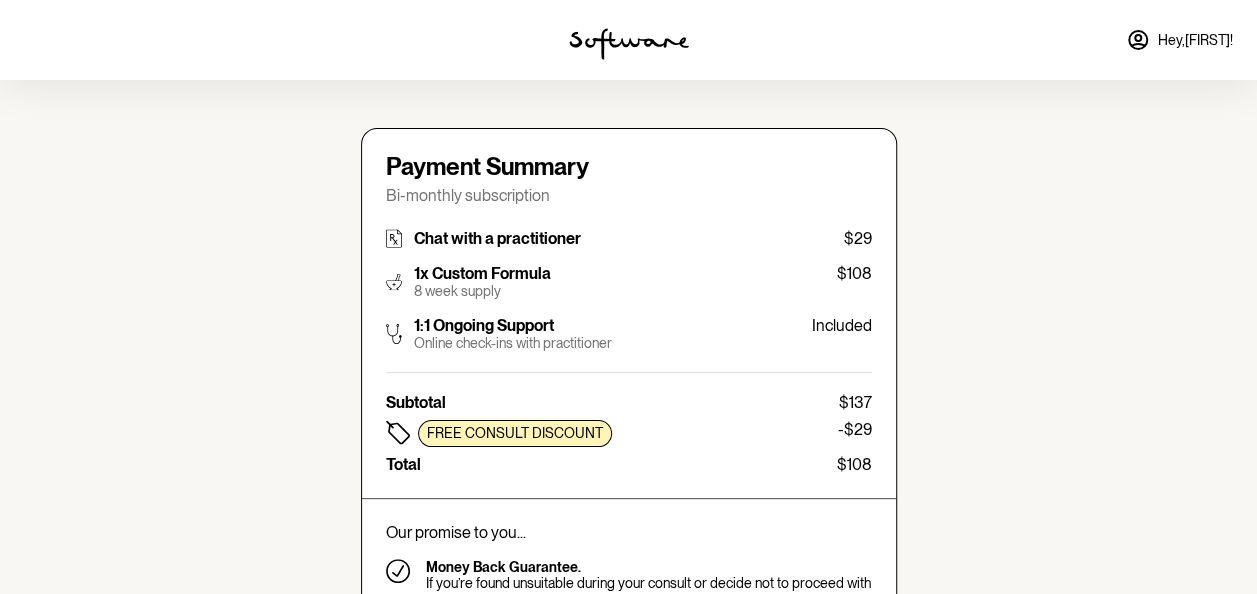 type on "[EMAIL]" 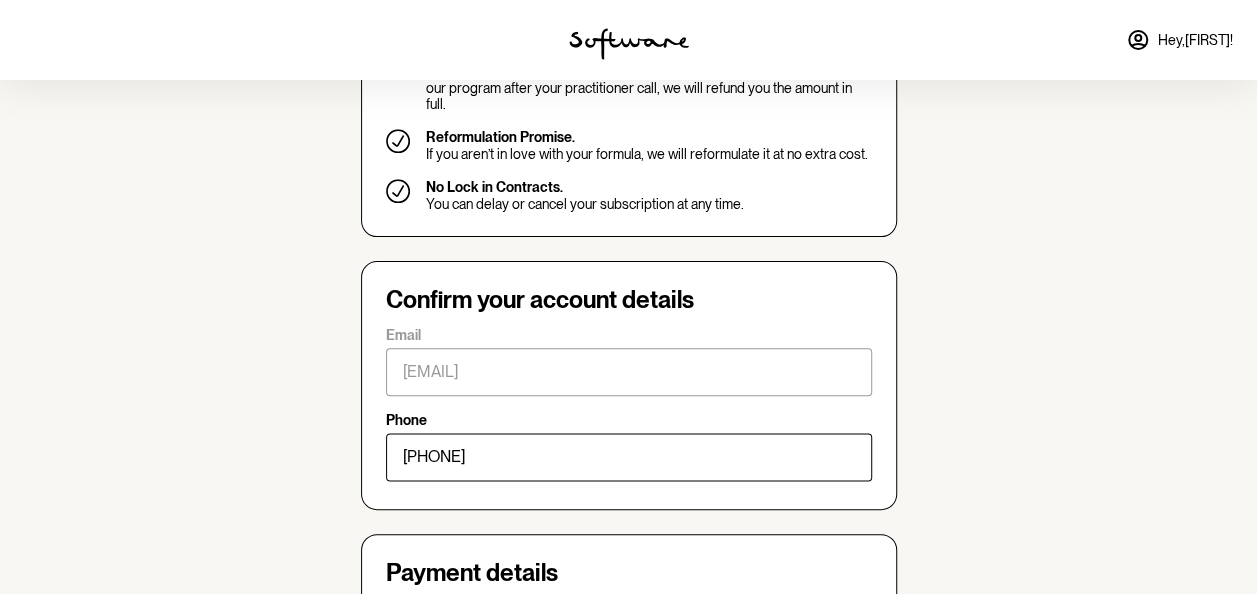 scroll, scrollTop: 1200, scrollLeft: 0, axis: vertical 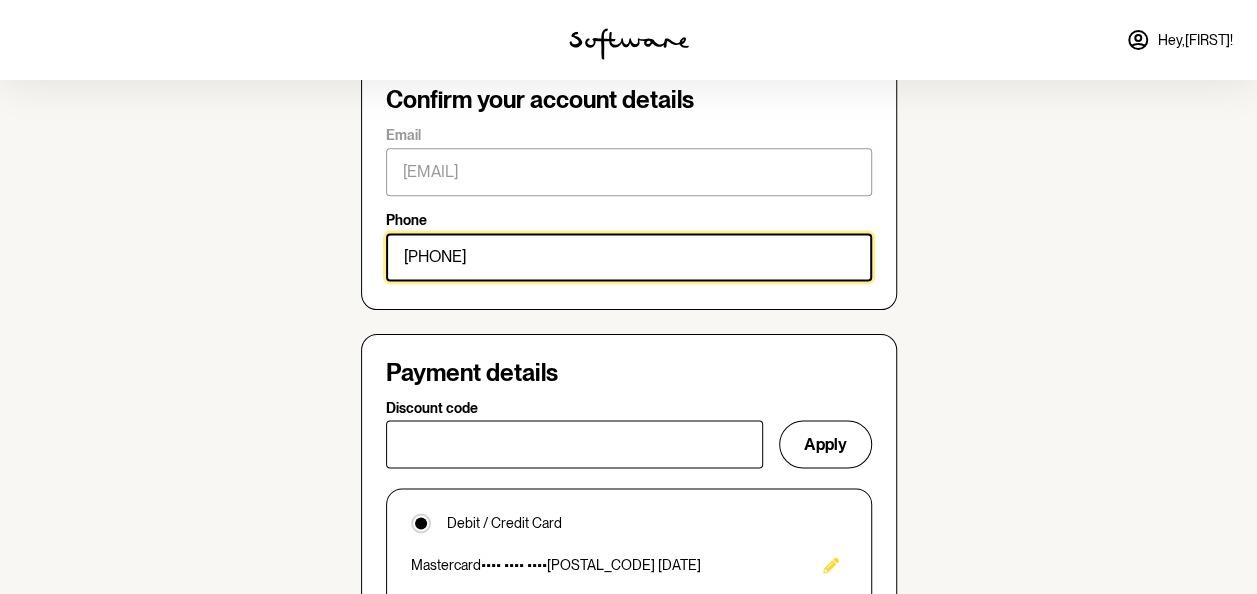 drag, startPoint x: 604, startPoint y: 242, endPoint x: 286, endPoint y: 245, distance: 318.01416 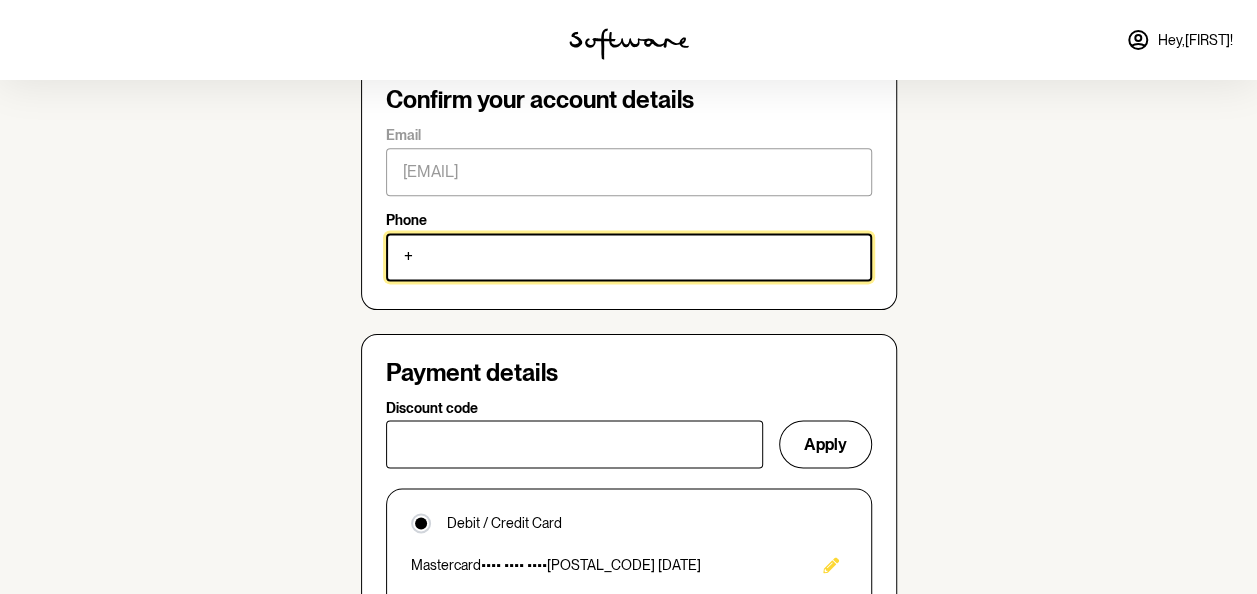 type on "[PHONE]" 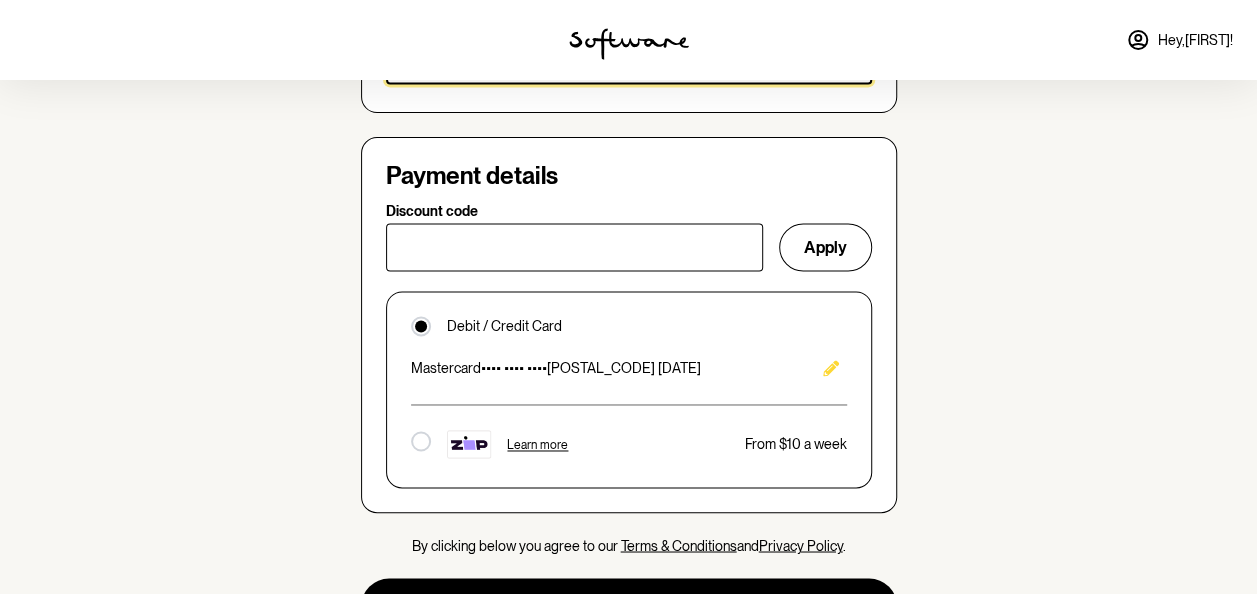 scroll, scrollTop: 1400, scrollLeft: 0, axis: vertical 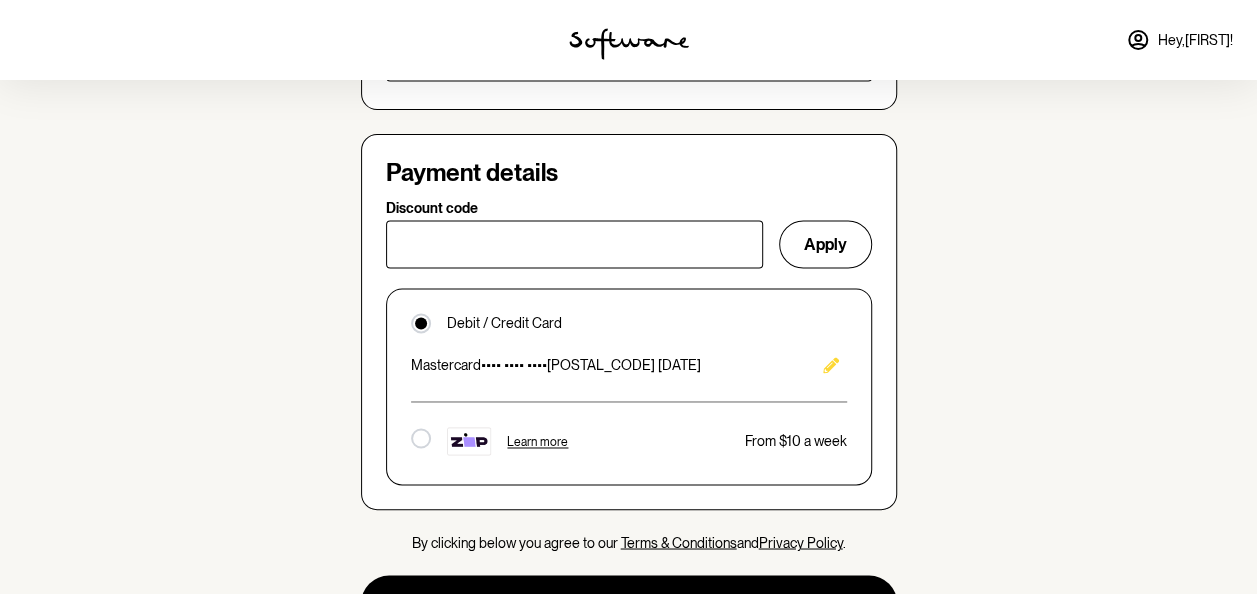 click 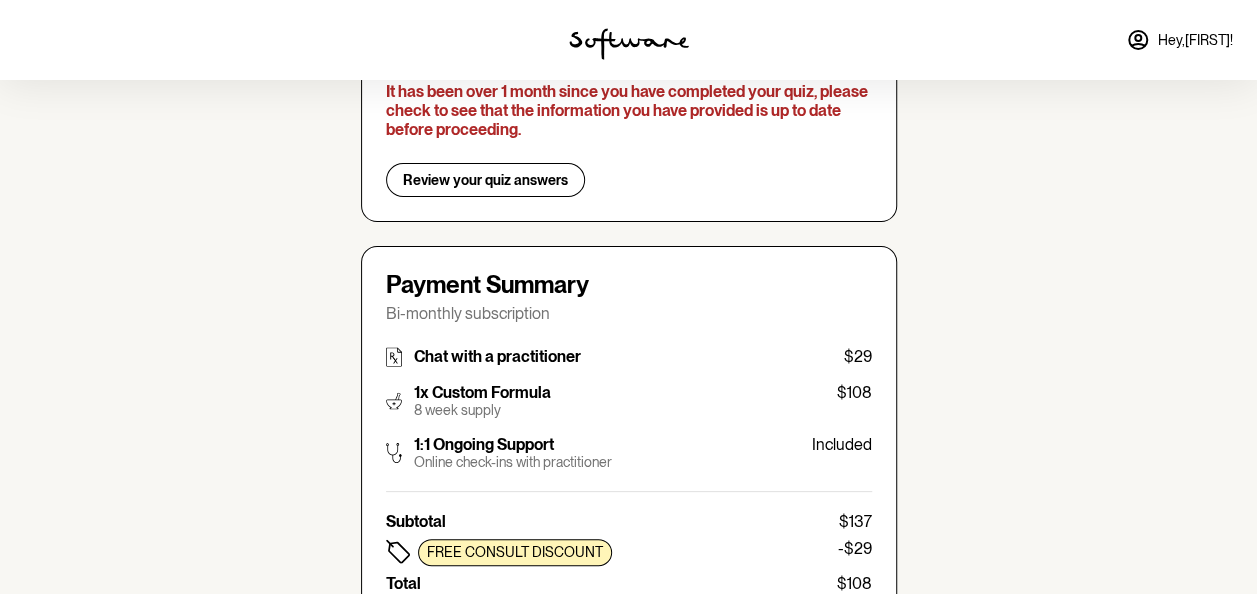 scroll, scrollTop: 169, scrollLeft: 0, axis: vertical 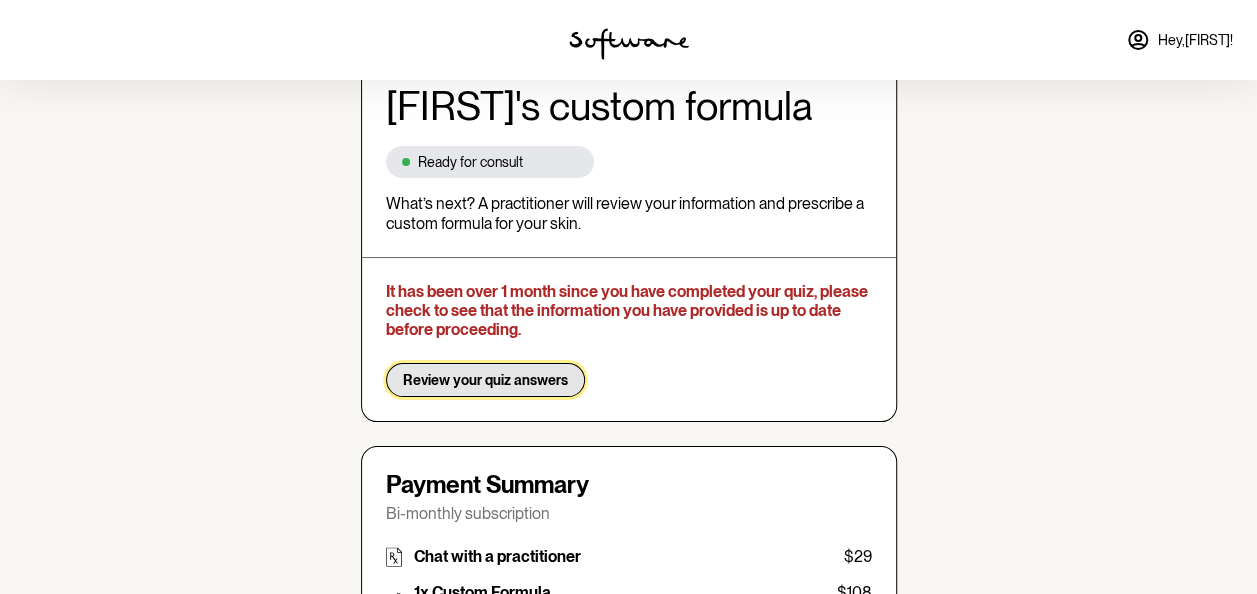 click on "Review your quiz answers" at bounding box center [485, 380] 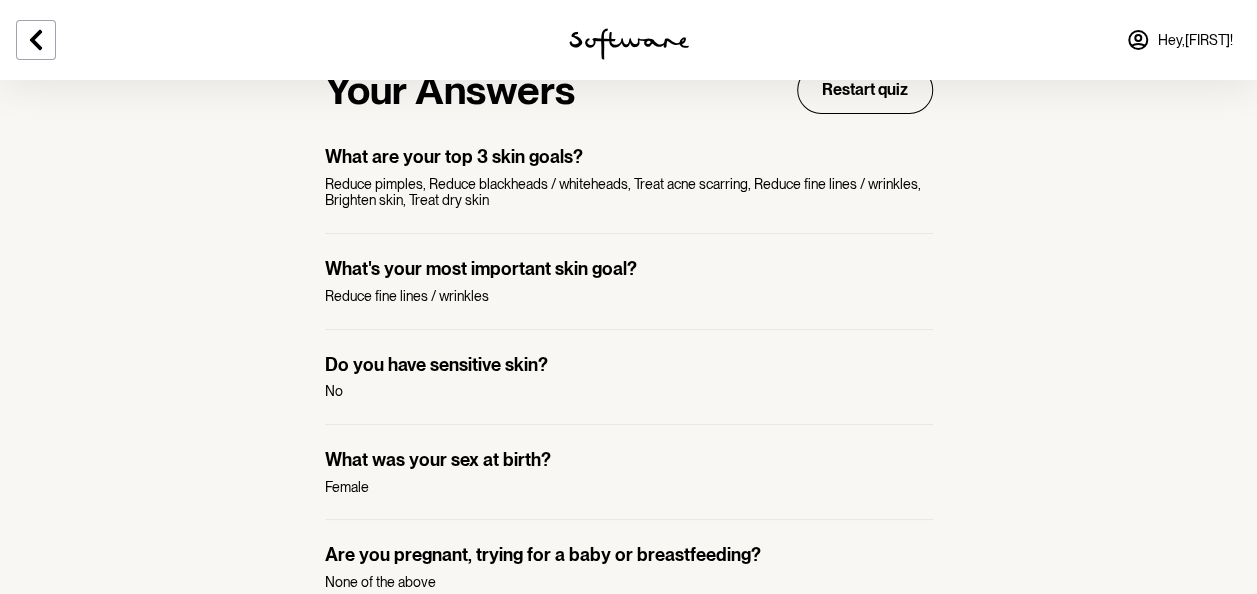 scroll, scrollTop: 0, scrollLeft: 0, axis: both 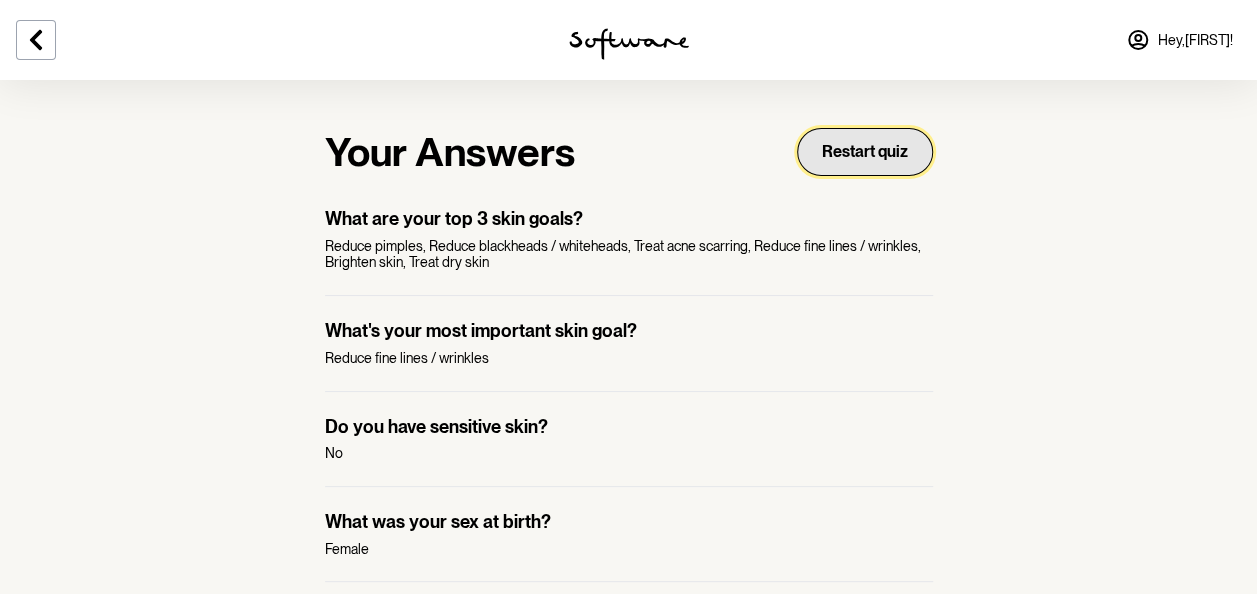 click on "Restart quiz" at bounding box center [865, 152] 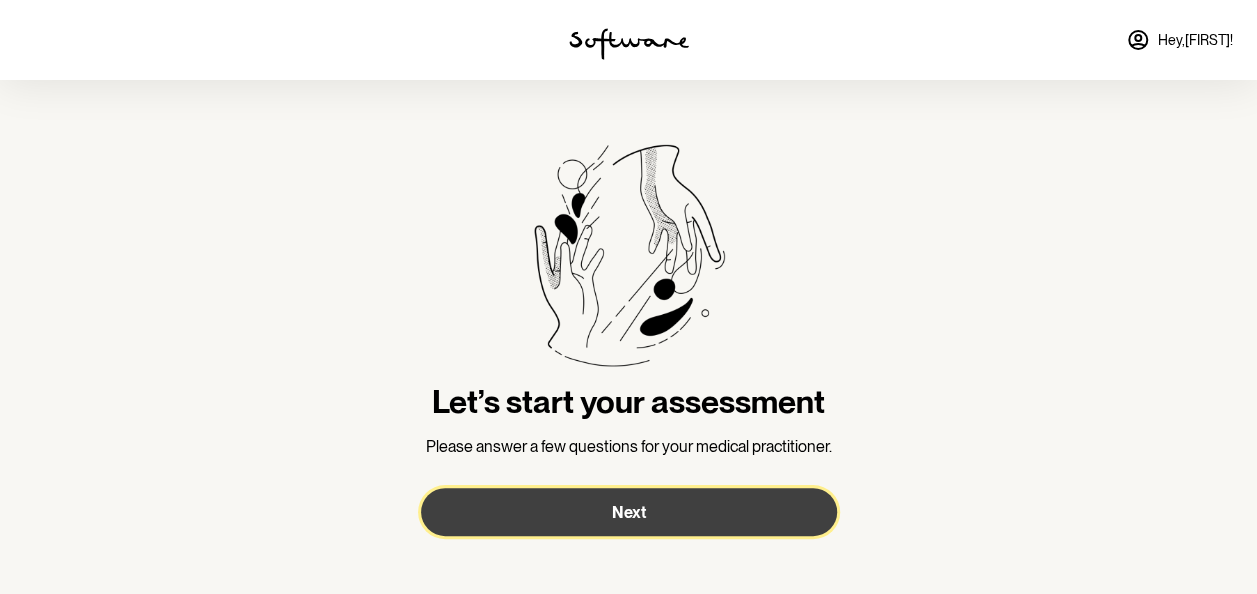 click on "Next" at bounding box center [629, 512] 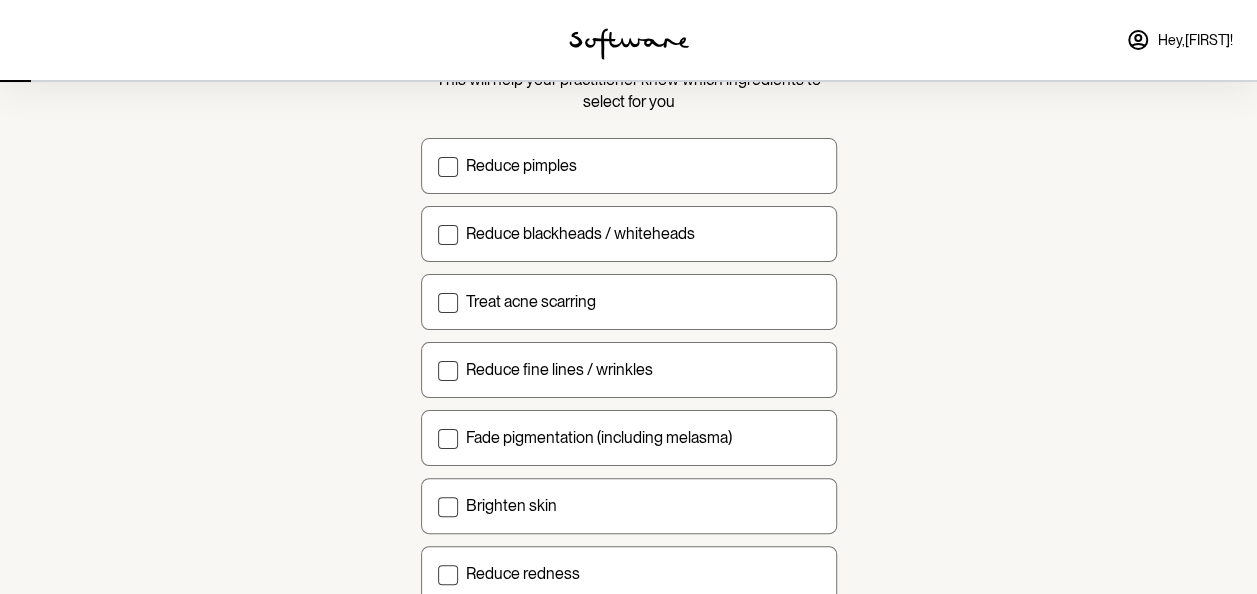 scroll, scrollTop: 200, scrollLeft: 0, axis: vertical 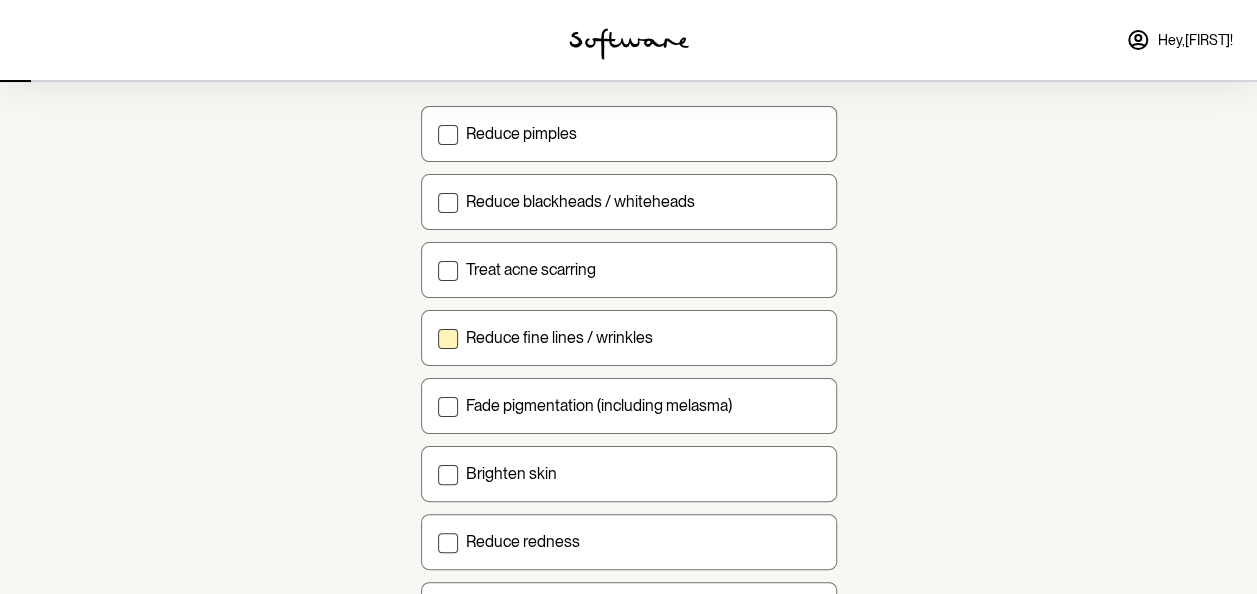 click on "Reduce fine lines / wrinkles" at bounding box center (643, 337) 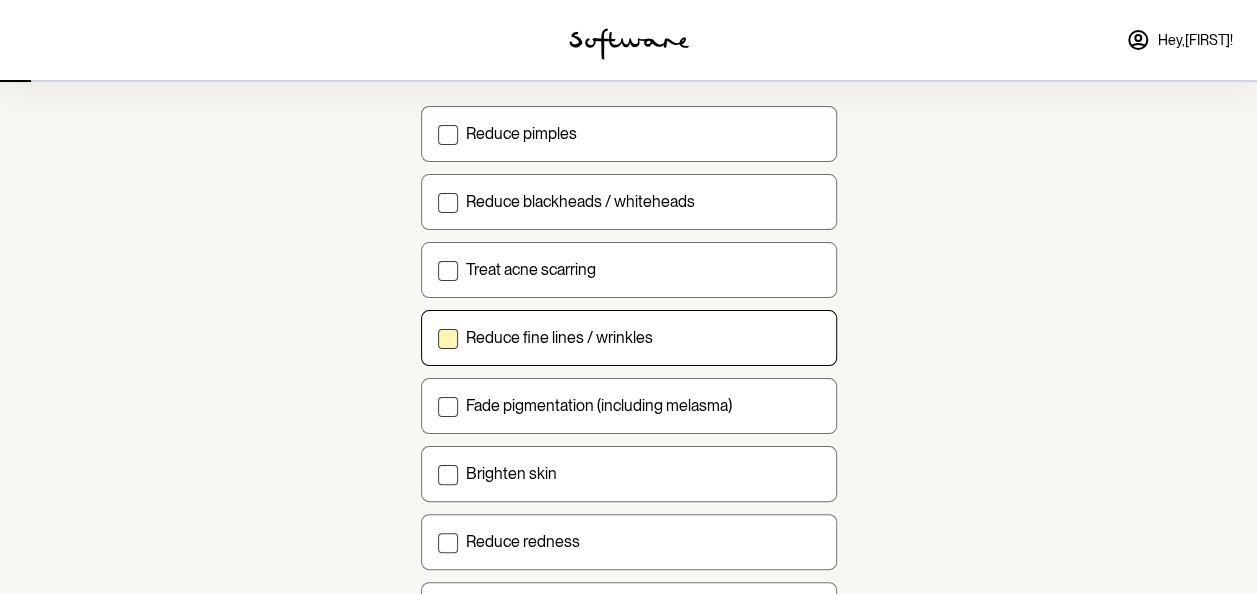 click on "Reduce fine lines / wrinkles" at bounding box center [437, 337] 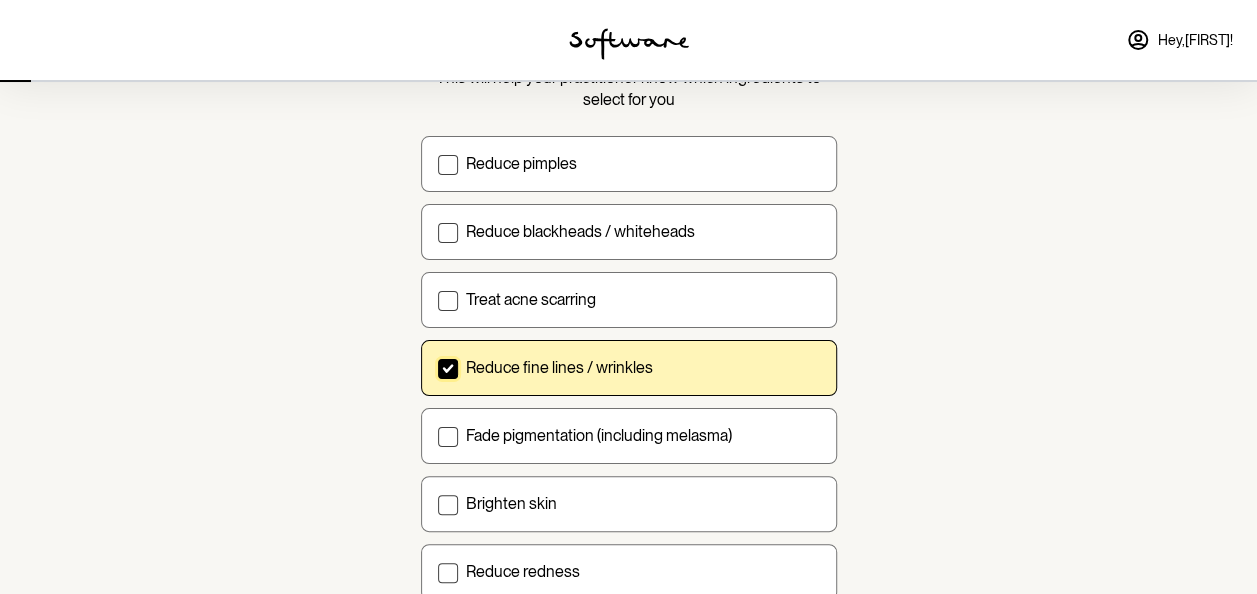 scroll, scrollTop: 200, scrollLeft: 0, axis: vertical 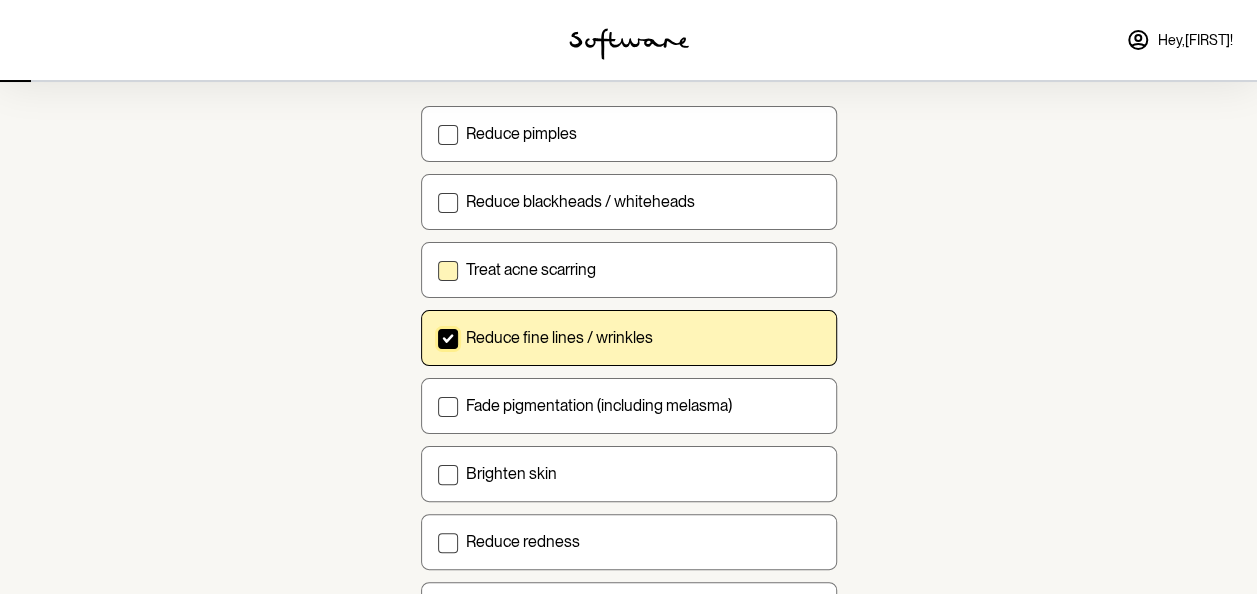 click on "Treat acne scarring" at bounding box center (629, 270) 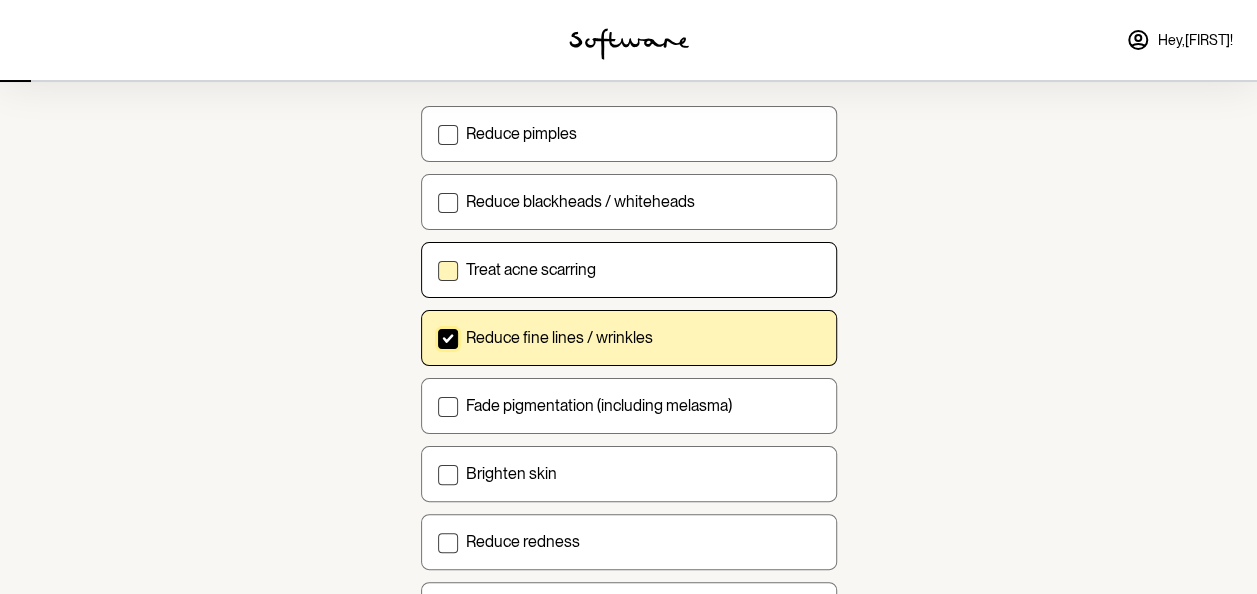 click on "Treat acne scarring" at bounding box center (437, 269) 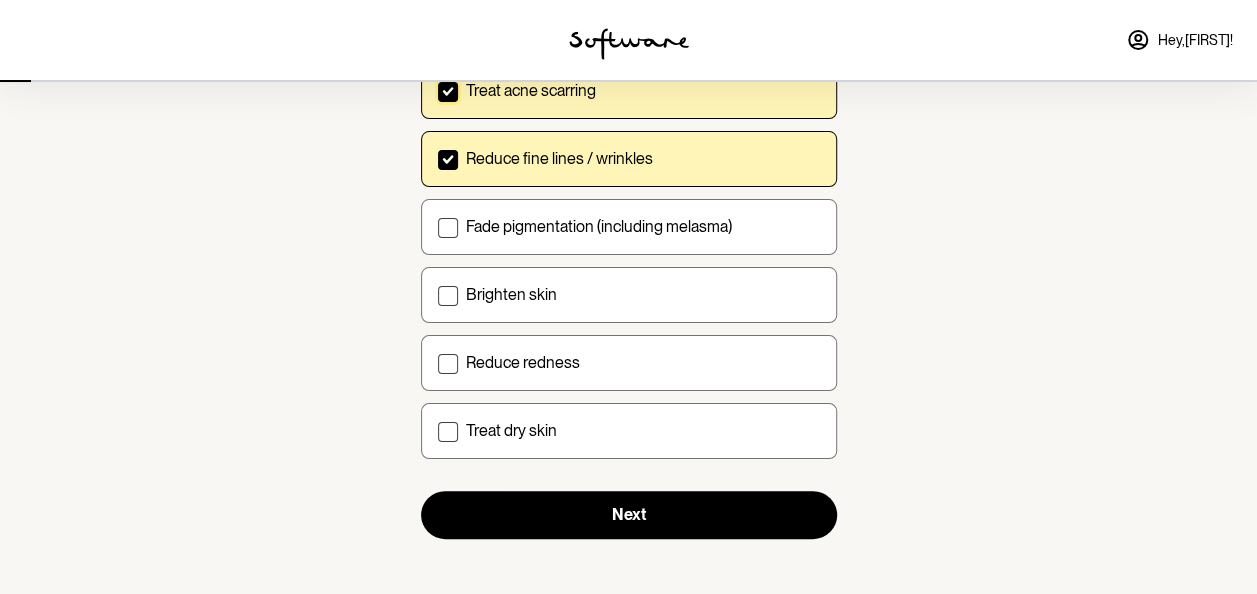 scroll, scrollTop: 382, scrollLeft: 0, axis: vertical 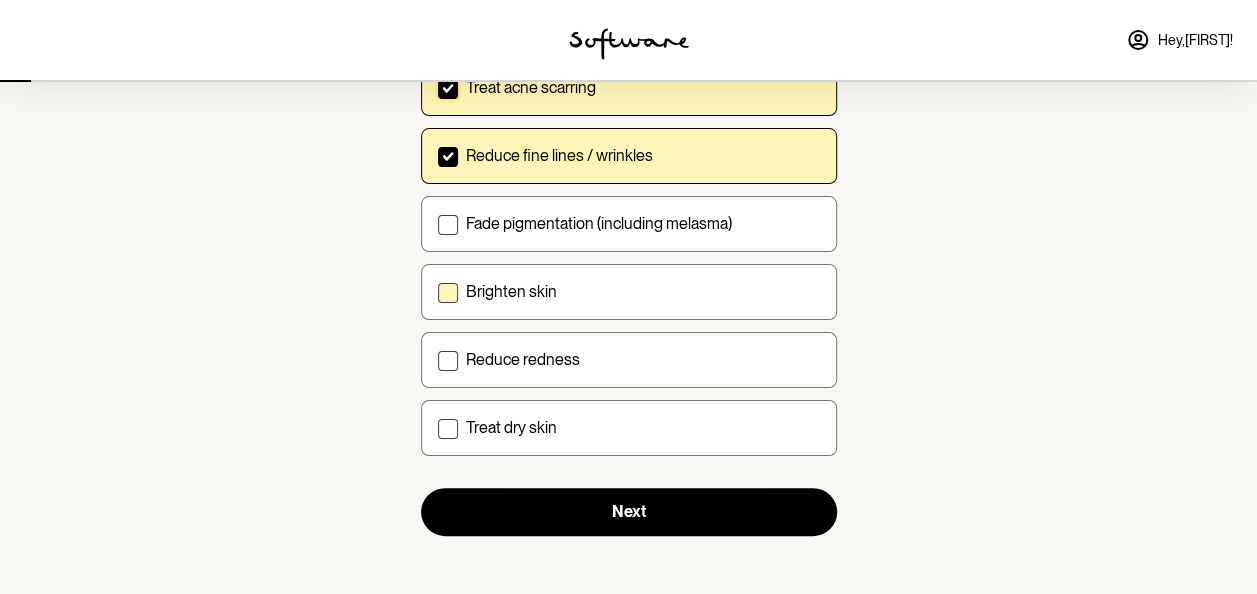 click on "Brighten skin" at bounding box center [629, 292] 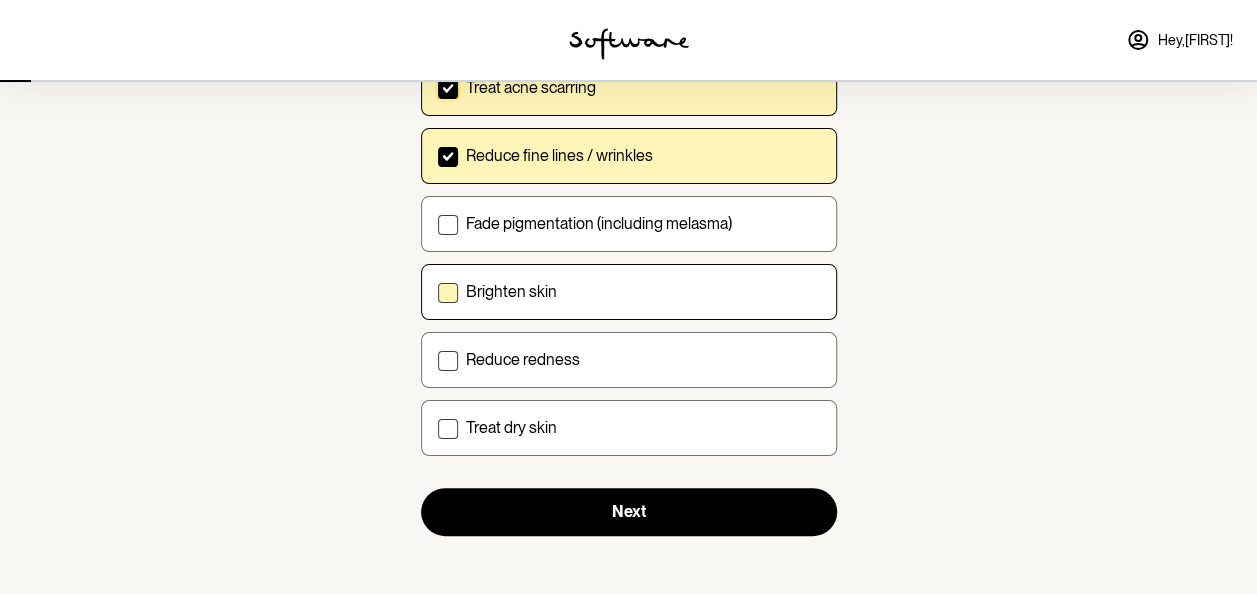 click on "Brighten skin" at bounding box center [437, 291] 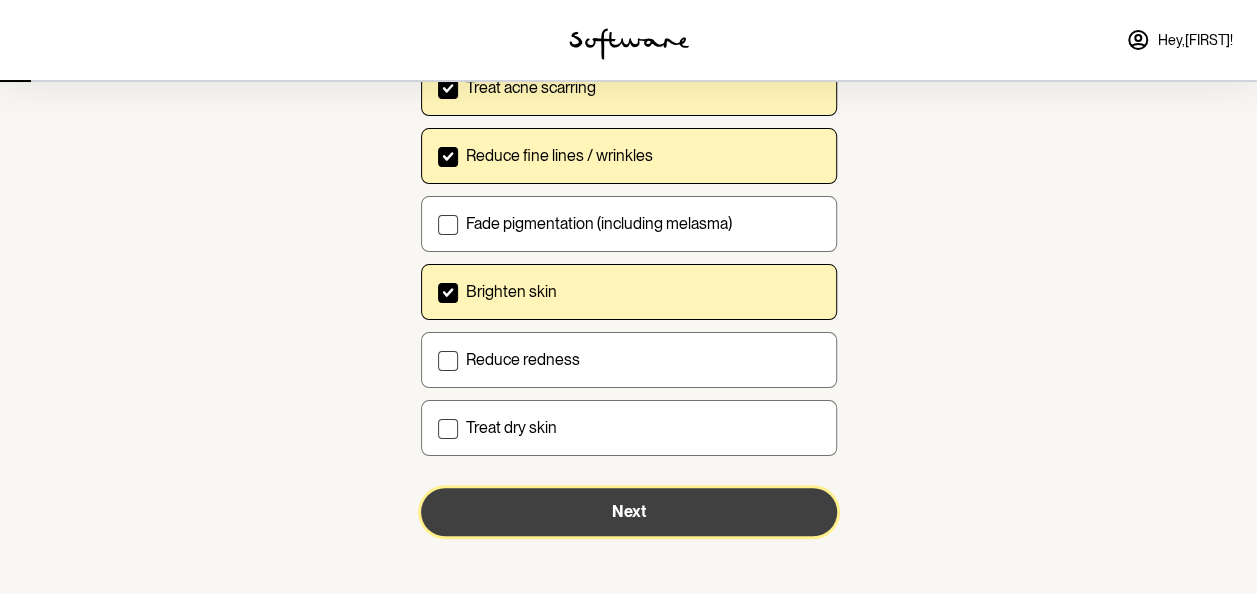 click on "Next" at bounding box center [629, 512] 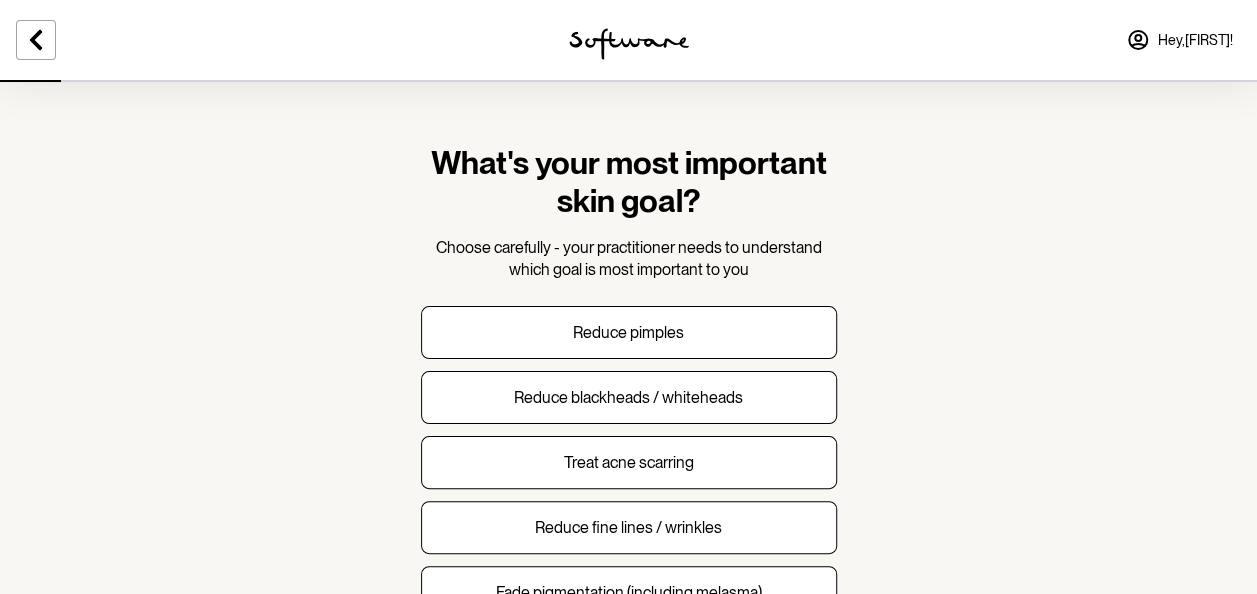 scroll, scrollTop: 100, scrollLeft: 0, axis: vertical 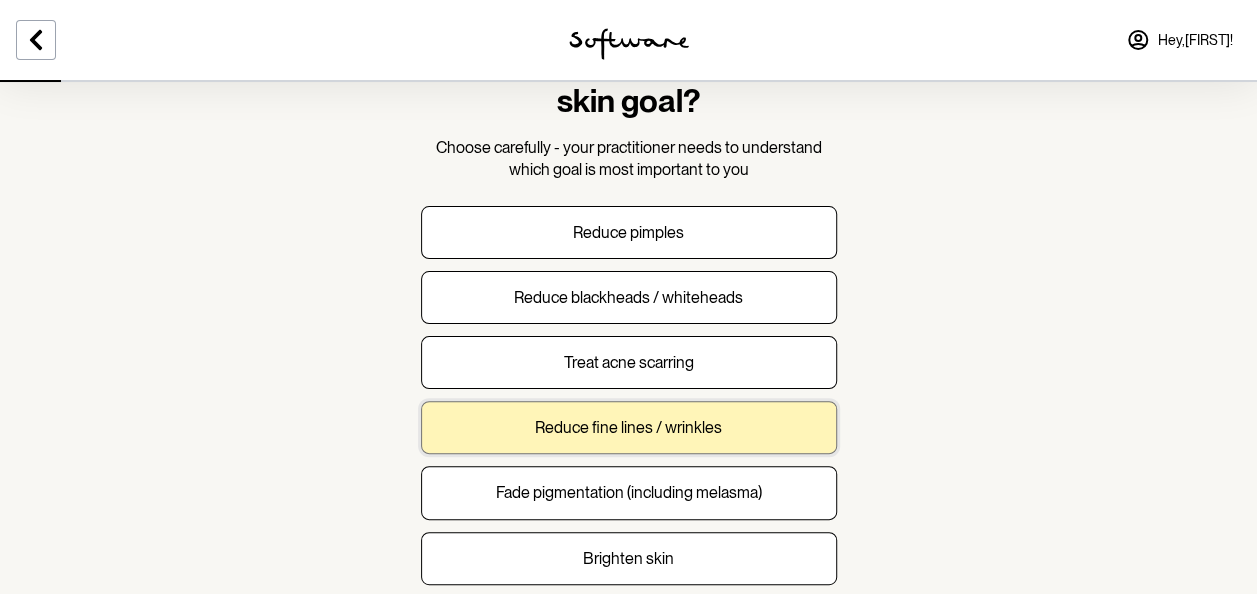 click on "Reduce fine lines / wrinkles" at bounding box center [629, 427] 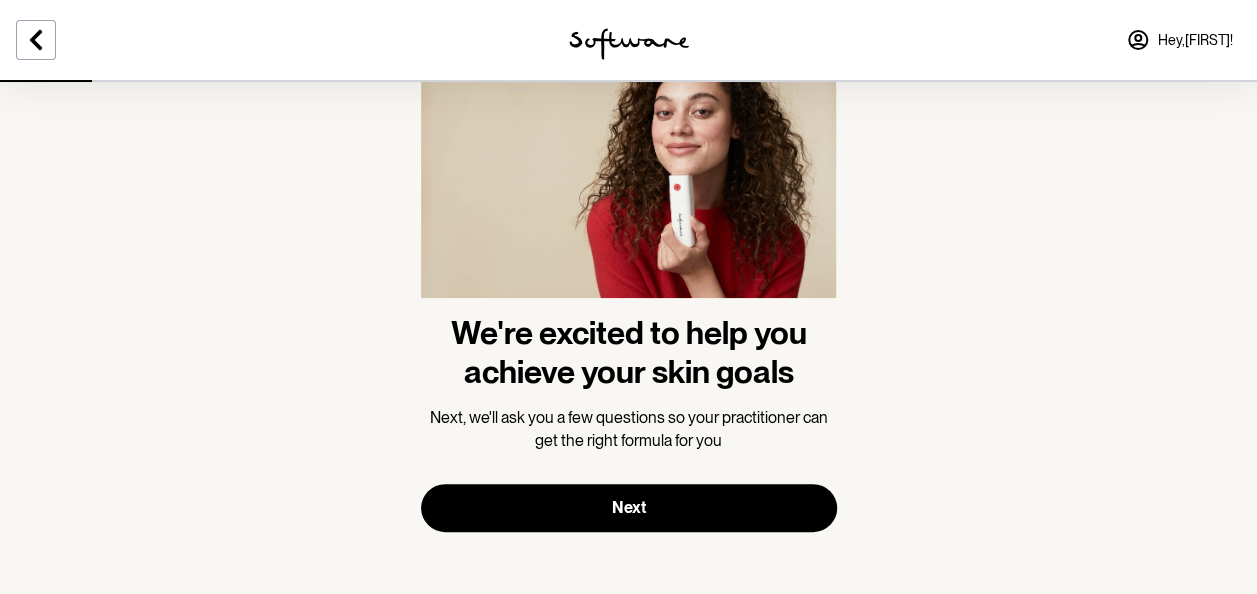 scroll, scrollTop: 124, scrollLeft: 0, axis: vertical 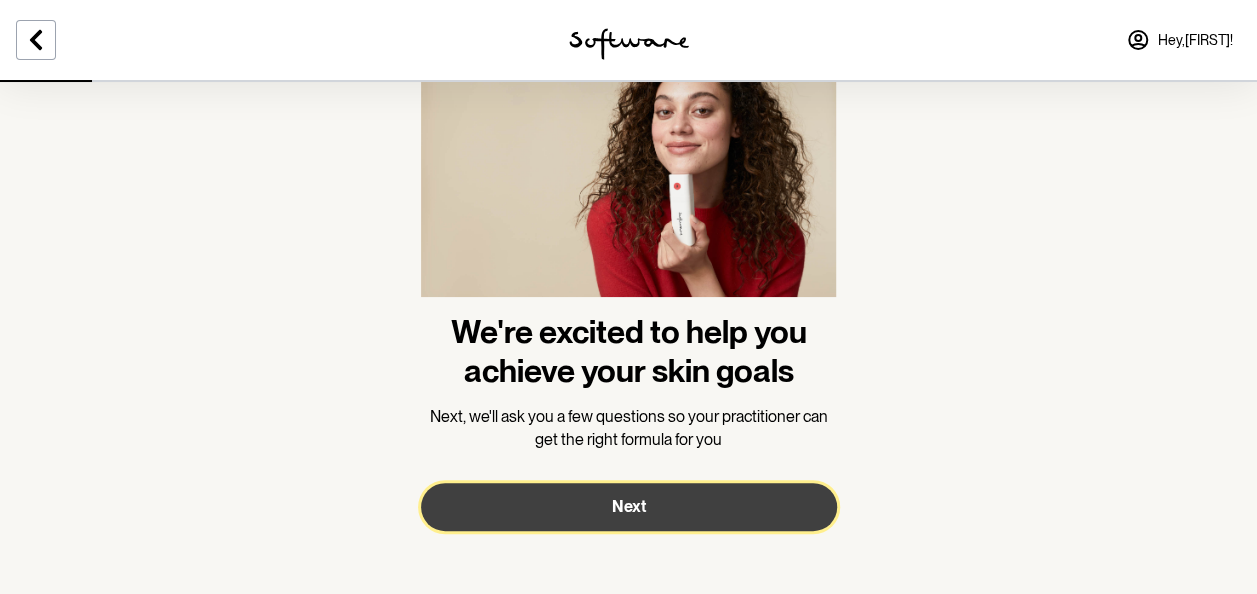 click on "Next" at bounding box center (629, 507) 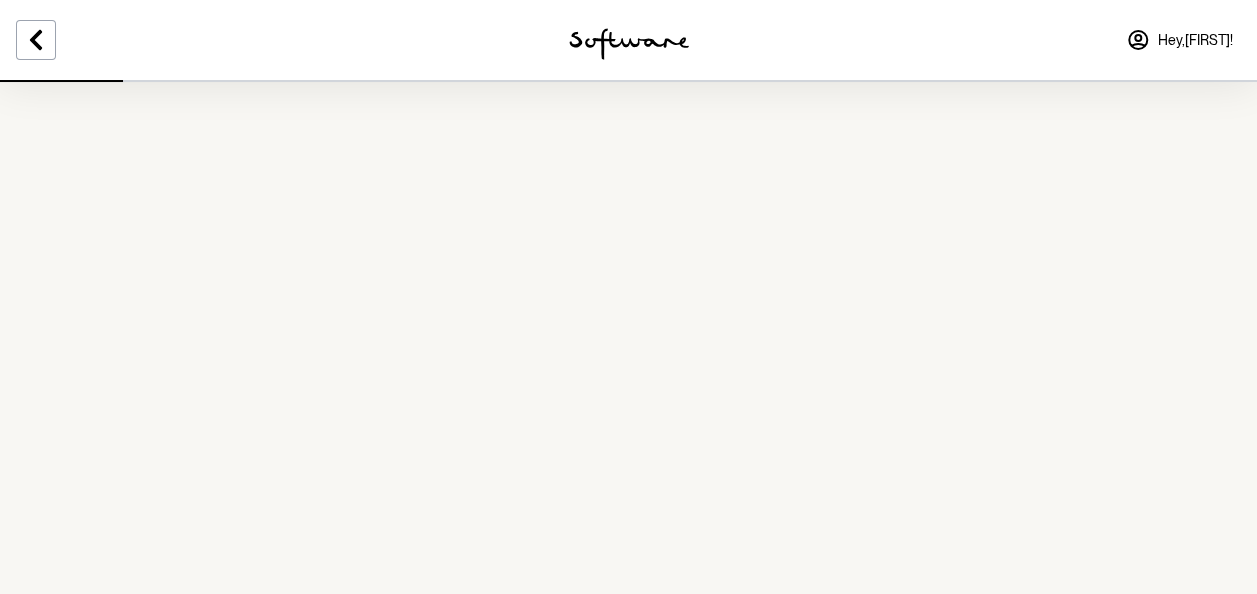 scroll, scrollTop: 0, scrollLeft: 0, axis: both 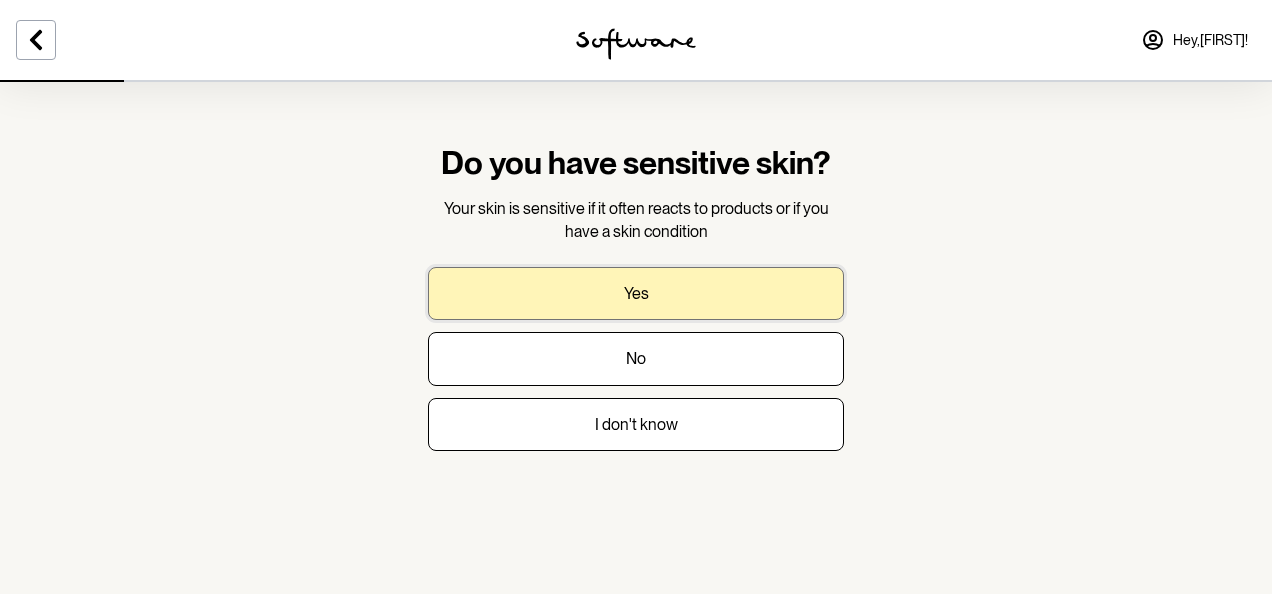 click on "Yes" at bounding box center [636, 293] 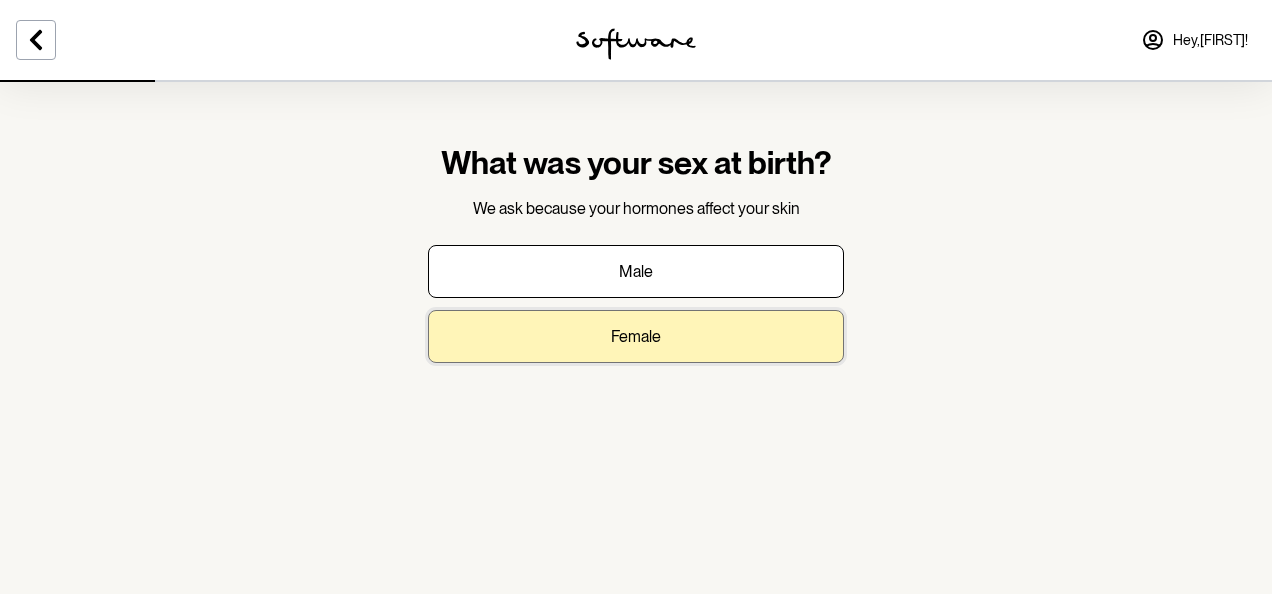 click on "Female" at bounding box center (636, 336) 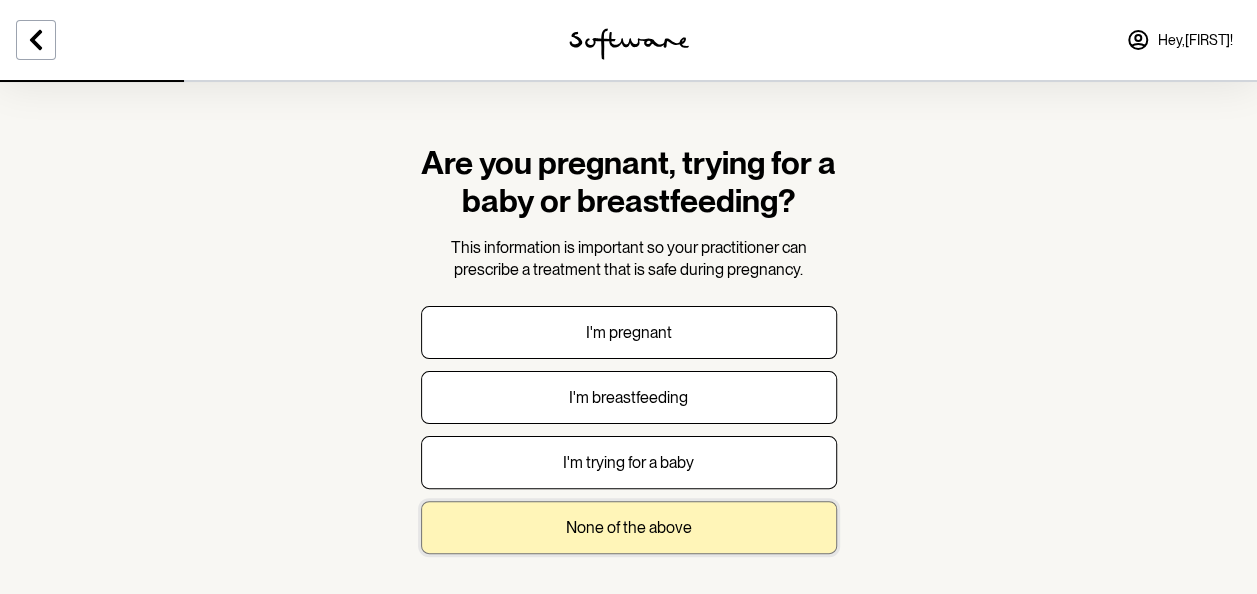 click on "None of the above" at bounding box center (629, 527) 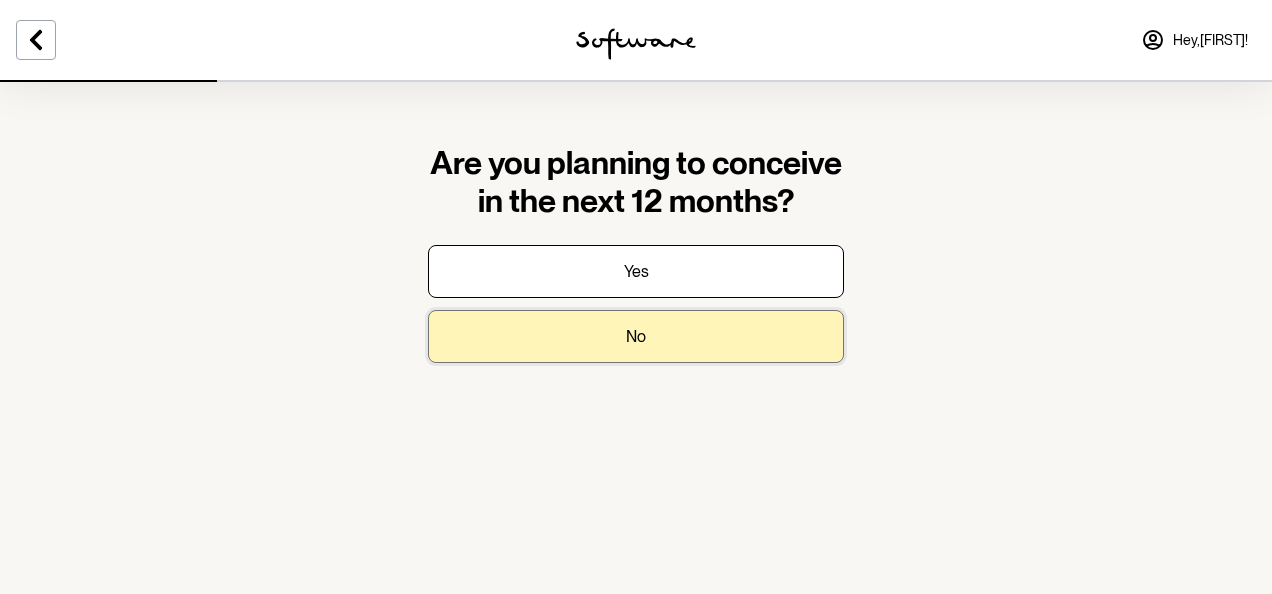 click on "No" at bounding box center (636, 336) 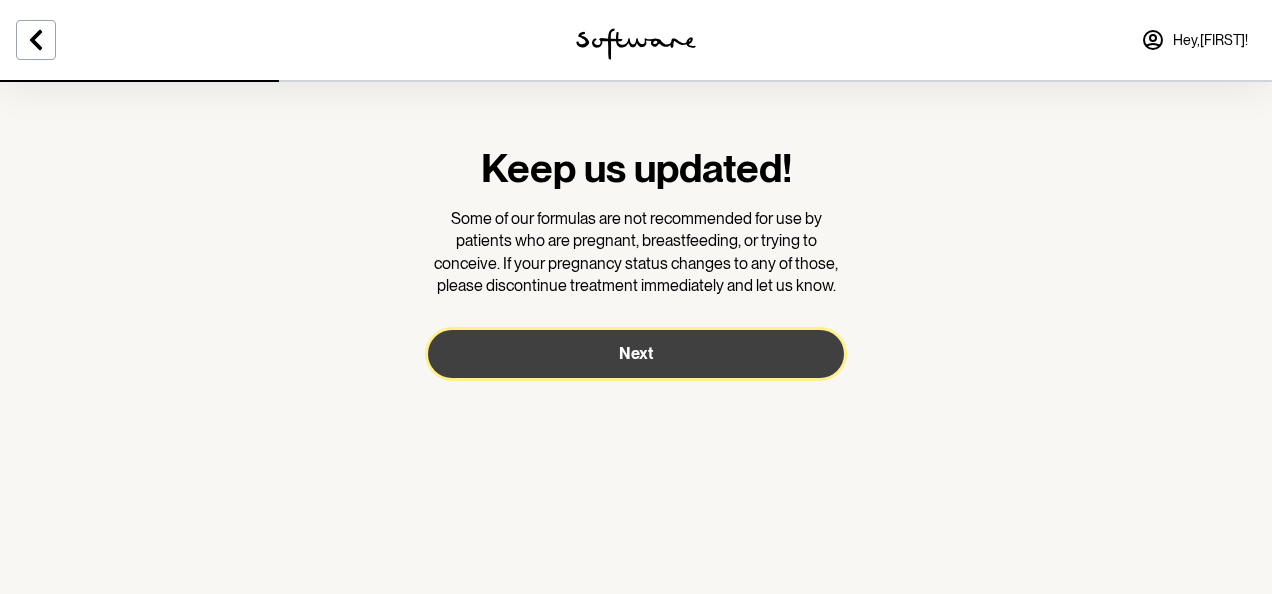 click on "Next" at bounding box center [636, 354] 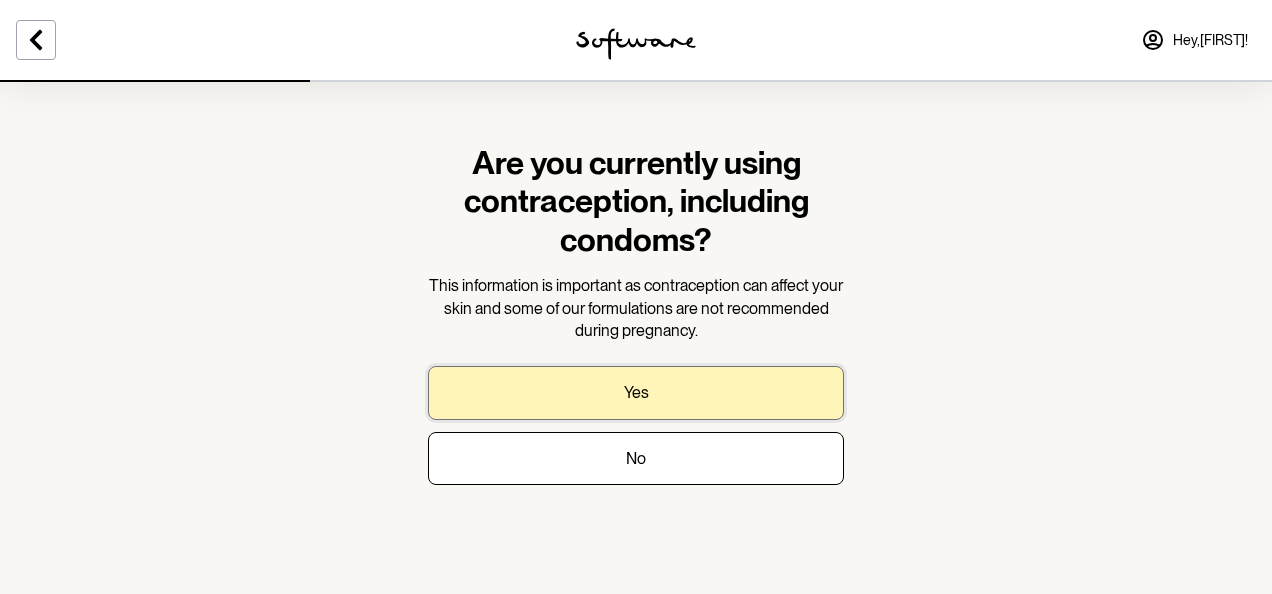 click on "Yes" at bounding box center [636, 392] 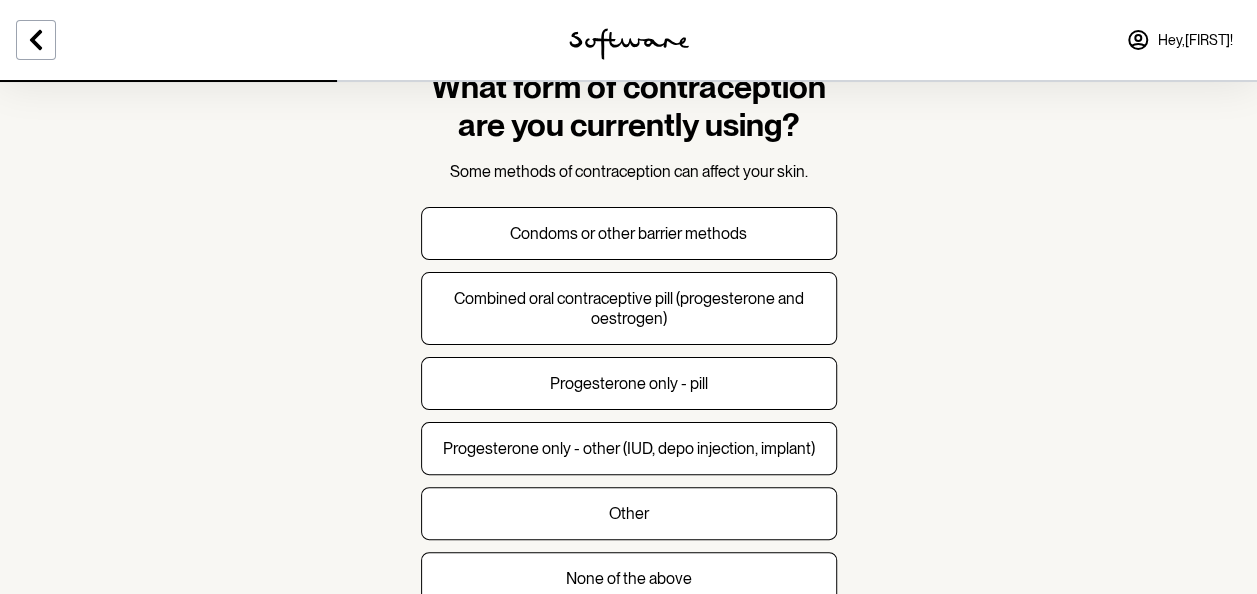 scroll, scrollTop: 179, scrollLeft: 0, axis: vertical 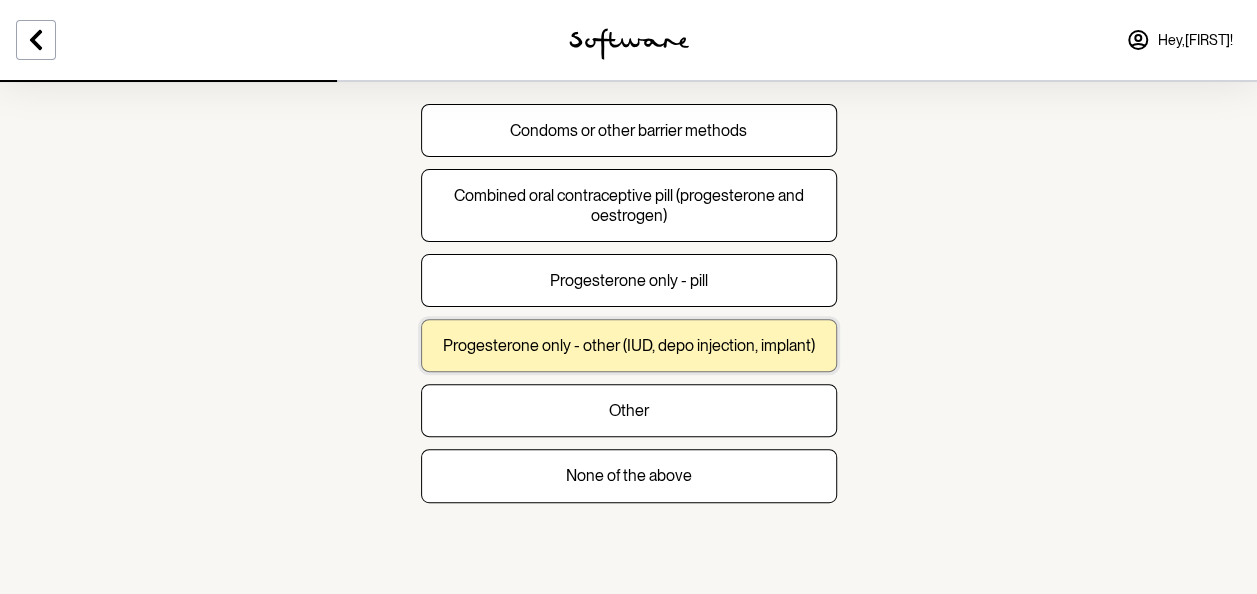 click on "Progesterone only - other (IUD, depo injection, implant)" at bounding box center [629, 345] 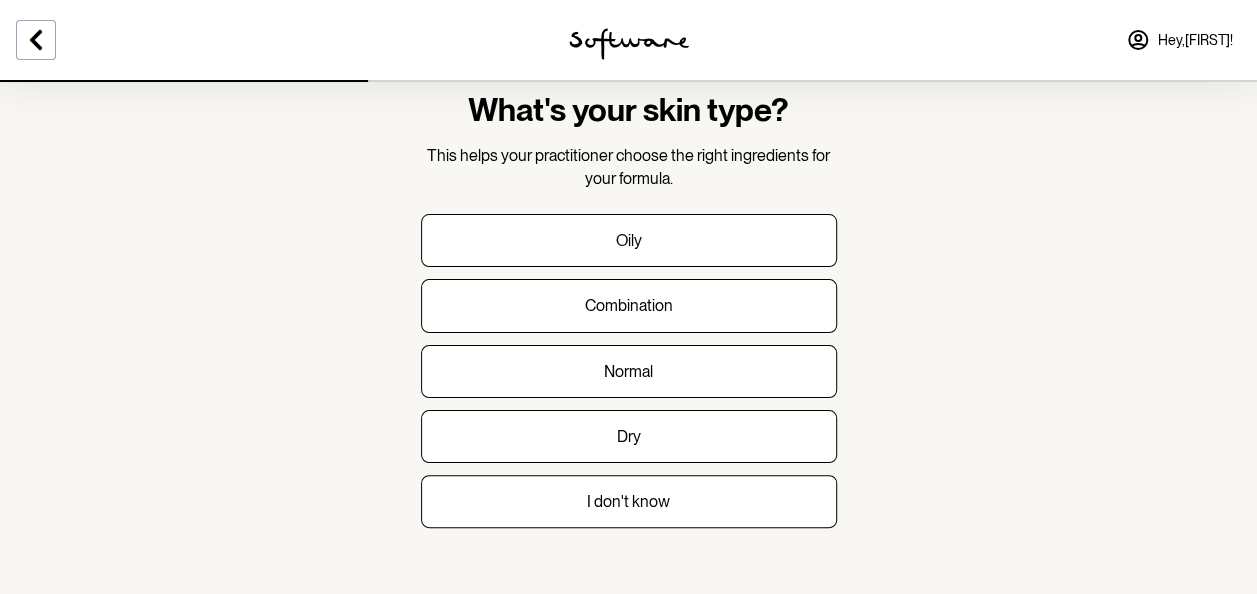 scroll, scrollTop: 80, scrollLeft: 0, axis: vertical 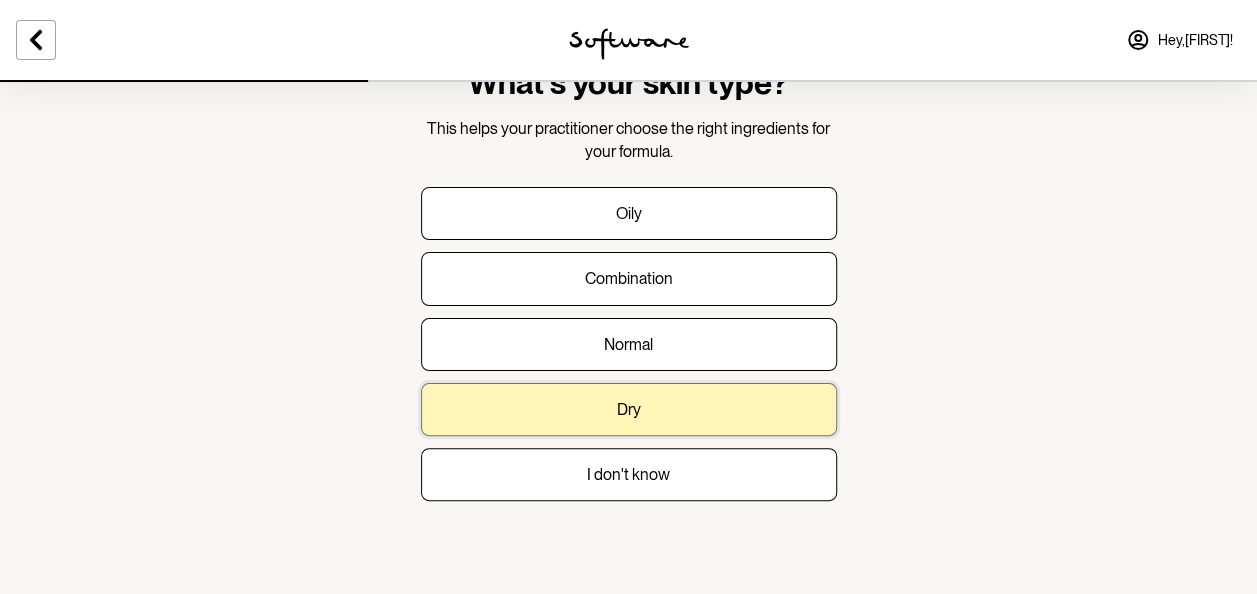 click on "Dry" at bounding box center (629, 409) 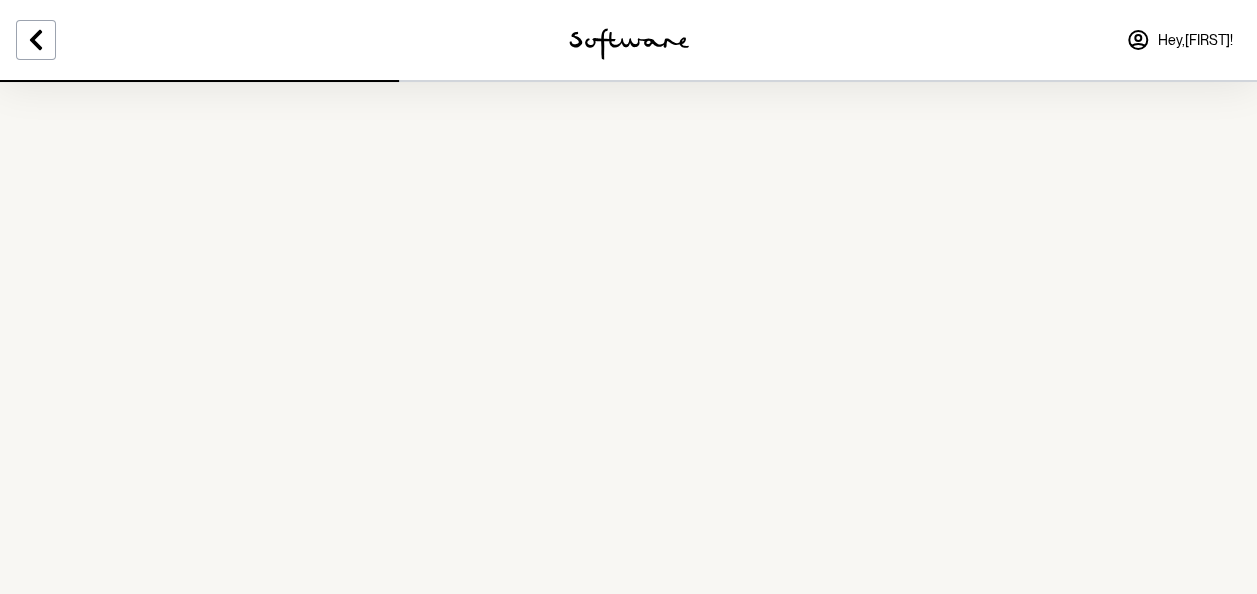 scroll, scrollTop: 0, scrollLeft: 0, axis: both 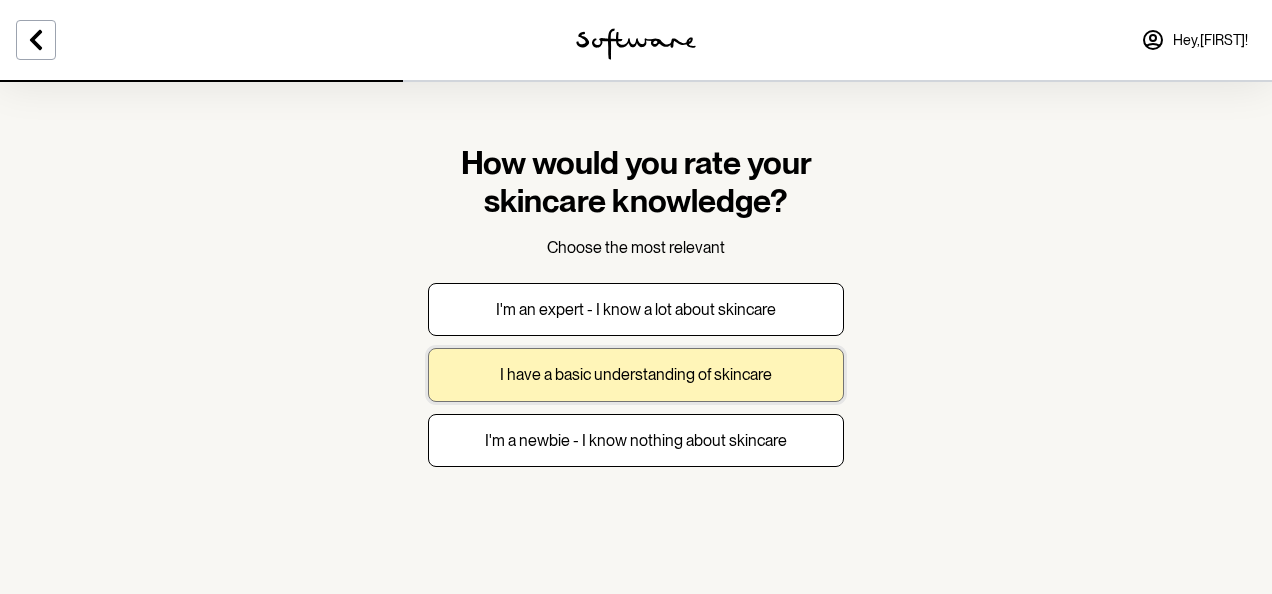 click on "I have a basic understanding of skincare" at bounding box center [636, 374] 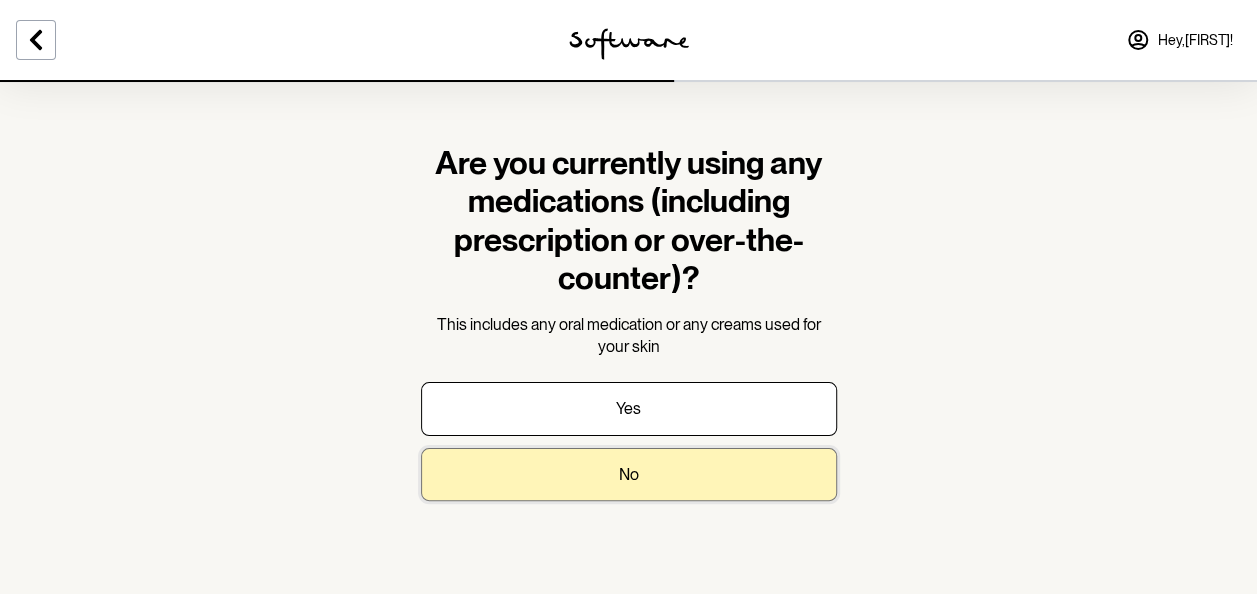 click on "No" at bounding box center [629, 474] 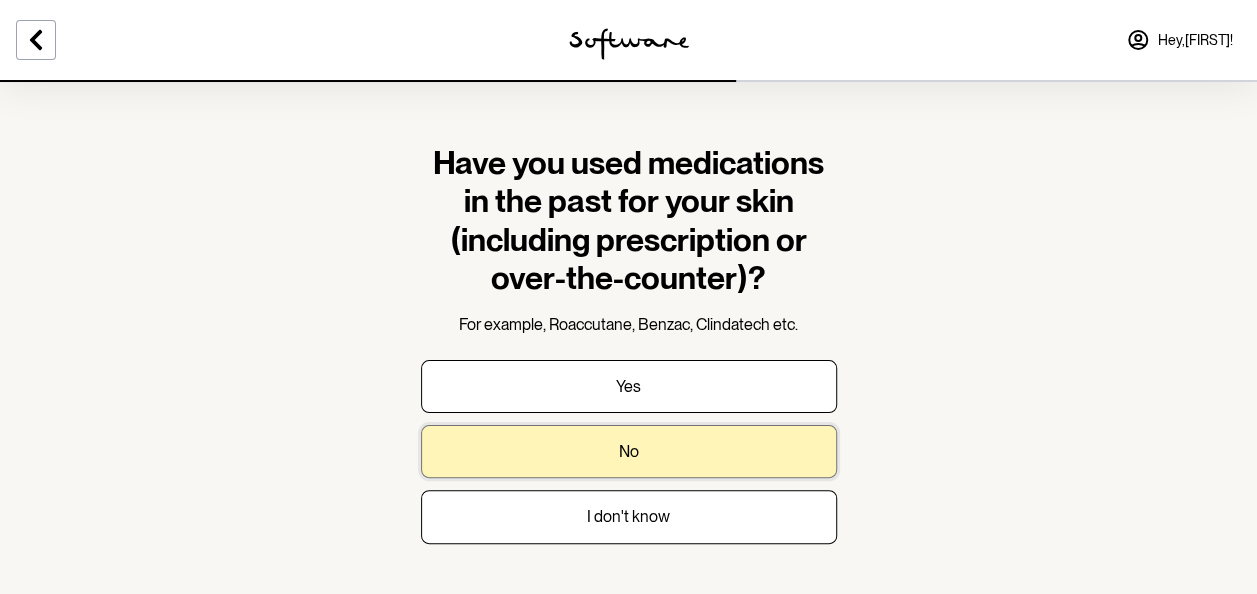 click on "No" at bounding box center (629, 451) 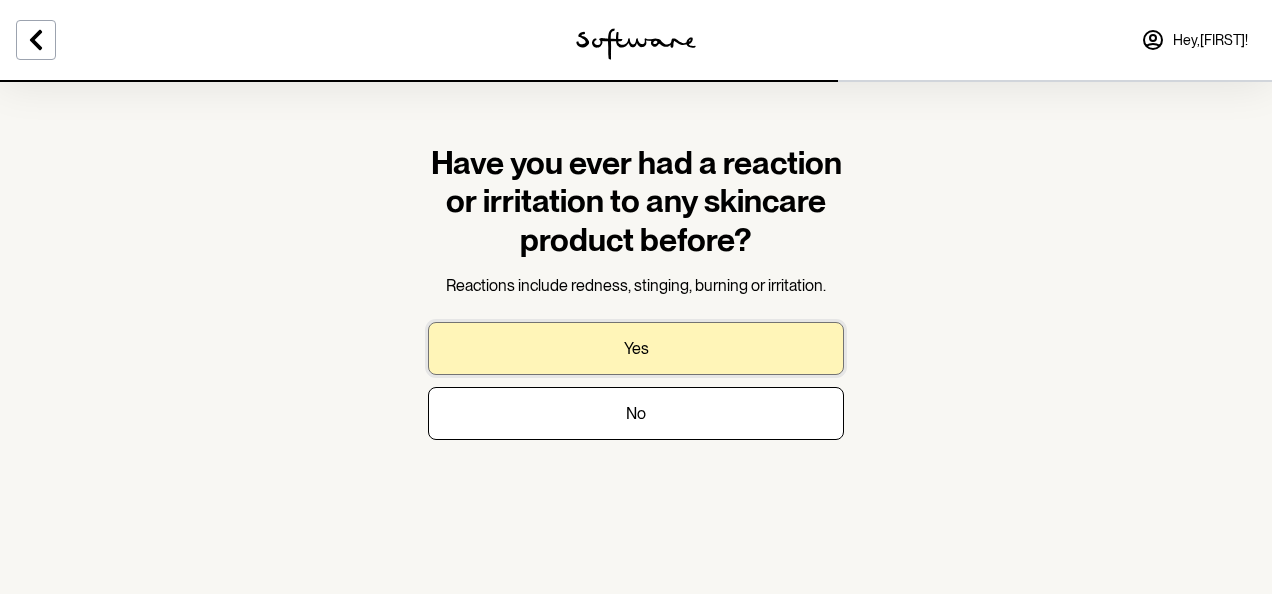 click on "Yes" at bounding box center [636, 348] 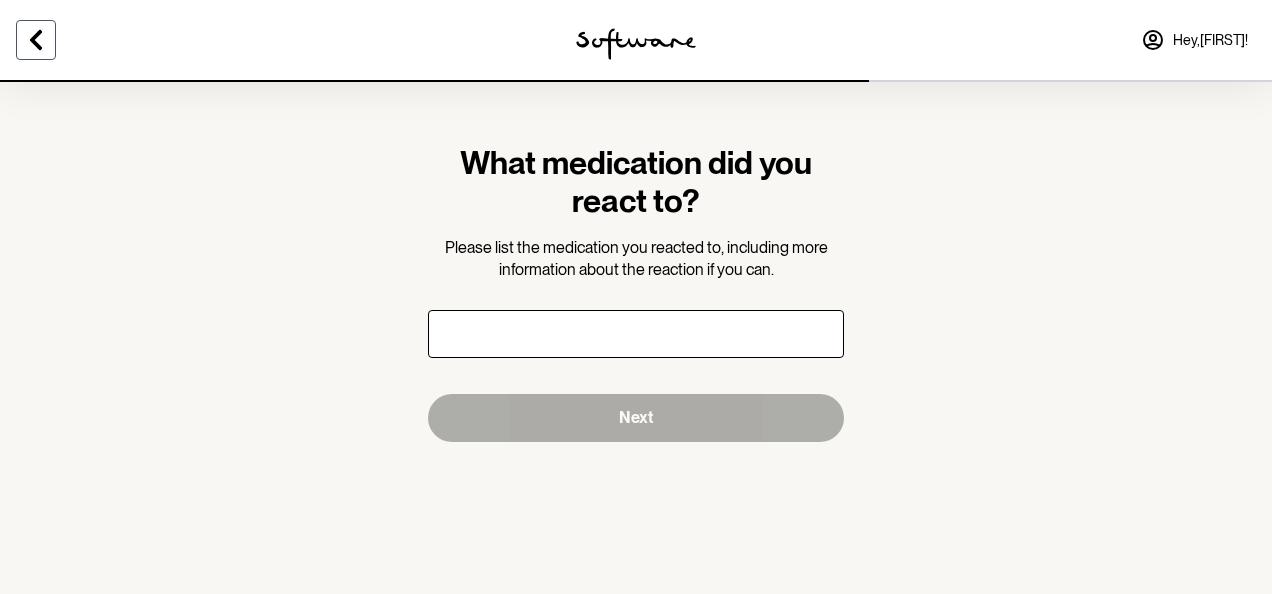 click 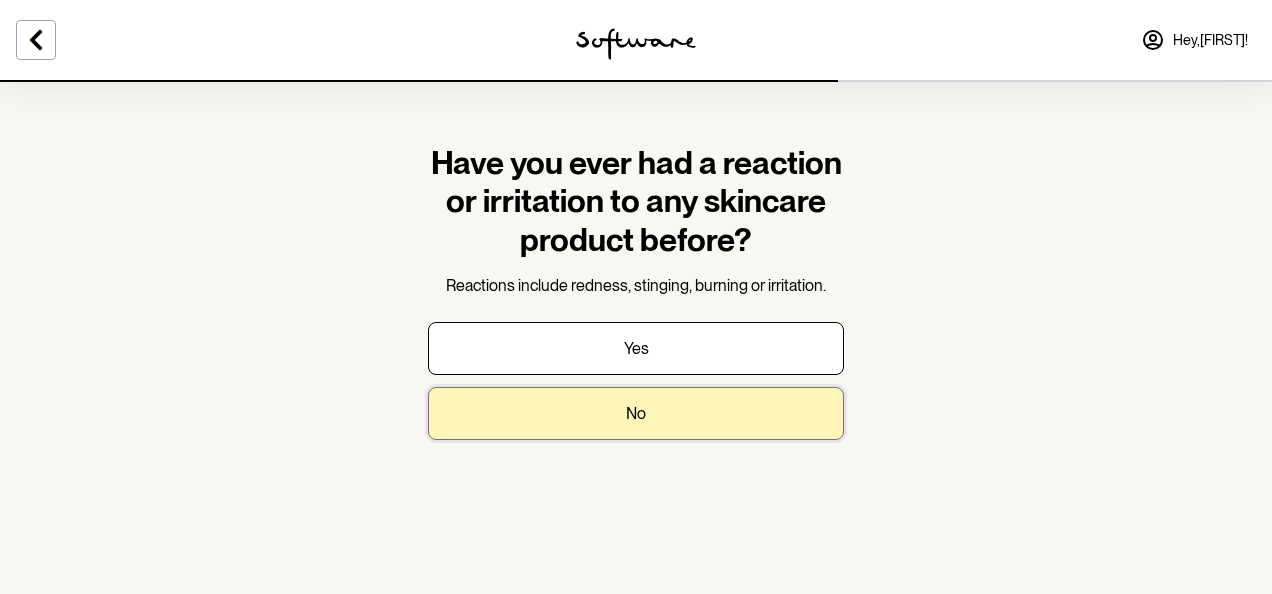click on "No" at bounding box center [636, 413] 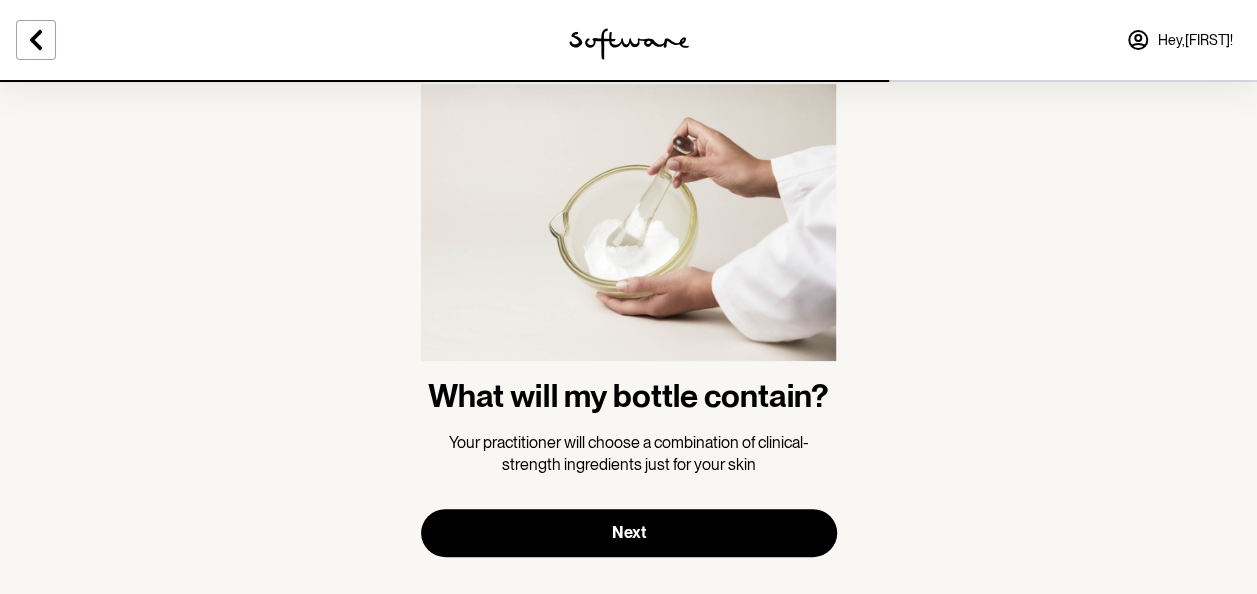 scroll, scrollTop: 86, scrollLeft: 0, axis: vertical 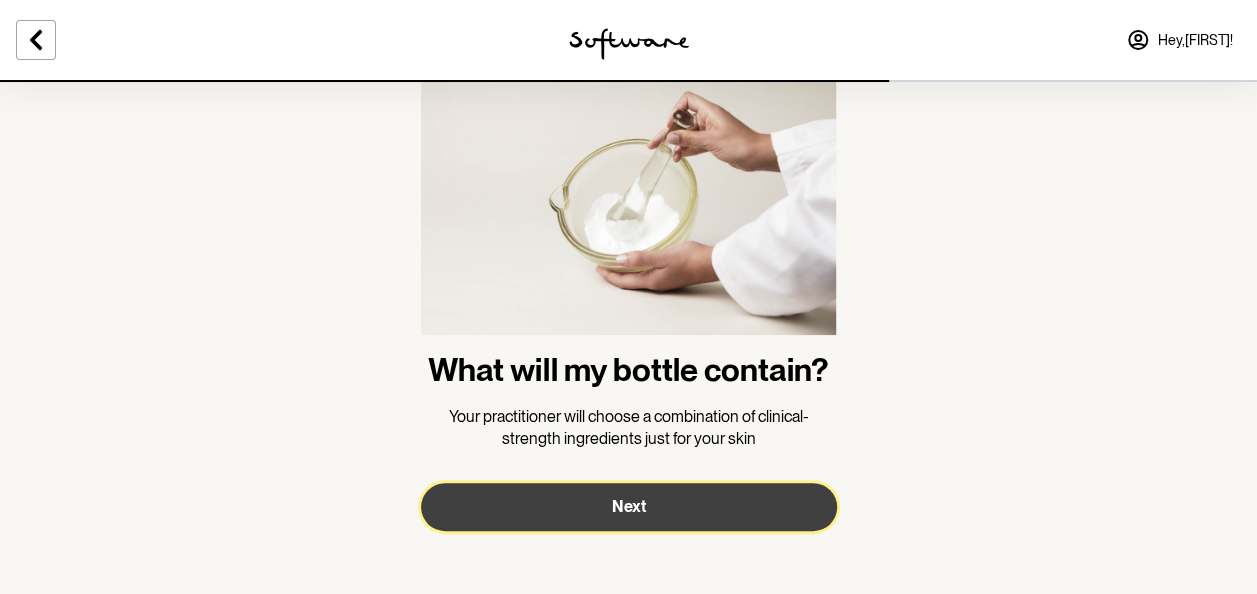 click on "Next" at bounding box center (629, 507) 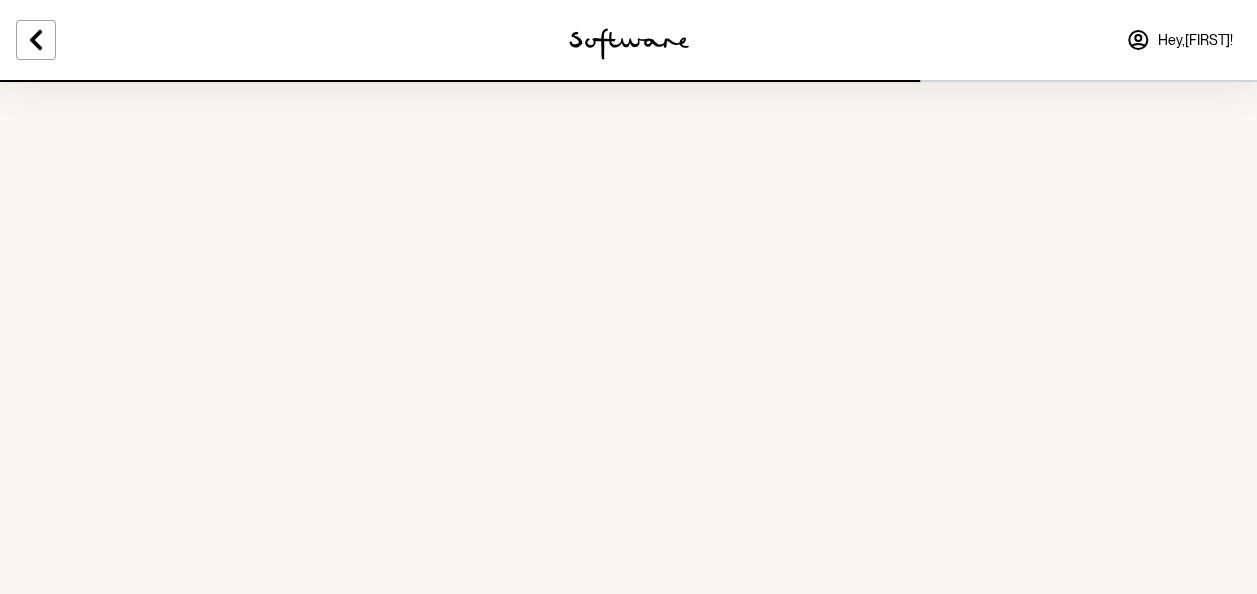 scroll, scrollTop: 0, scrollLeft: 0, axis: both 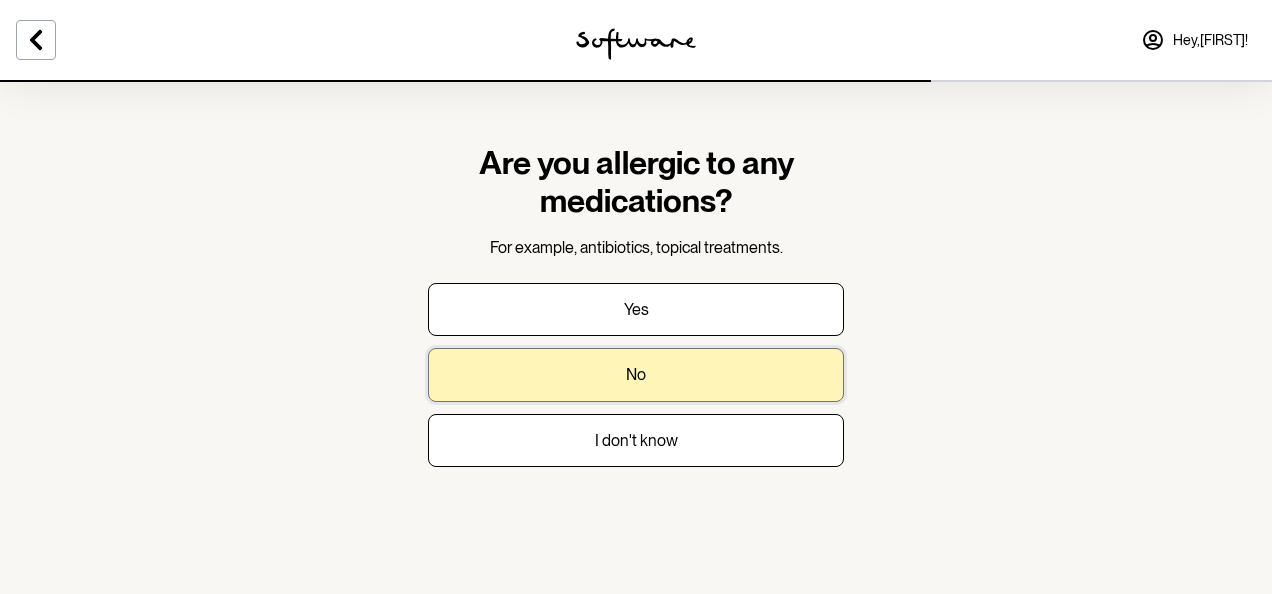 click on "No" at bounding box center (636, 374) 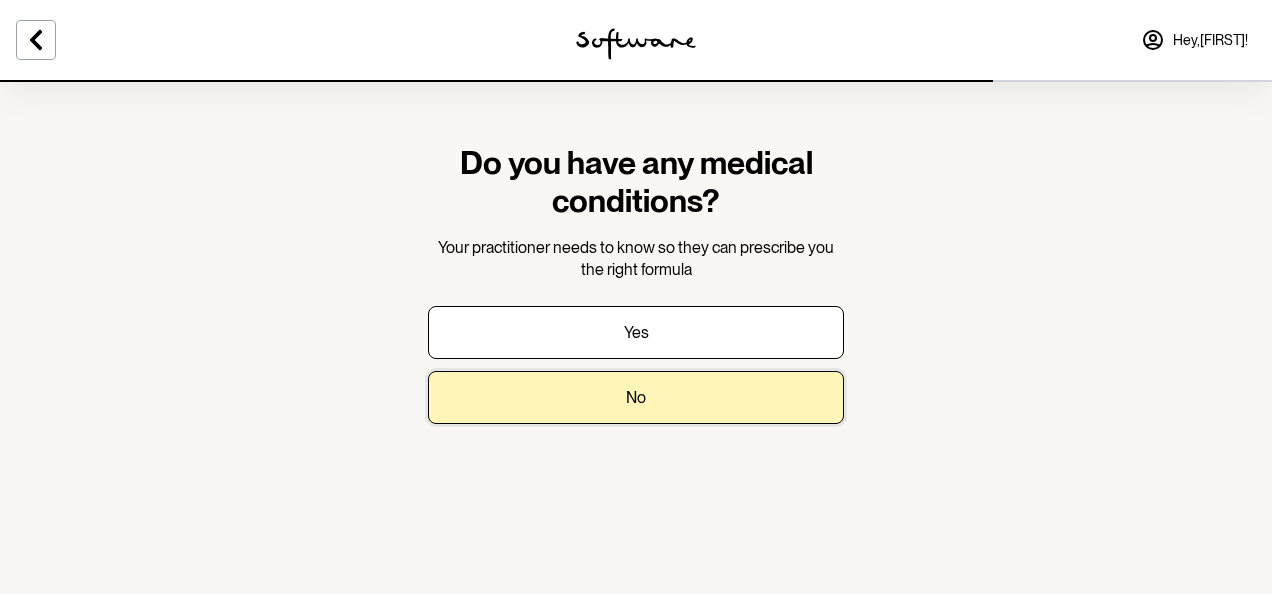 click on "No" at bounding box center [636, 397] 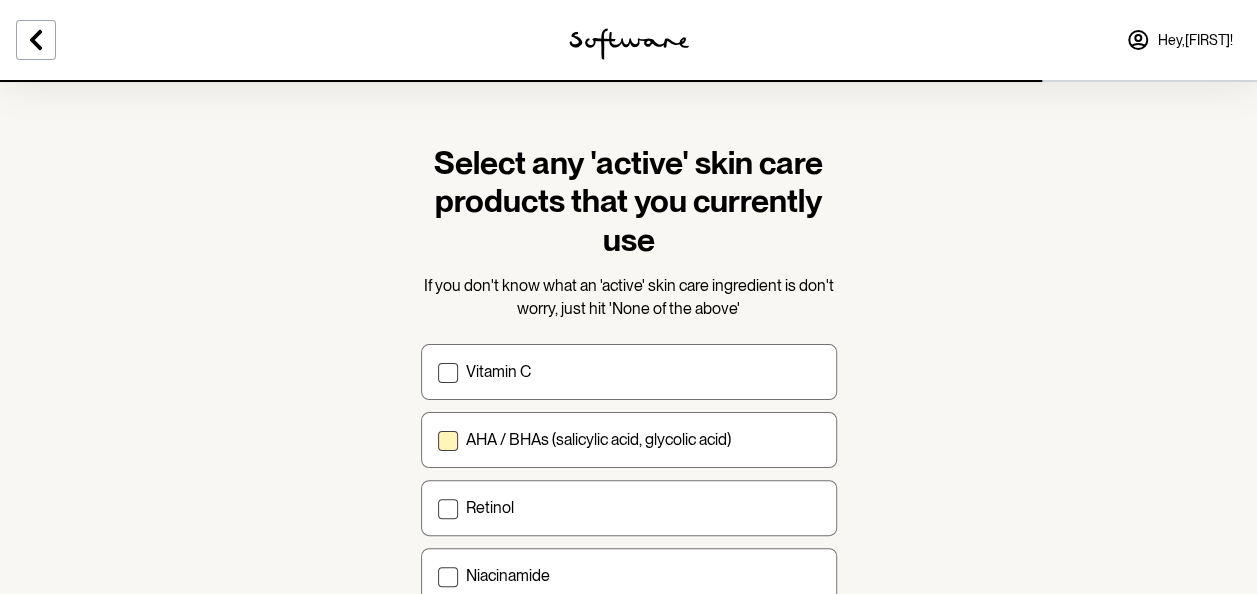 click on "AHA / BHAs (salicylic acid, glycolic acid)" at bounding box center [643, 439] 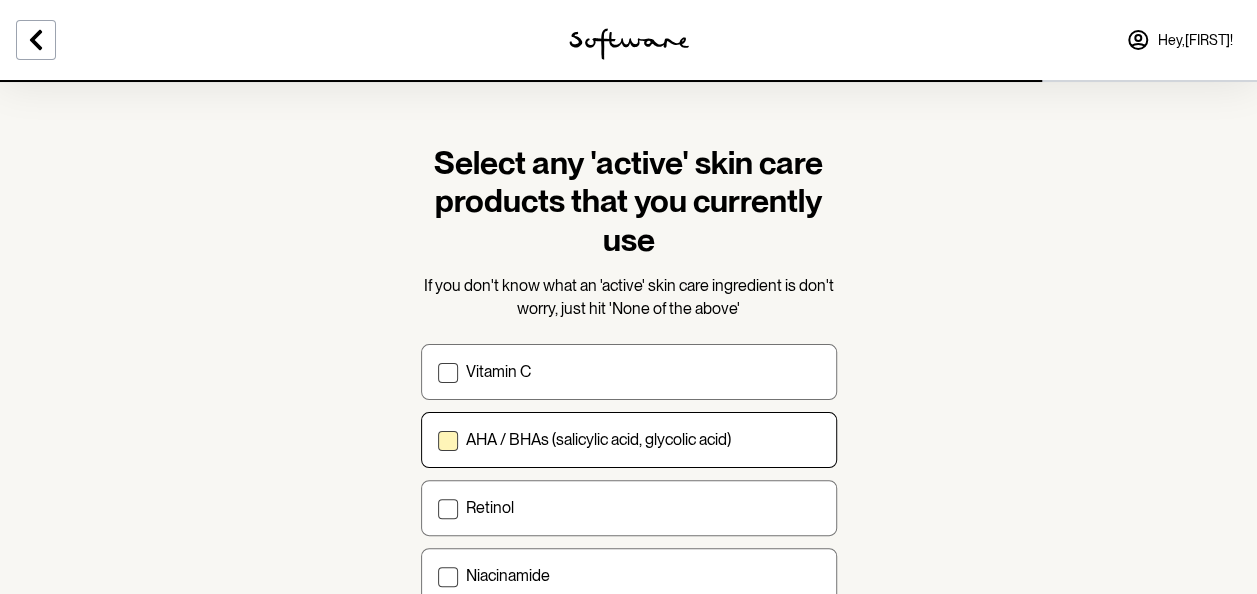 click on "AHA / BHAs (salicylic acid, glycolic acid)" at bounding box center (437, 440) 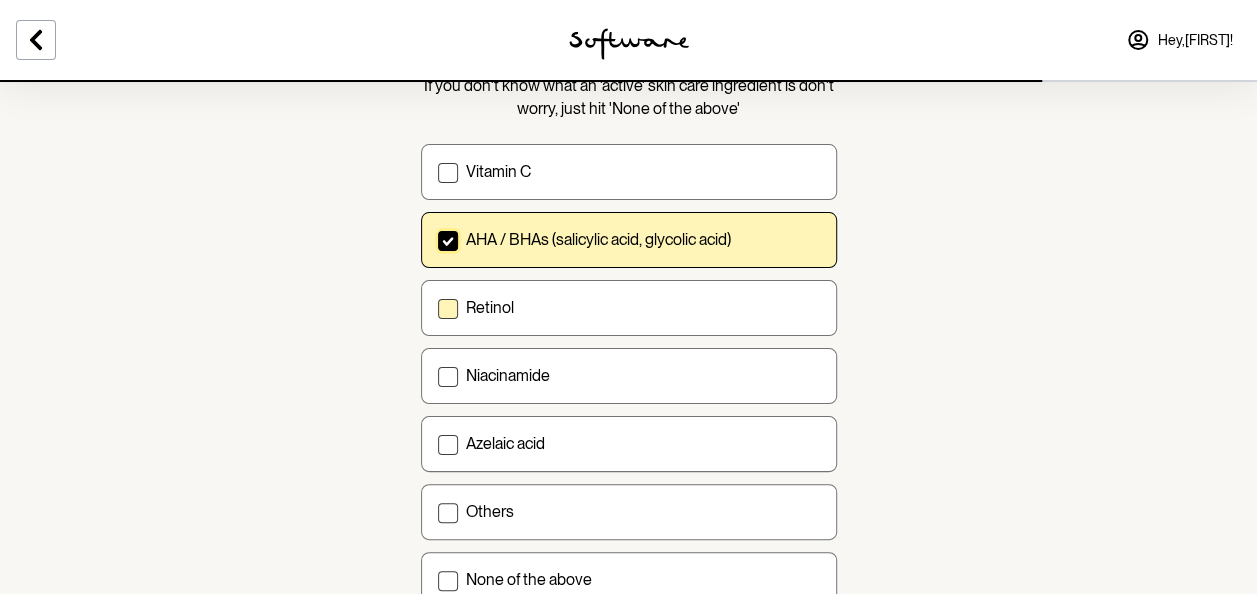 click on "Retinol" at bounding box center (629, 308) 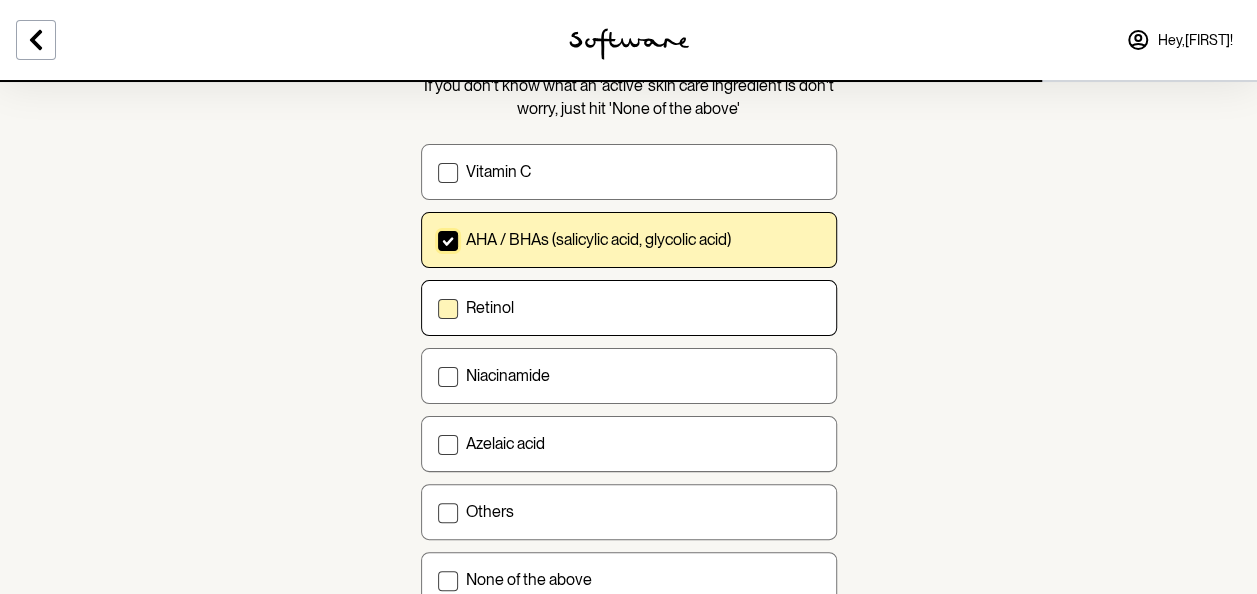click on "Retinol" at bounding box center [437, 308] 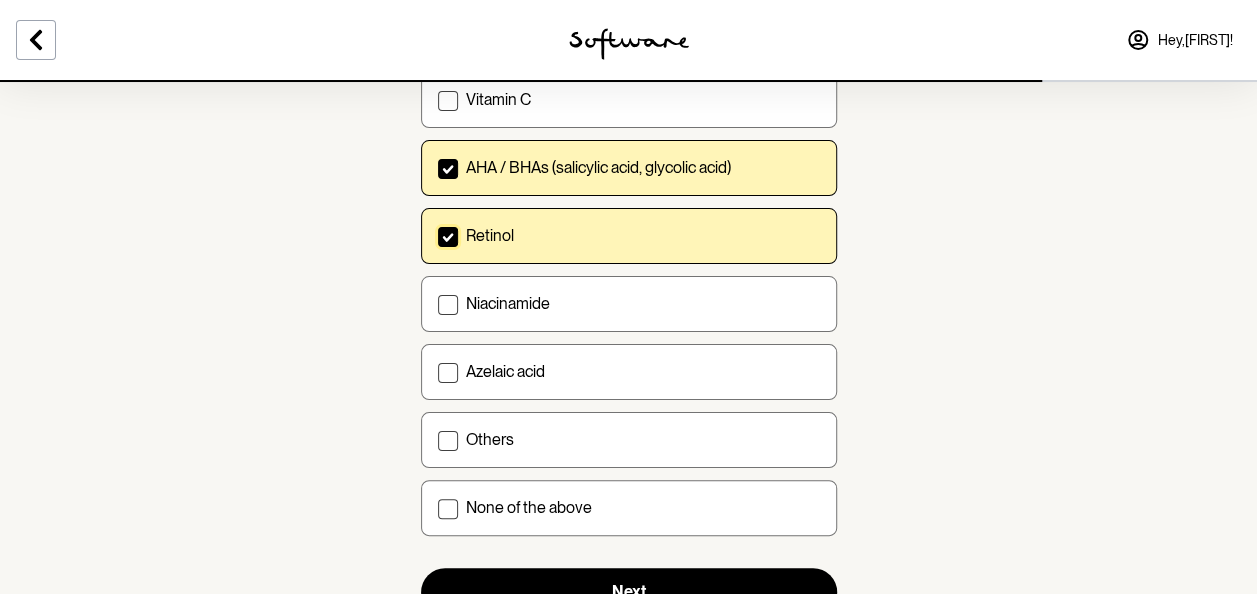 scroll, scrollTop: 353, scrollLeft: 0, axis: vertical 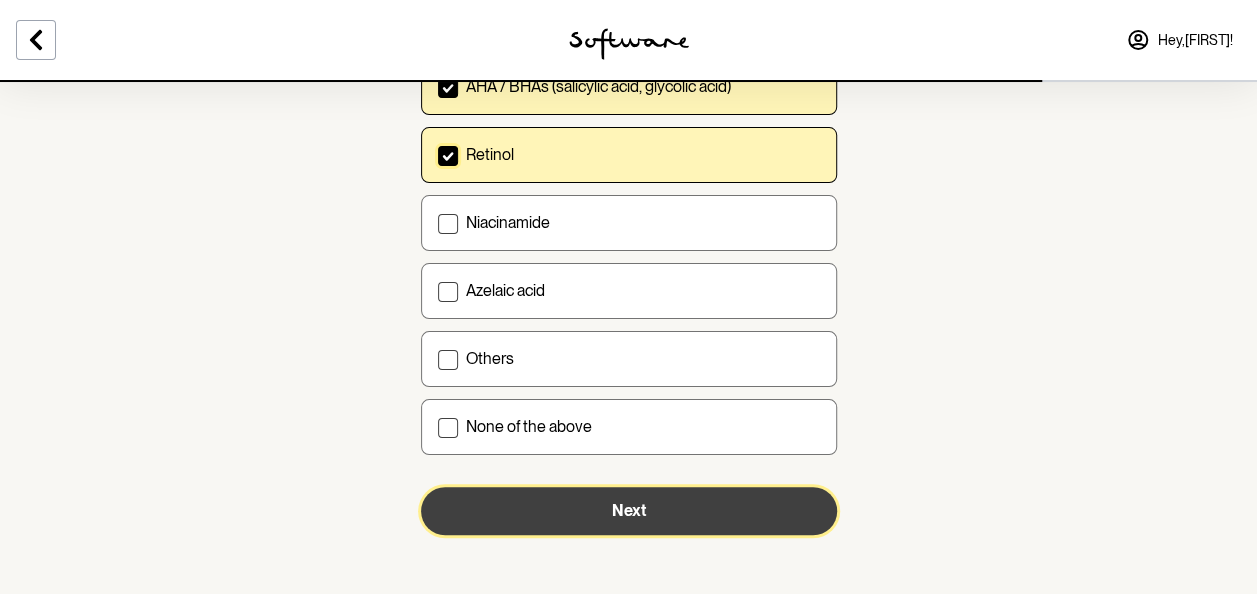 click on "Next" at bounding box center [629, 511] 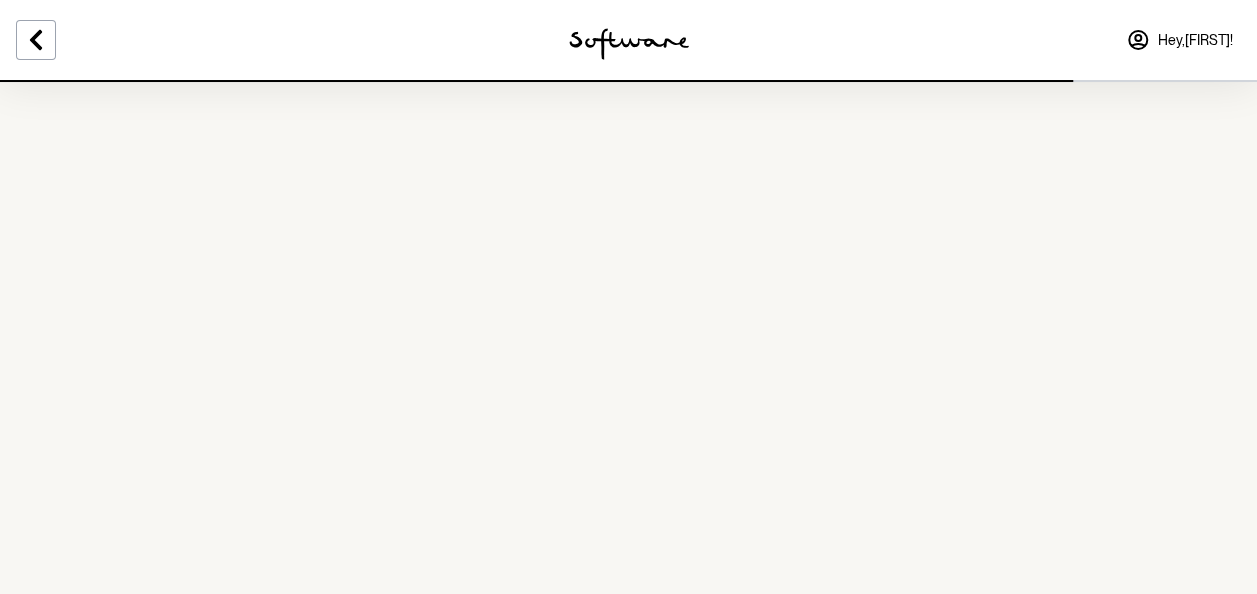 scroll, scrollTop: 0, scrollLeft: 0, axis: both 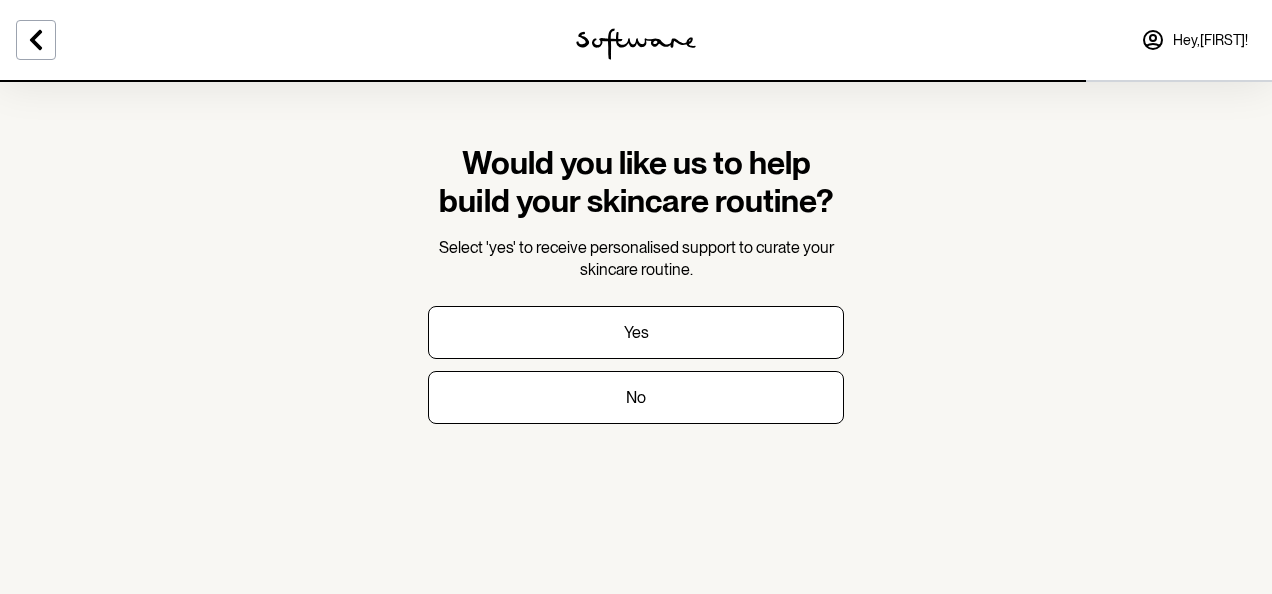 click on "Would you like us to help build your skincare routine? Select 'yes' to receive personalised support to curate your skincare routine. Yes No" at bounding box center [636, 284] 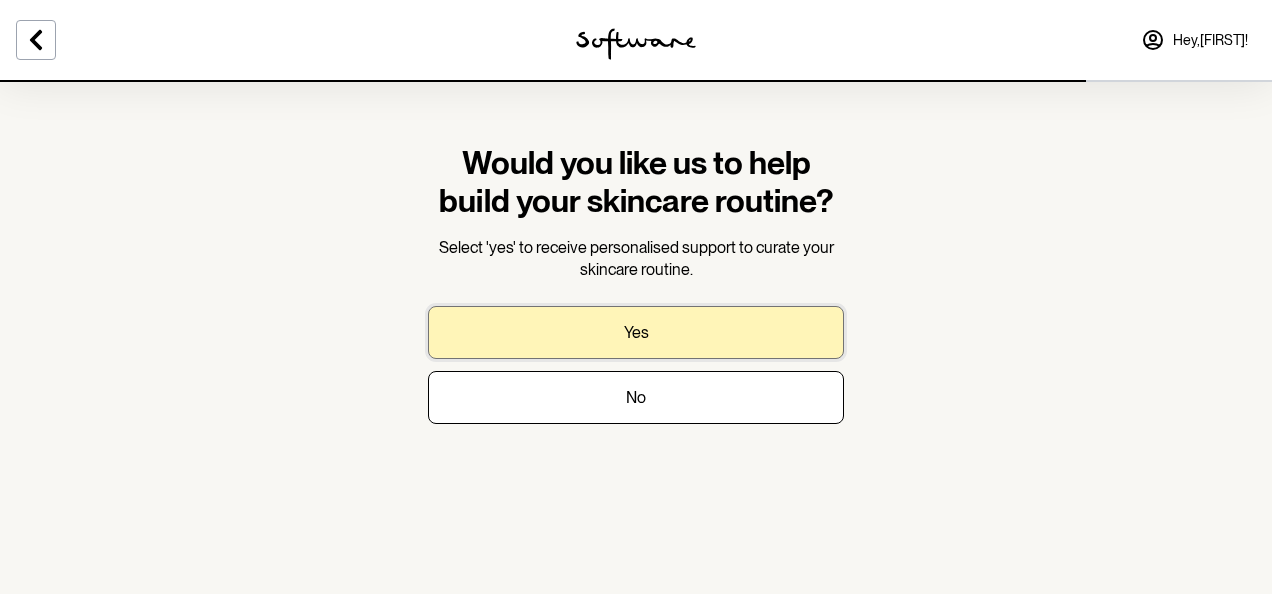 click on "Yes" at bounding box center (636, 332) 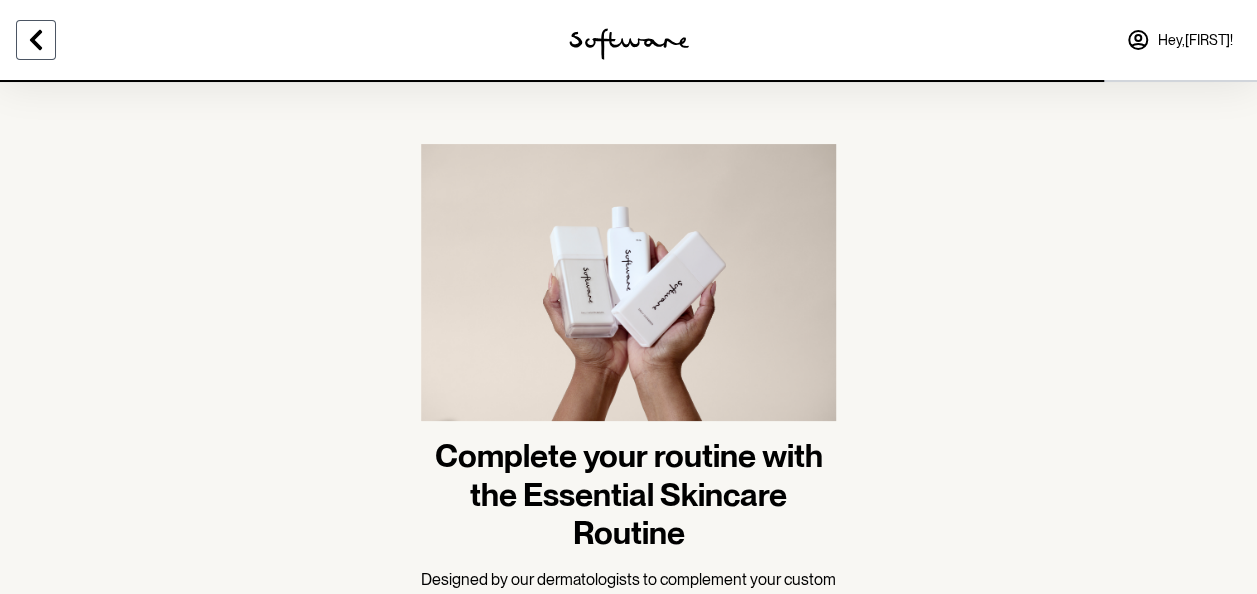 click 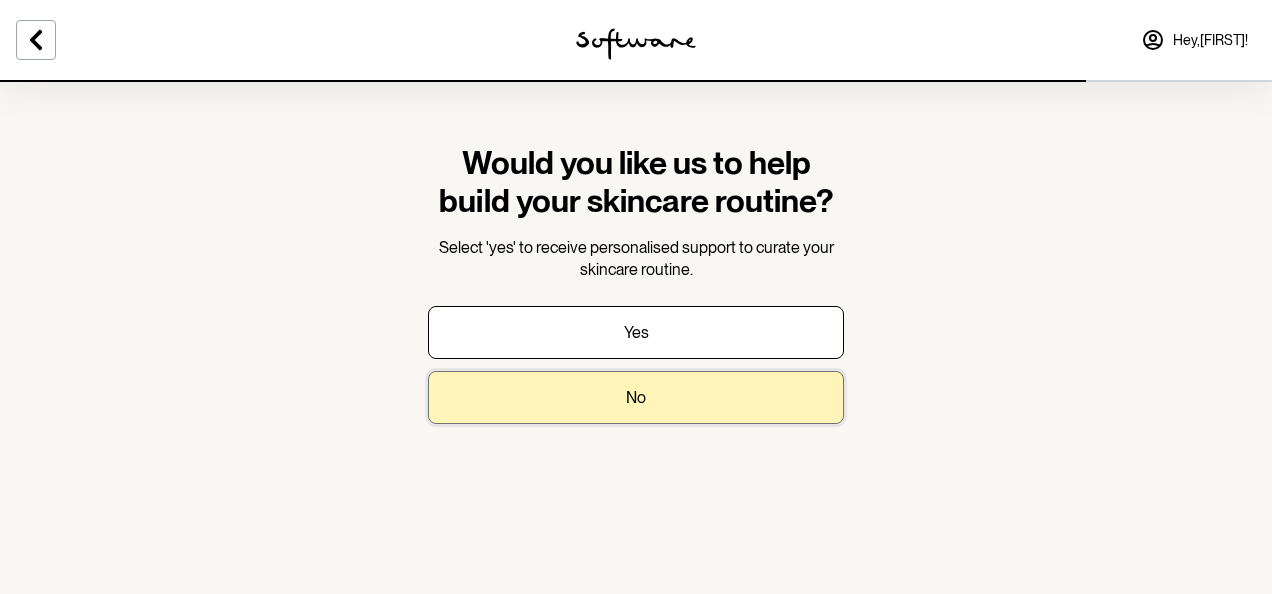 click on "No" at bounding box center (636, 397) 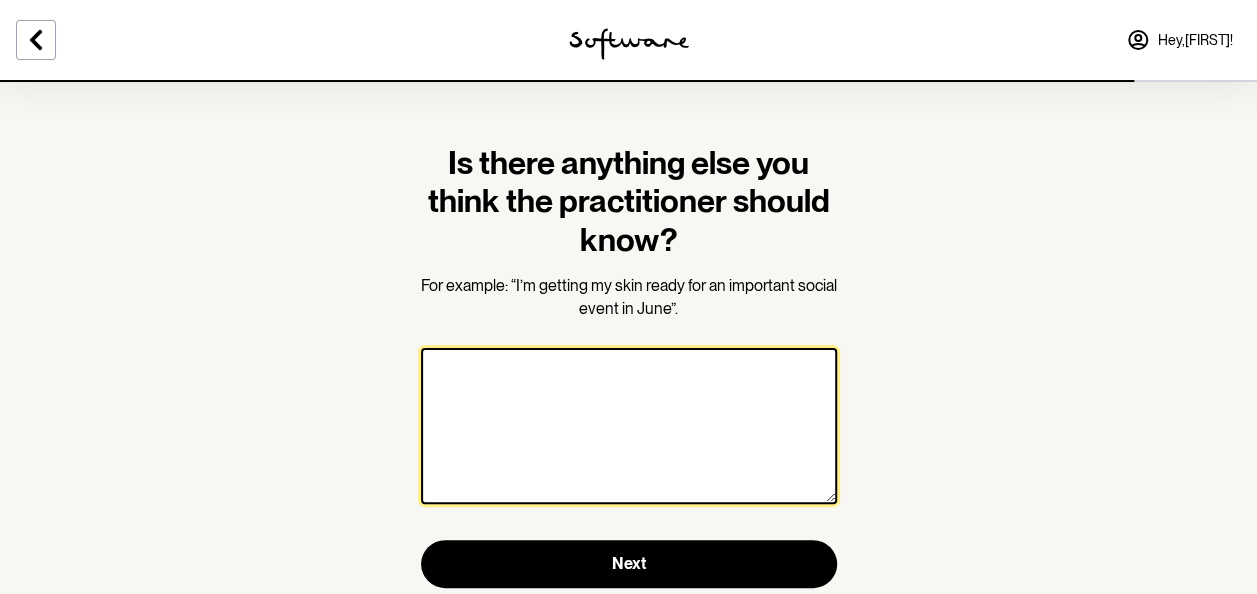 click at bounding box center (629, 426) 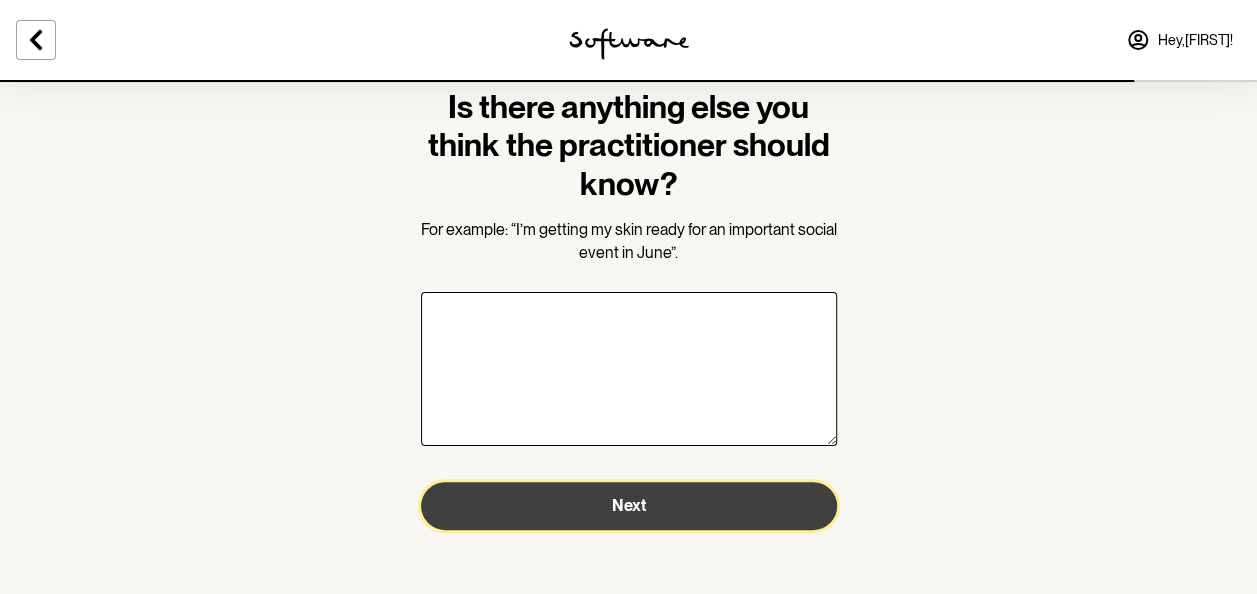 click on "Next" at bounding box center [629, 506] 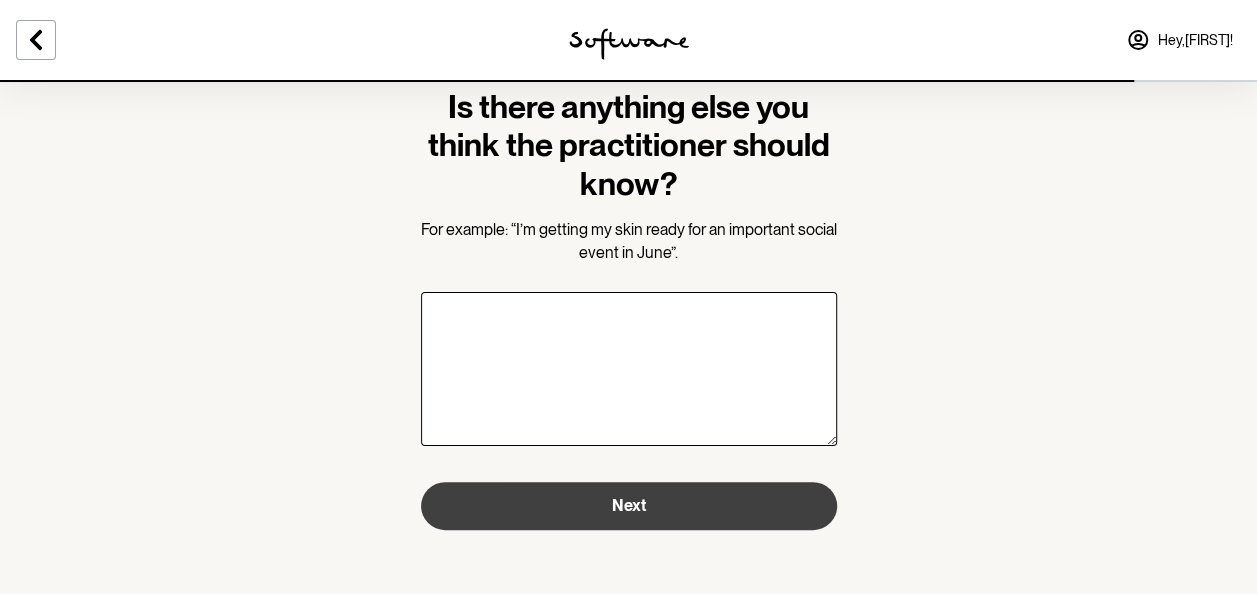scroll, scrollTop: 55, scrollLeft: 0, axis: vertical 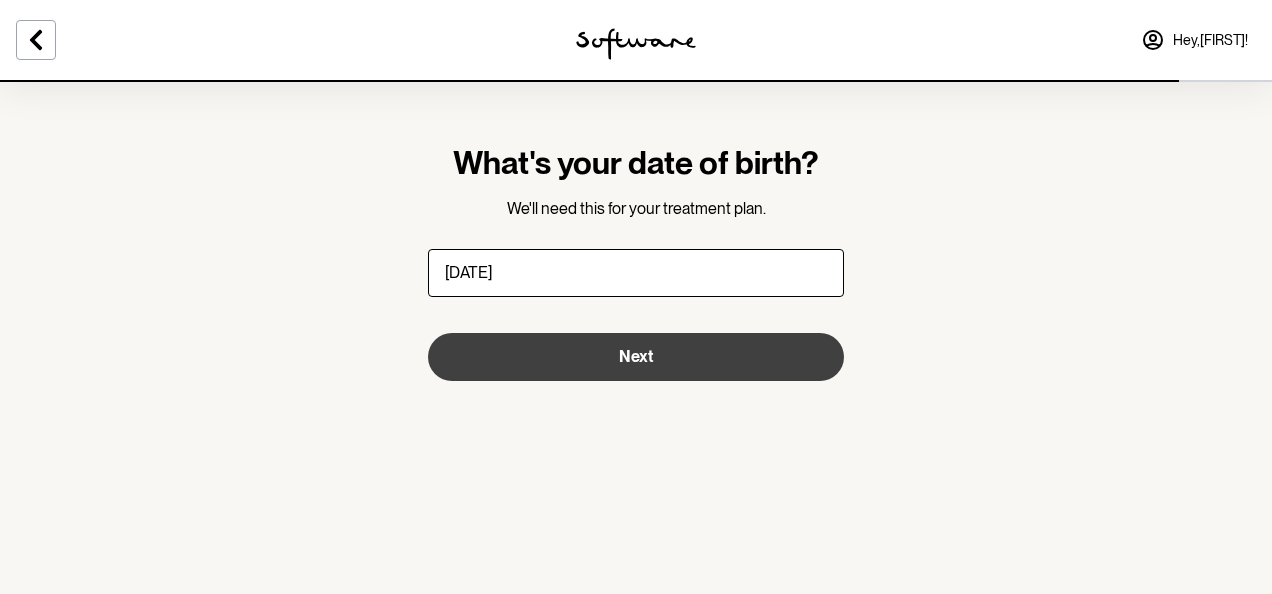 type on "[DATE]" 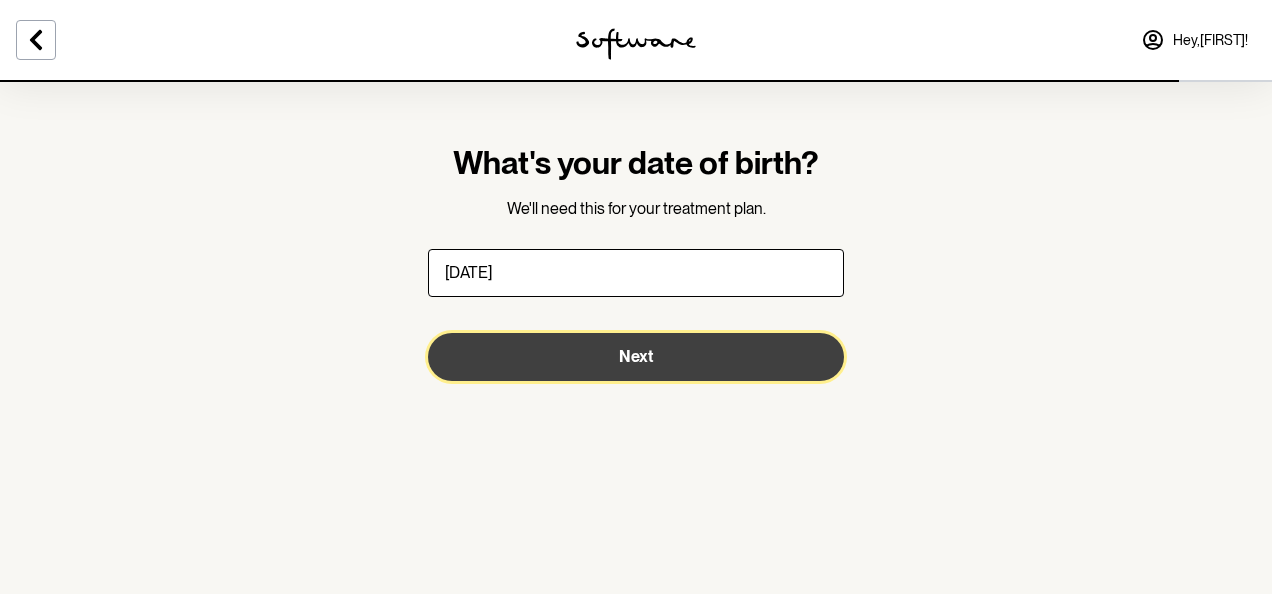 click on "Next" at bounding box center [636, 357] 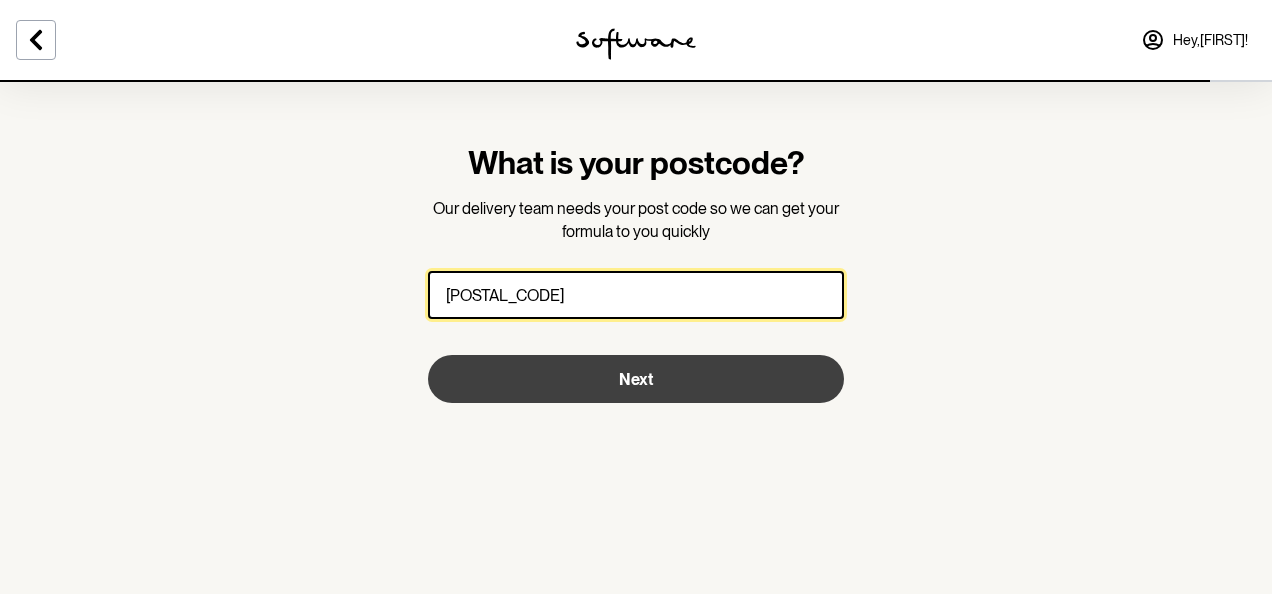 type on "[POSTAL_CODE]" 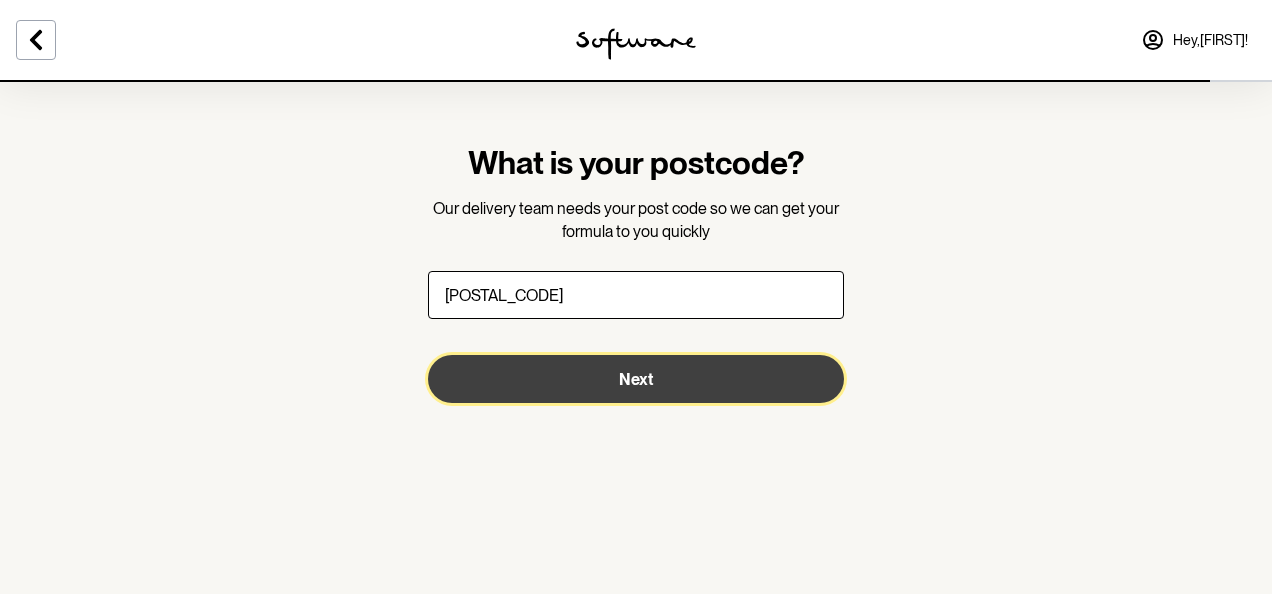 click on "Next" at bounding box center (636, 379) 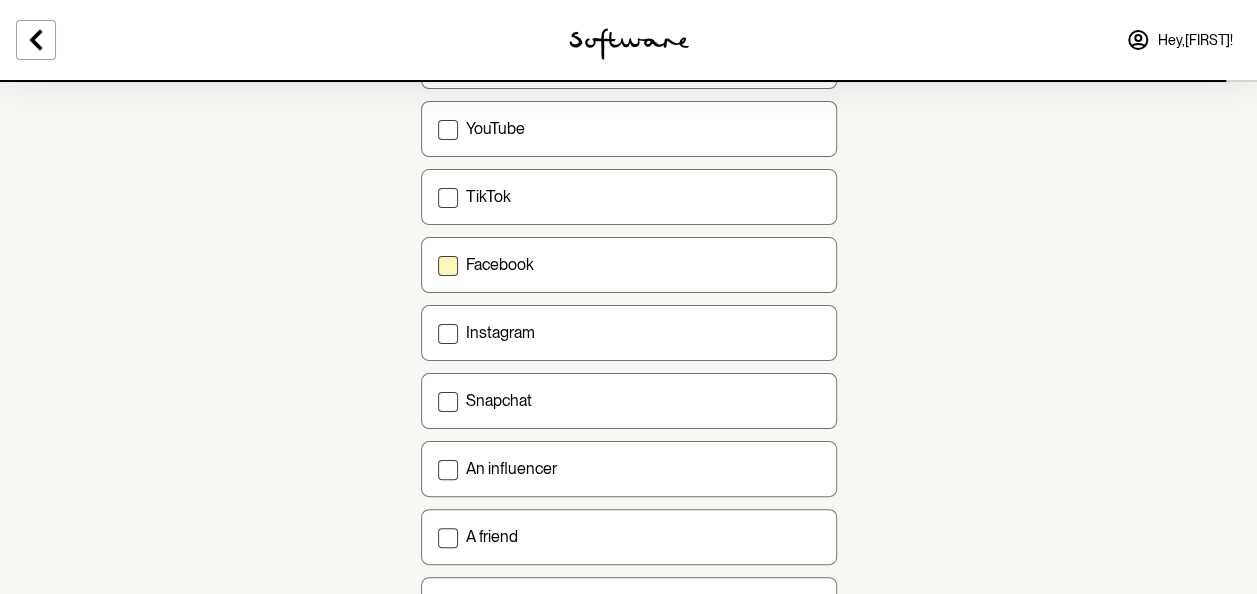 scroll, scrollTop: 400, scrollLeft: 0, axis: vertical 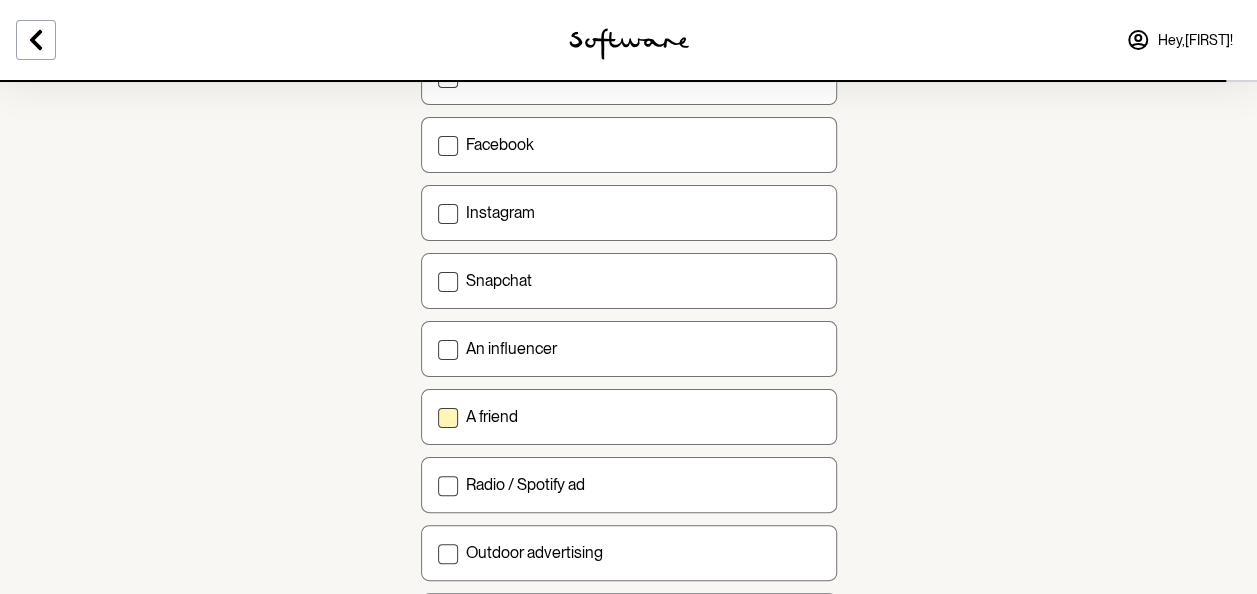 click on "A friend" at bounding box center (643, 416) 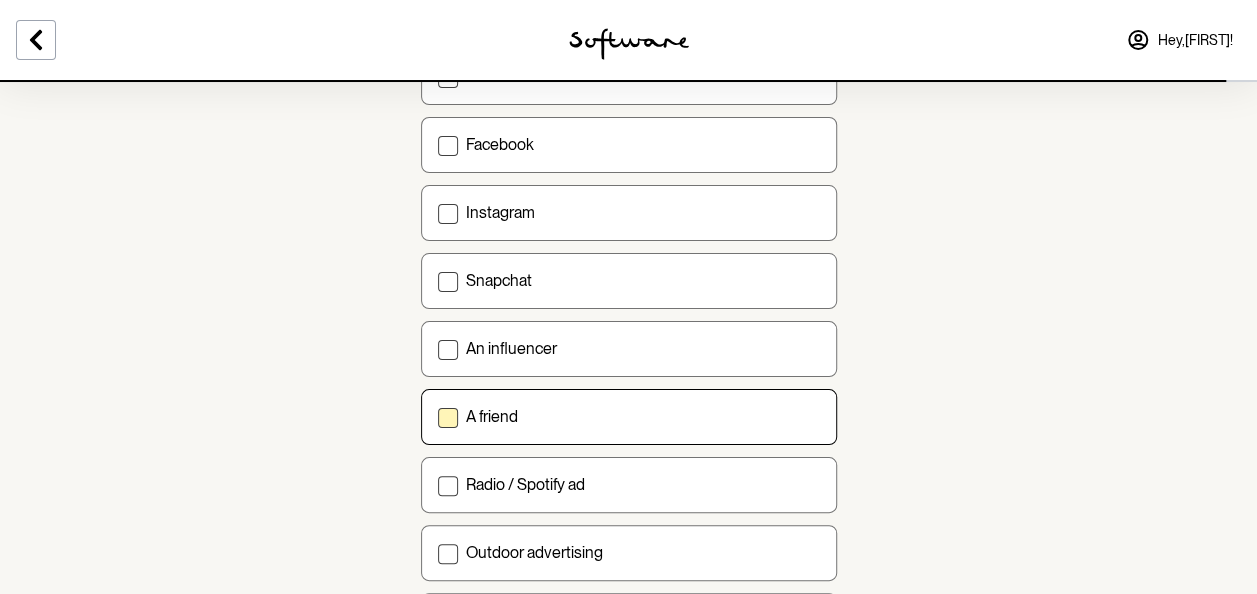 click on "A friend" at bounding box center (437, 416) 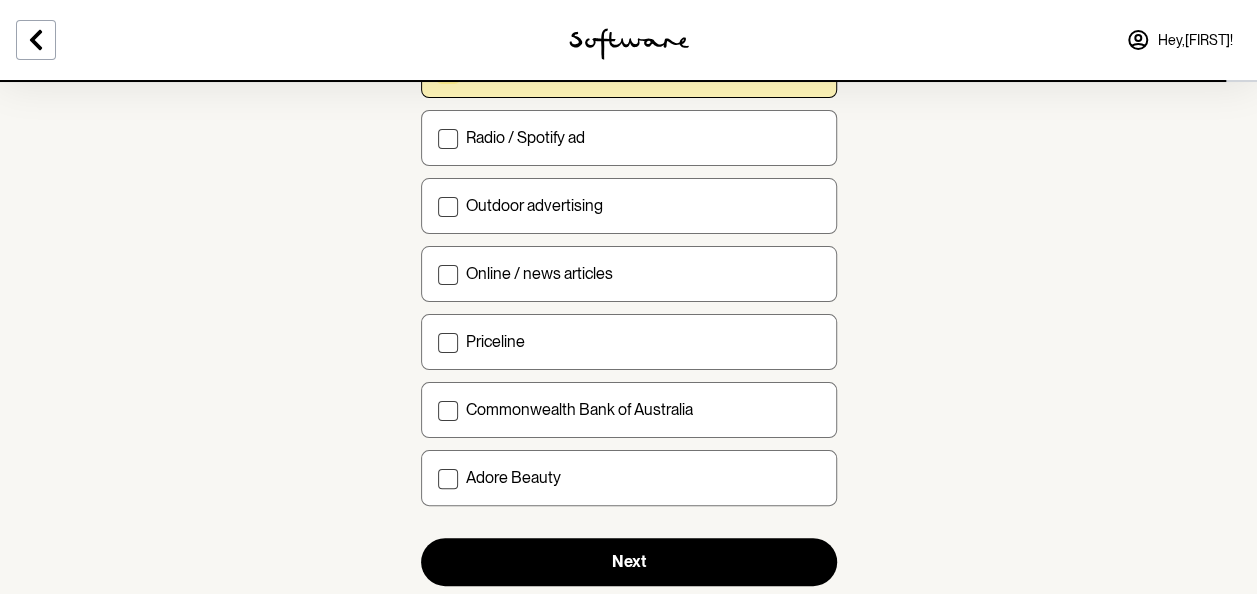 scroll, scrollTop: 792, scrollLeft: 0, axis: vertical 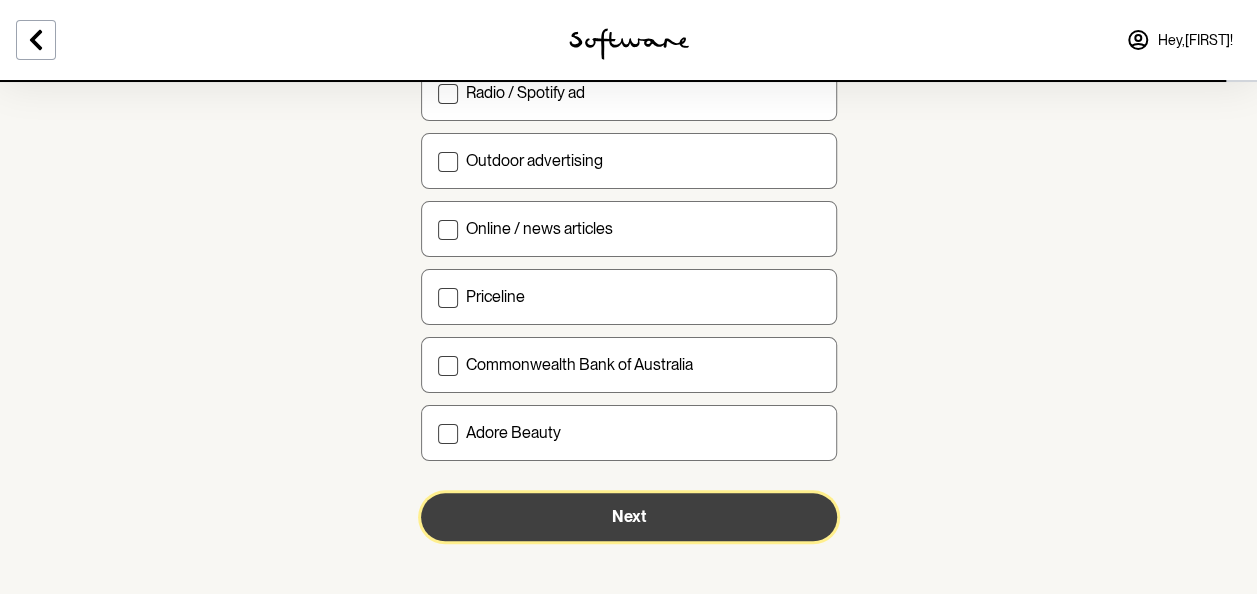 click on "Next" at bounding box center (629, 517) 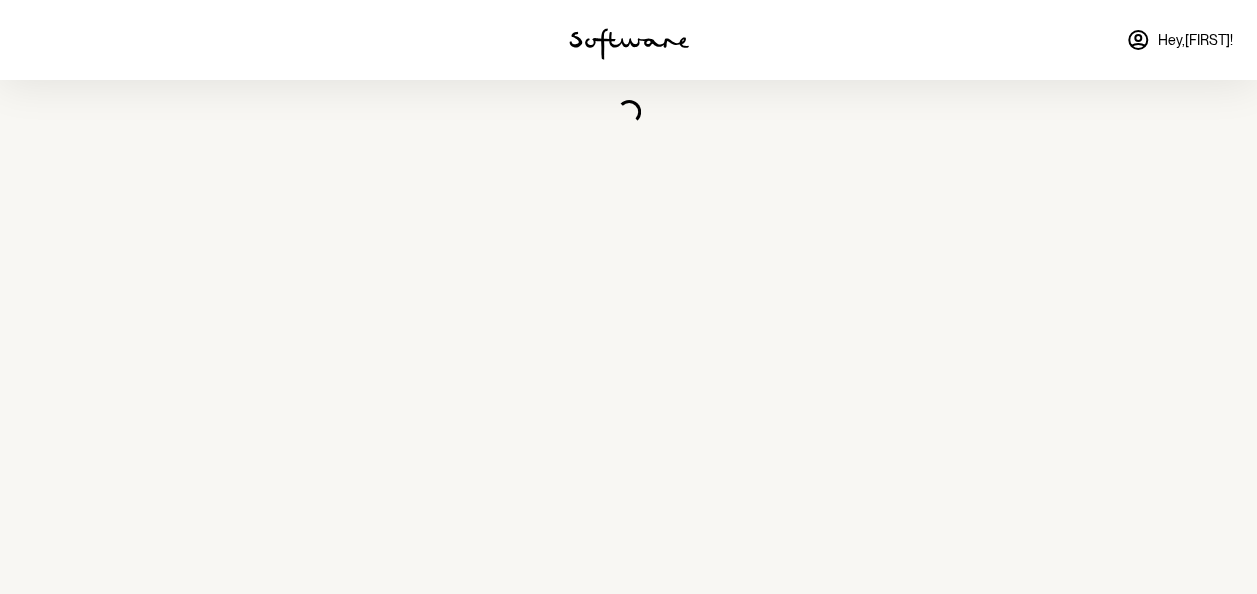 scroll, scrollTop: 0, scrollLeft: 0, axis: both 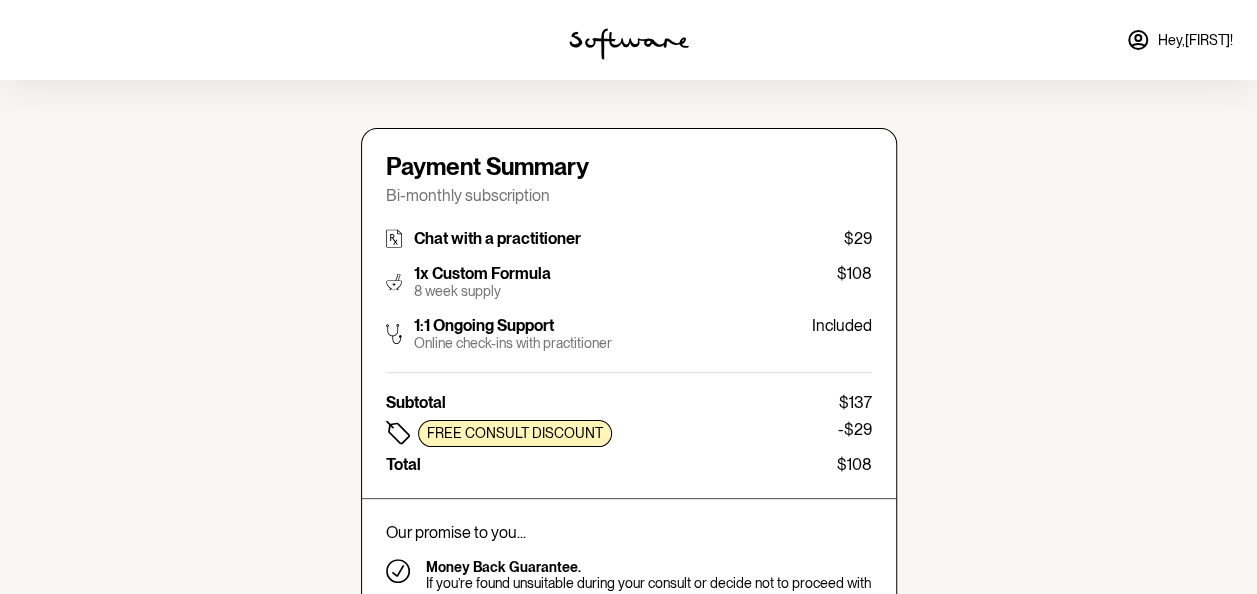 type on "[EMAIL]" 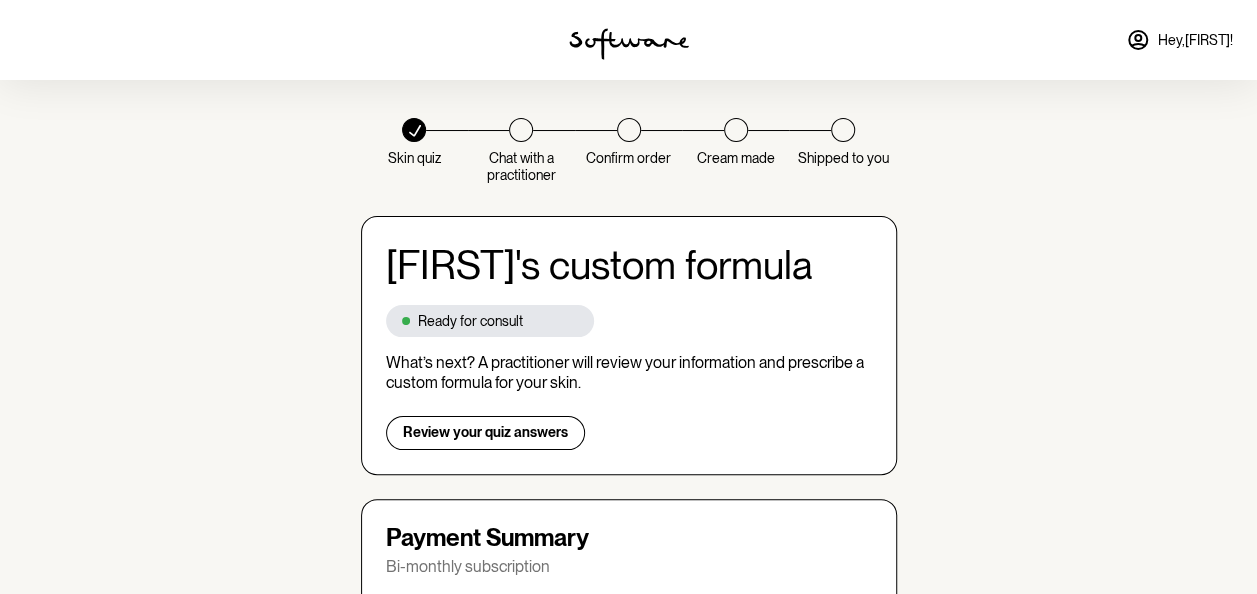 scroll, scrollTop: 0, scrollLeft: 0, axis: both 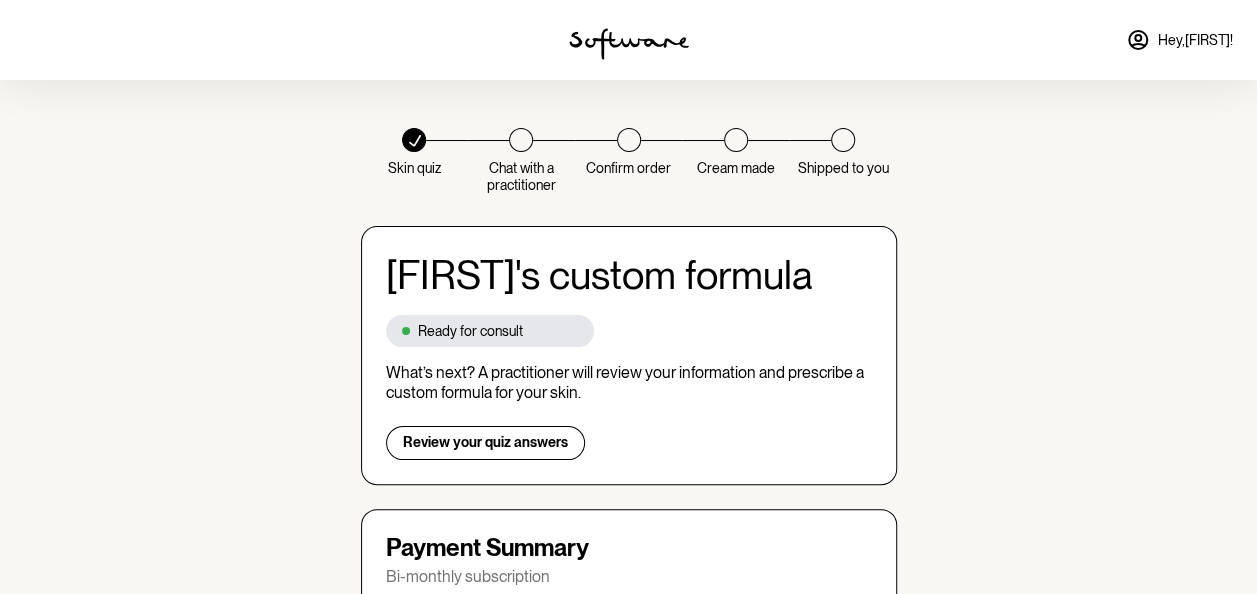 click on "Skin quiz     Chat with a practitioner     Confirm order     Cream made     Shipped to you [FIRST]'s custom formula Ready for consult What’s next? A practitioner will review your information and prescribe a custom formula for your skin. Review your quiz answers" at bounding box center (629, 306) 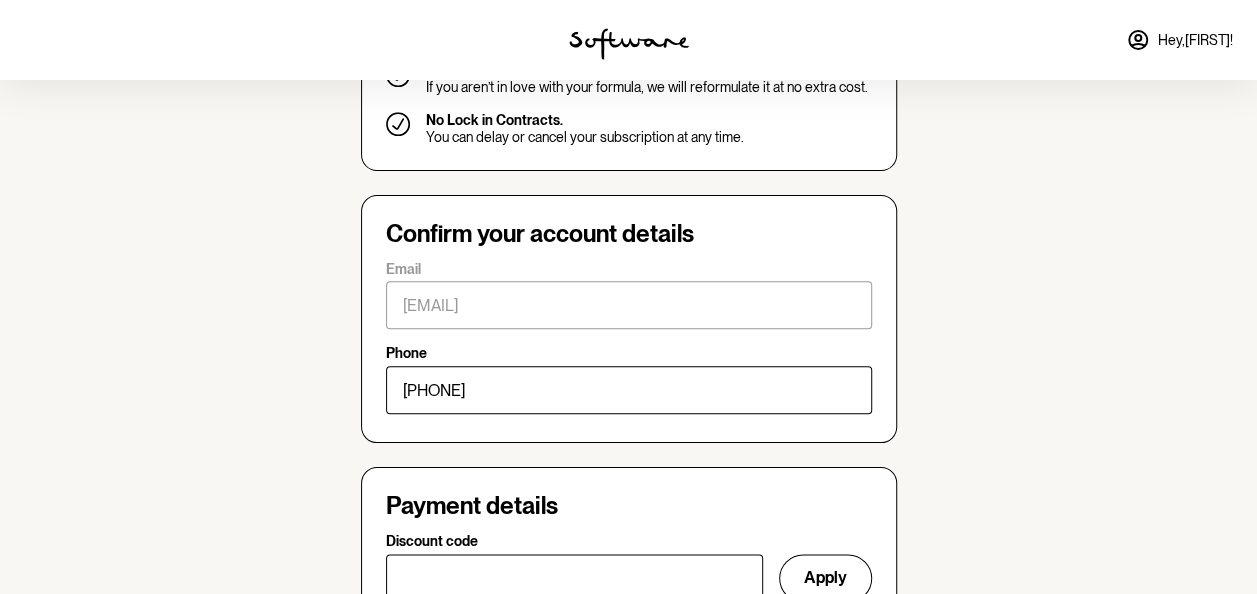 scroll, scrollTop: 1000, scrollLeft: 0, axis: vertical 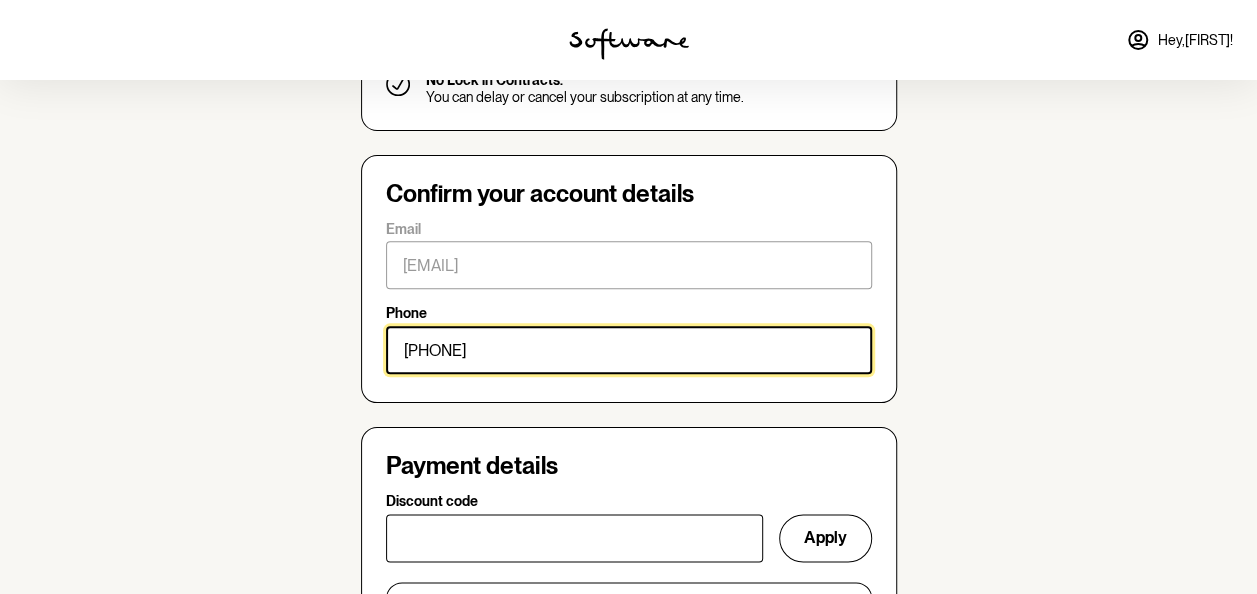 click on "[PHONE]" at bounding box center (629, 350) 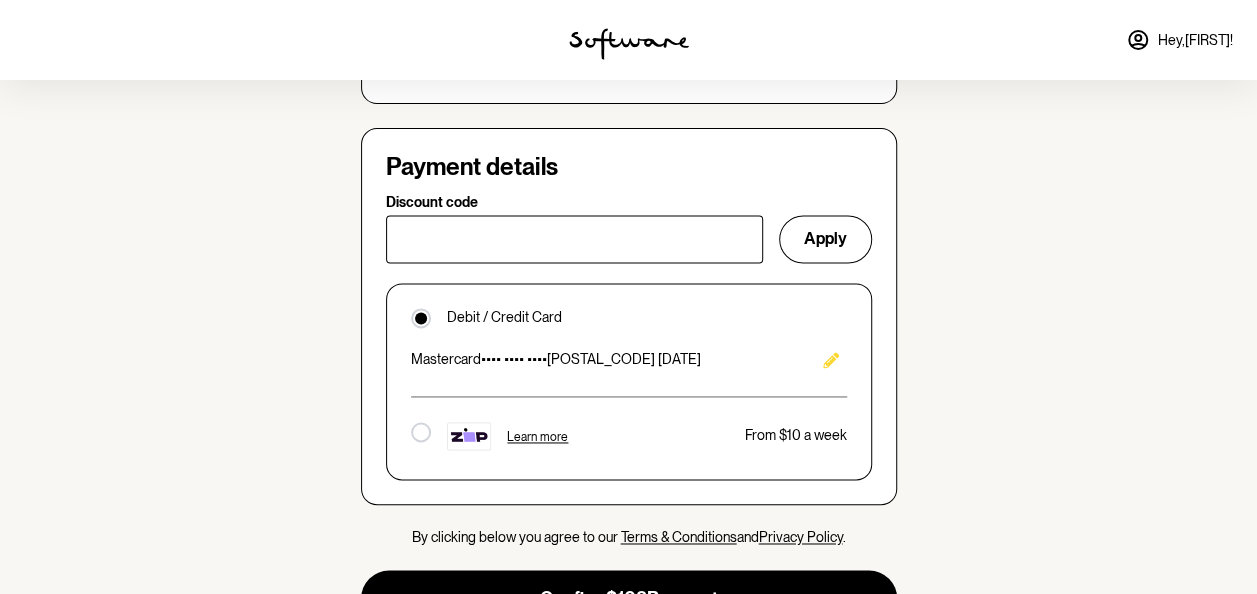 scroll, scrollTop: 1300, scrollLeft: 0, axis: vertical 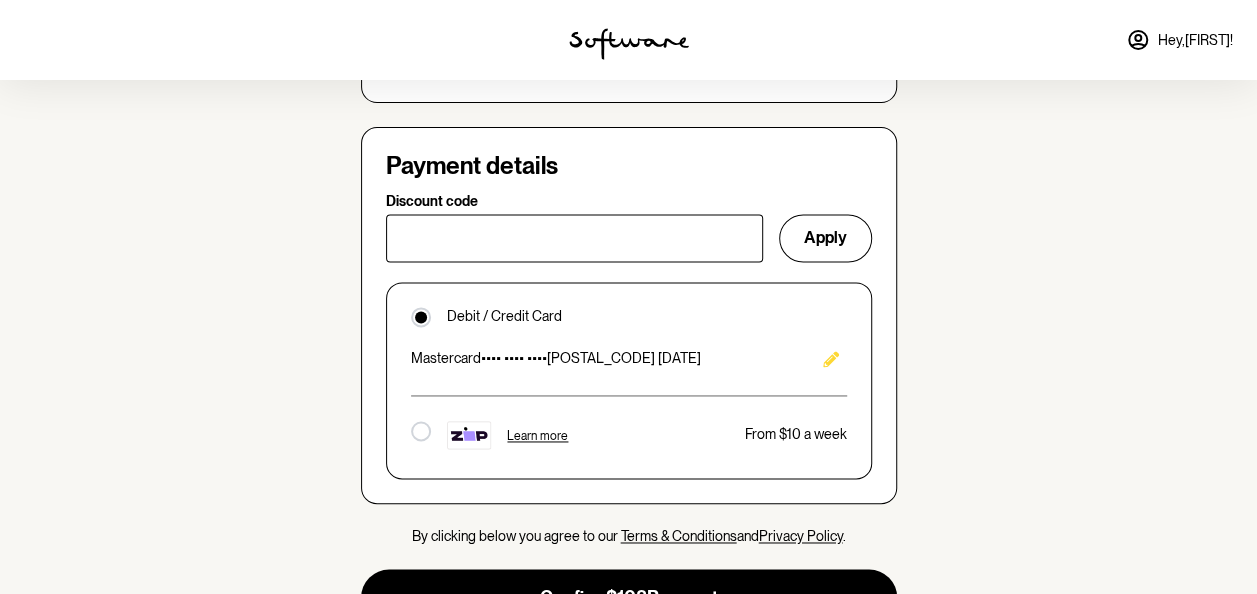 click 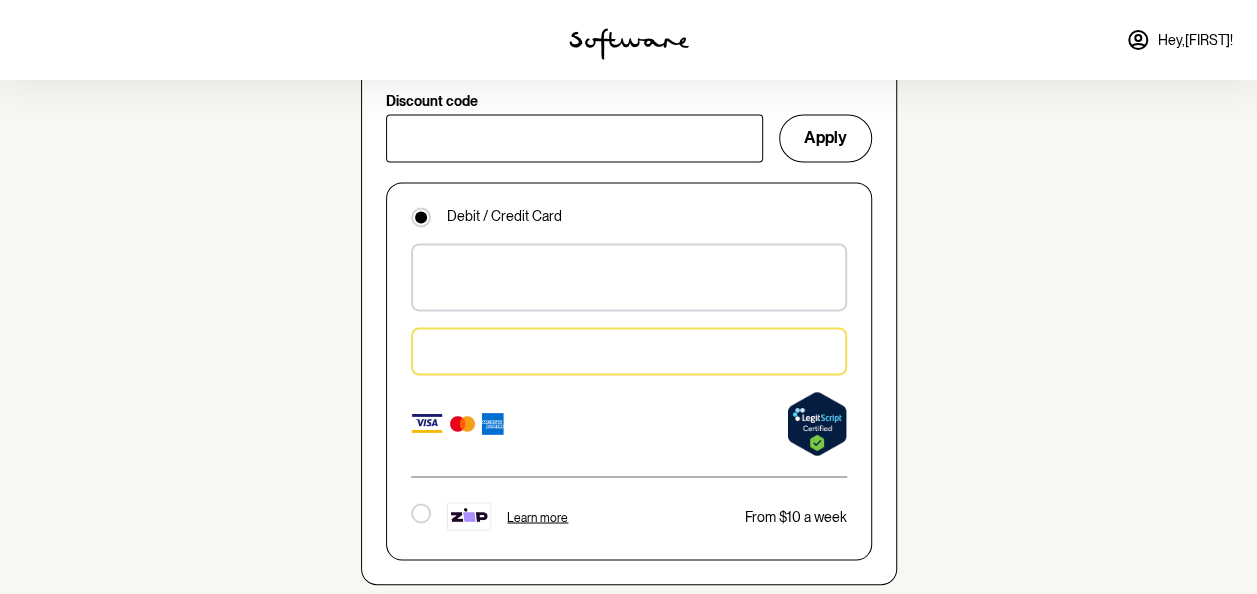 scroll, scrollTop: 1600, scrollLeft: 0, axis: vertical 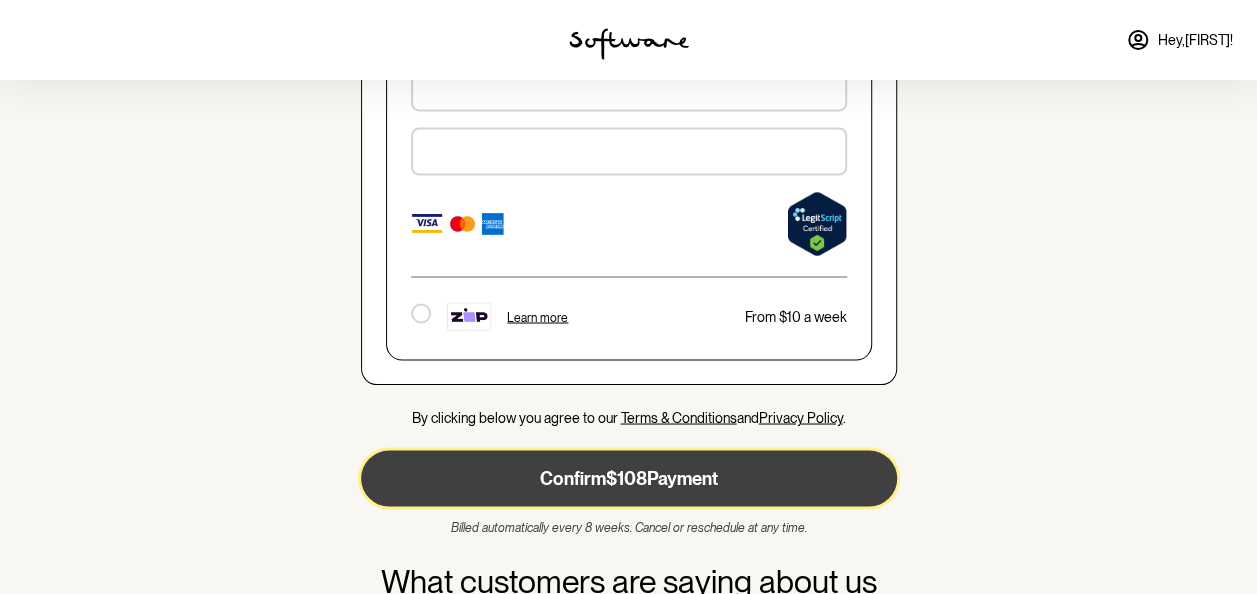 click on "Confirm  $108  Payment" at bounding box center (629, 478) 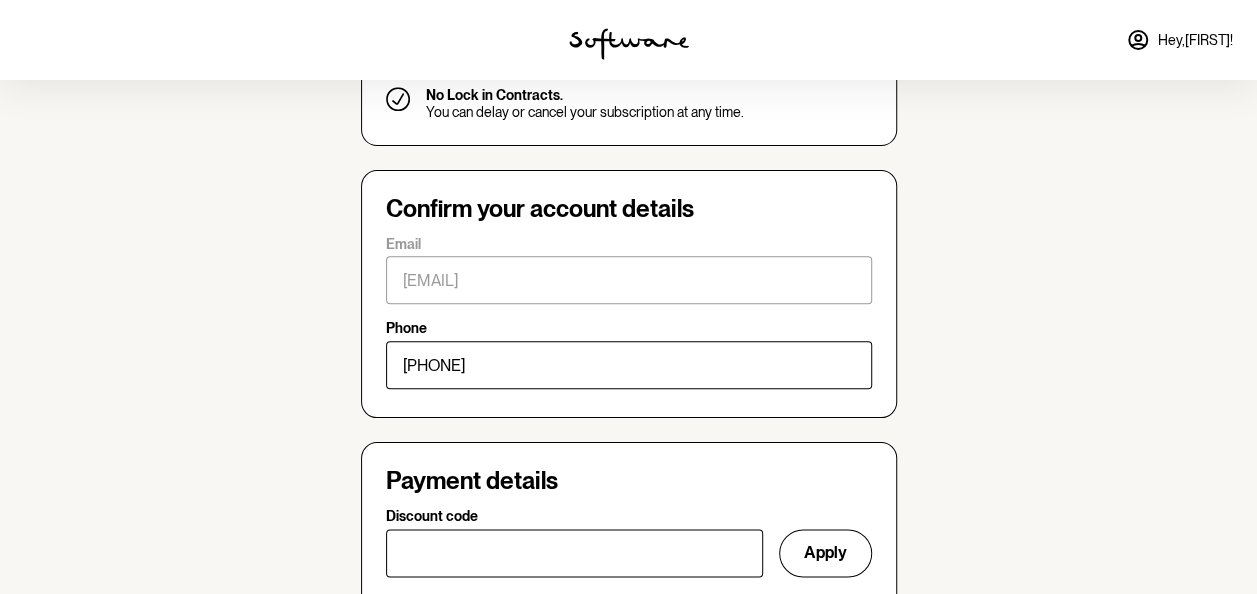 scroll, scrollTop: 1000, scrollLeft: 0, axis: vertical 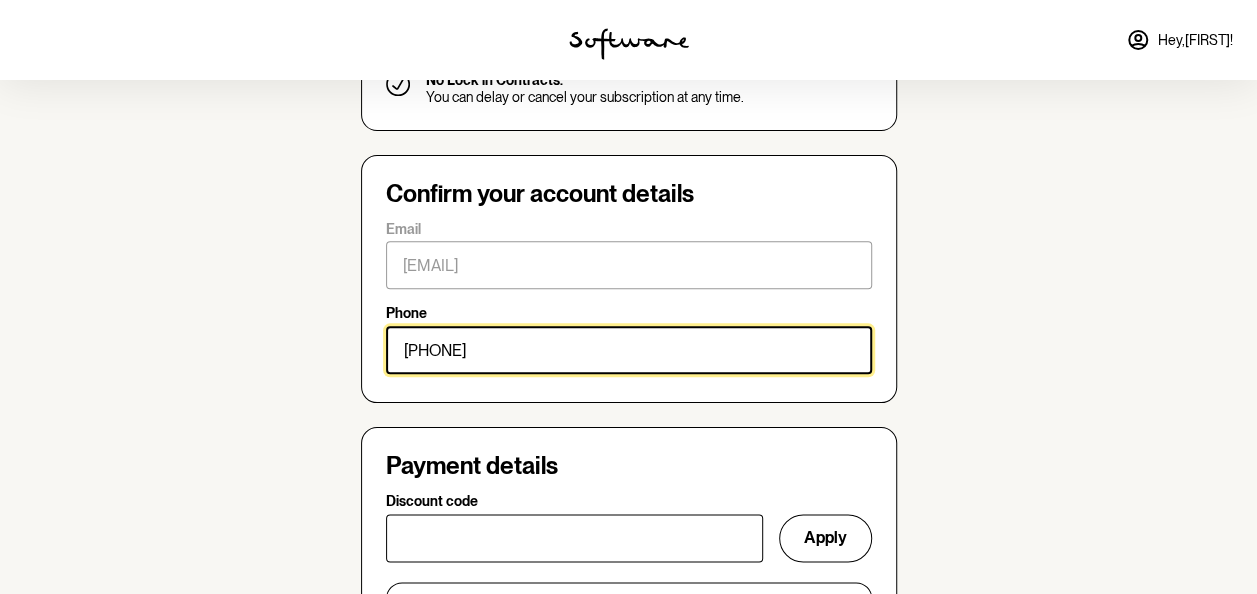 drag, startPoint x: 532, startPoint y: 337, endPoint x: 353, endPoint y: 337, distance: 179 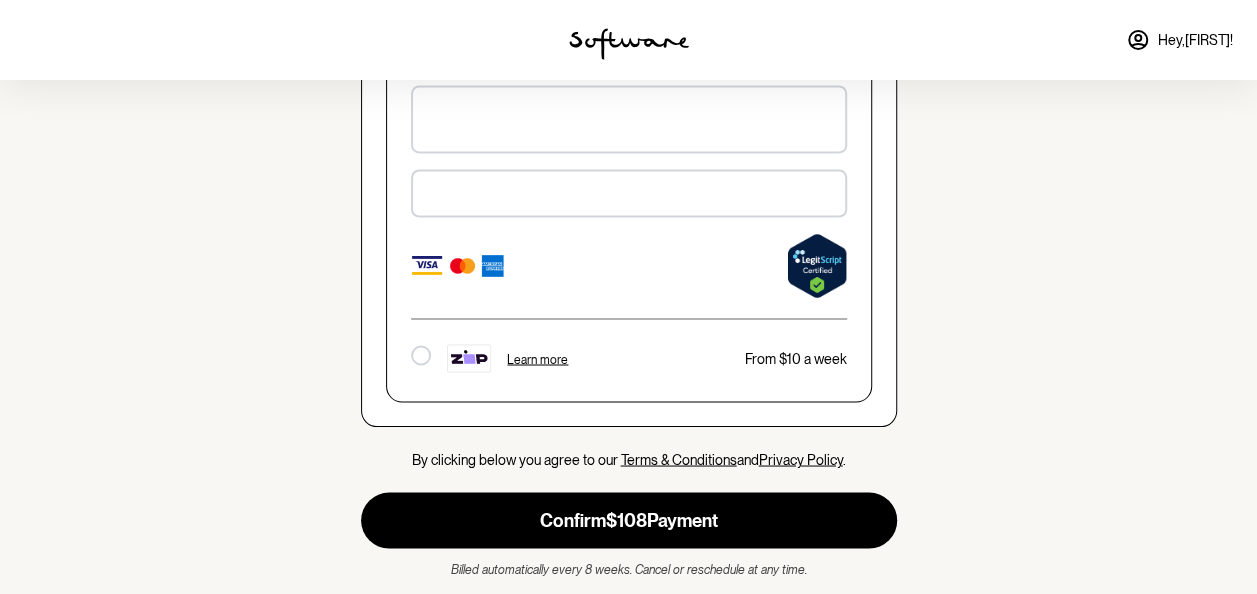 scroll, scrollTop: 1700, scrollLeft: 0, axis: vertical 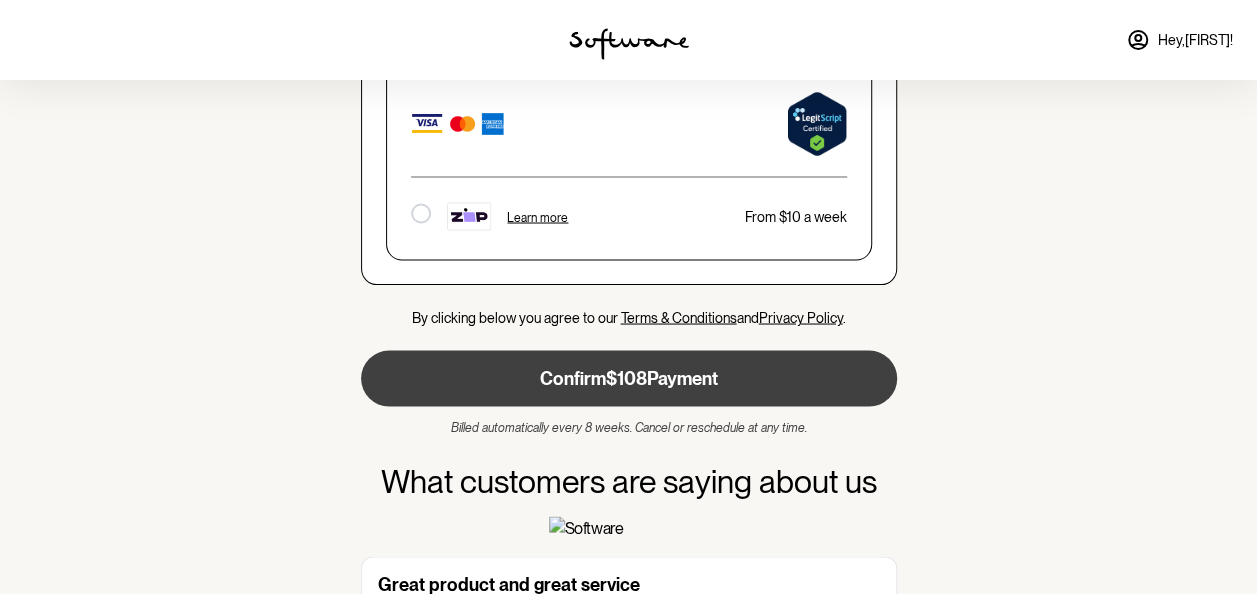 type on "[PHONE]" 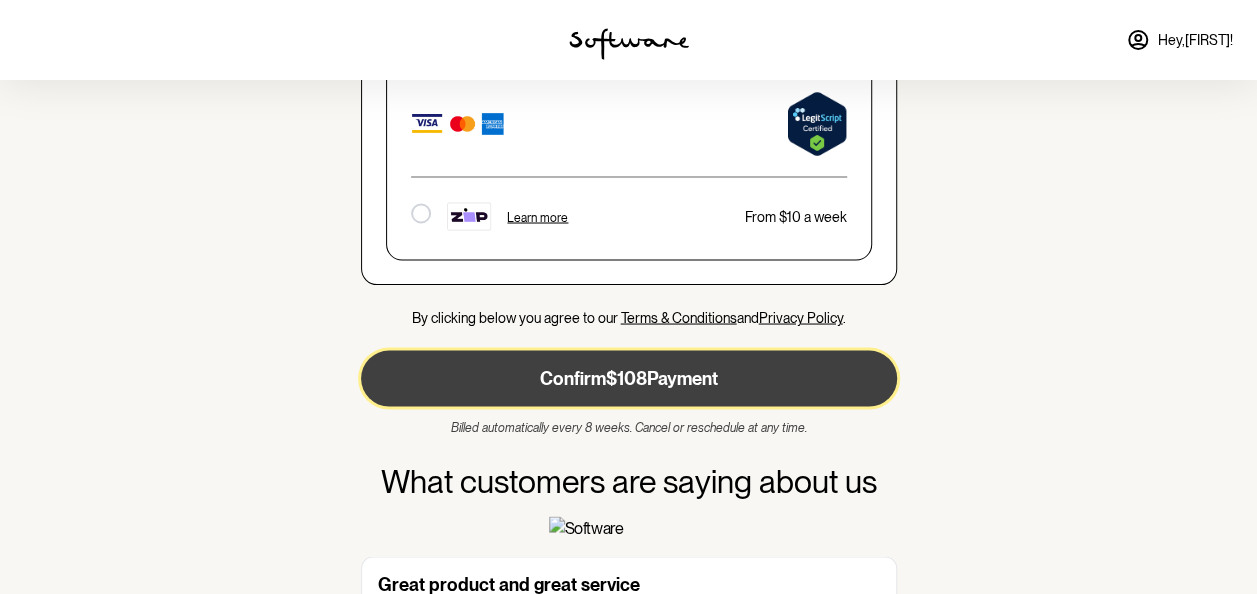 click on "Confirm  $108  Payment" at bounding box center (629, 378) 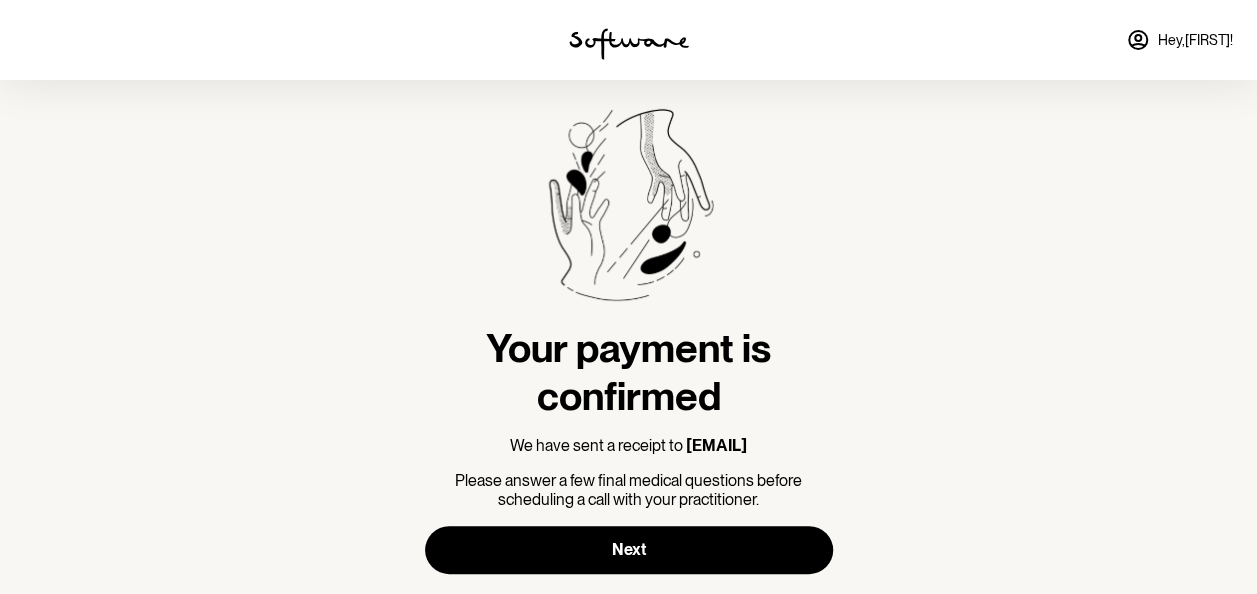 scroll, scrollTop: 13, scrollLeft: 0, axis: vertical 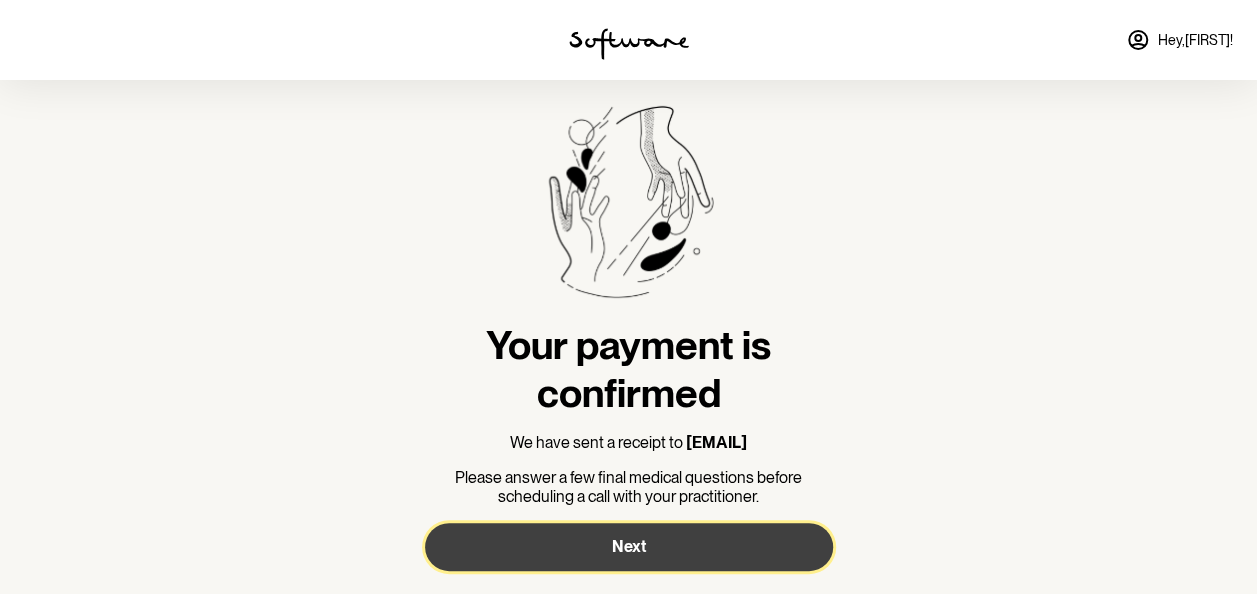 click on "Next" at bounding box center [629, 547] 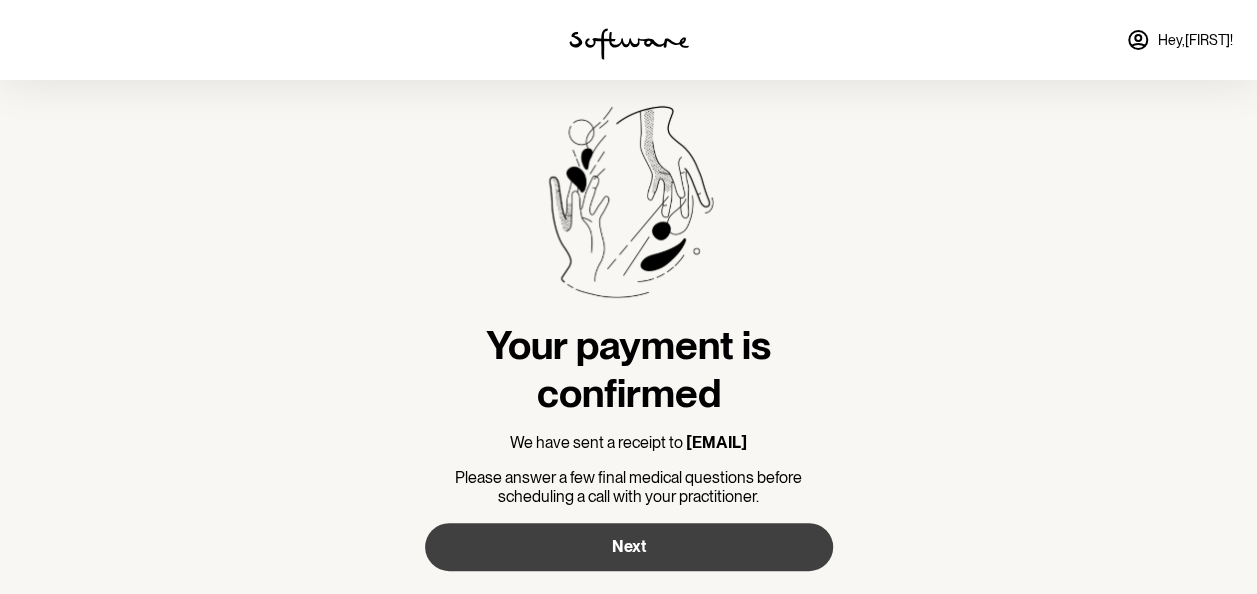 scroll, scrollTop: 0, scrollLeft: 0, axis: both 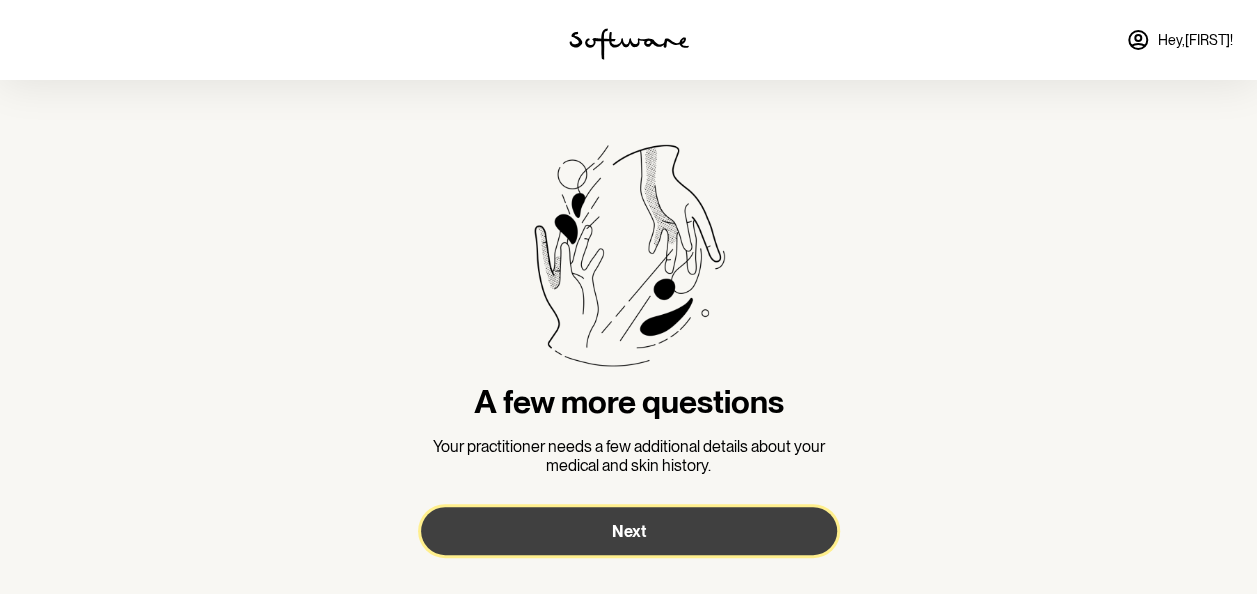 click on "Next" at bounding box center [629, 531] 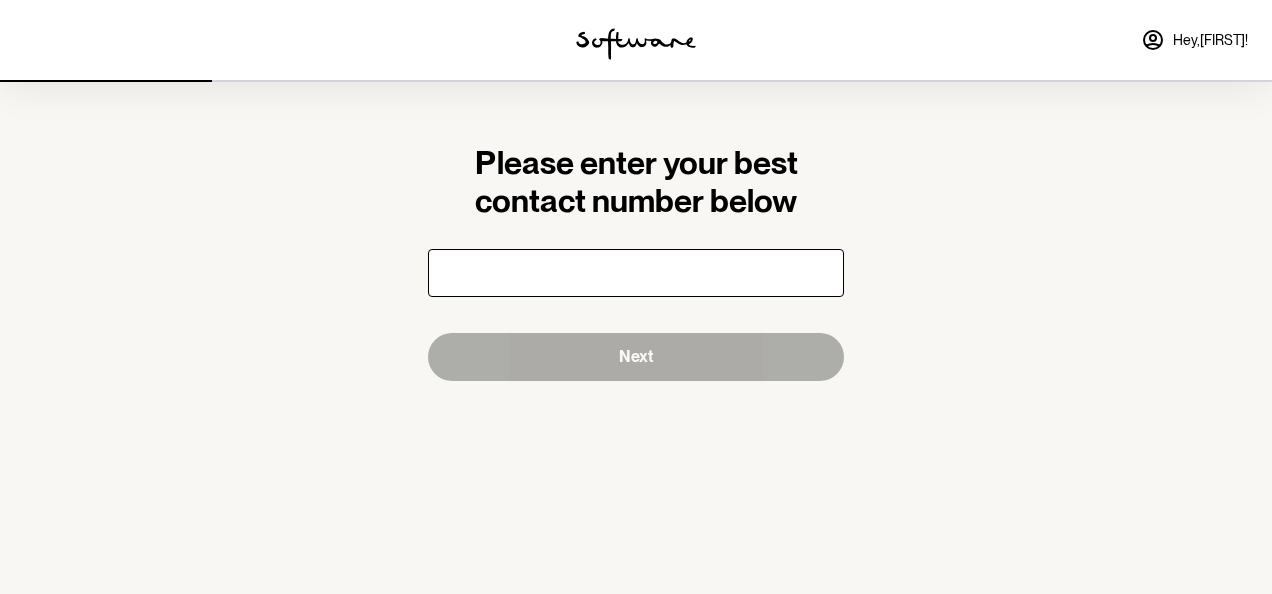 click at bounding box center [636, 273] 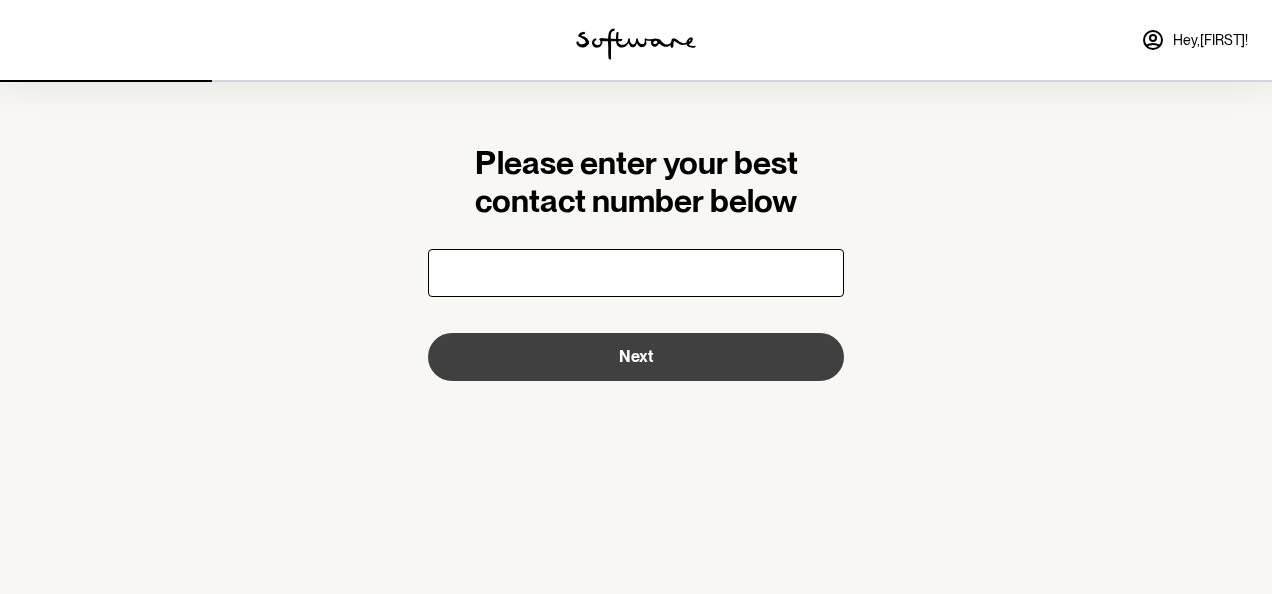 type on "[PHONE]" 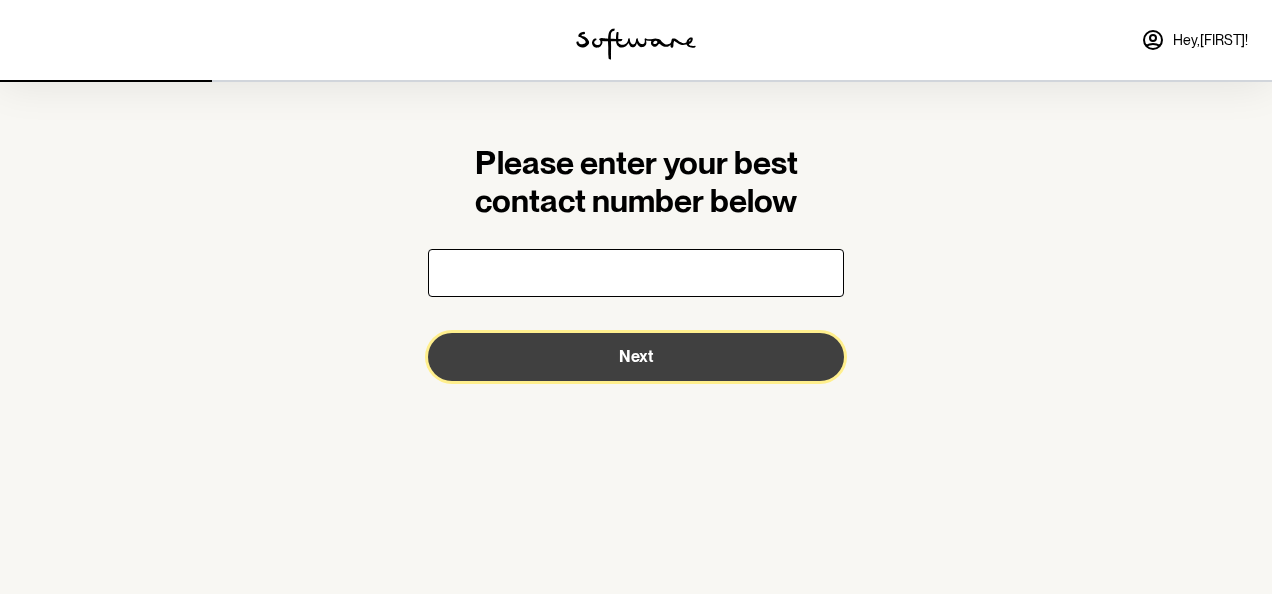 click on "Next" at bounding box center [636, 357] 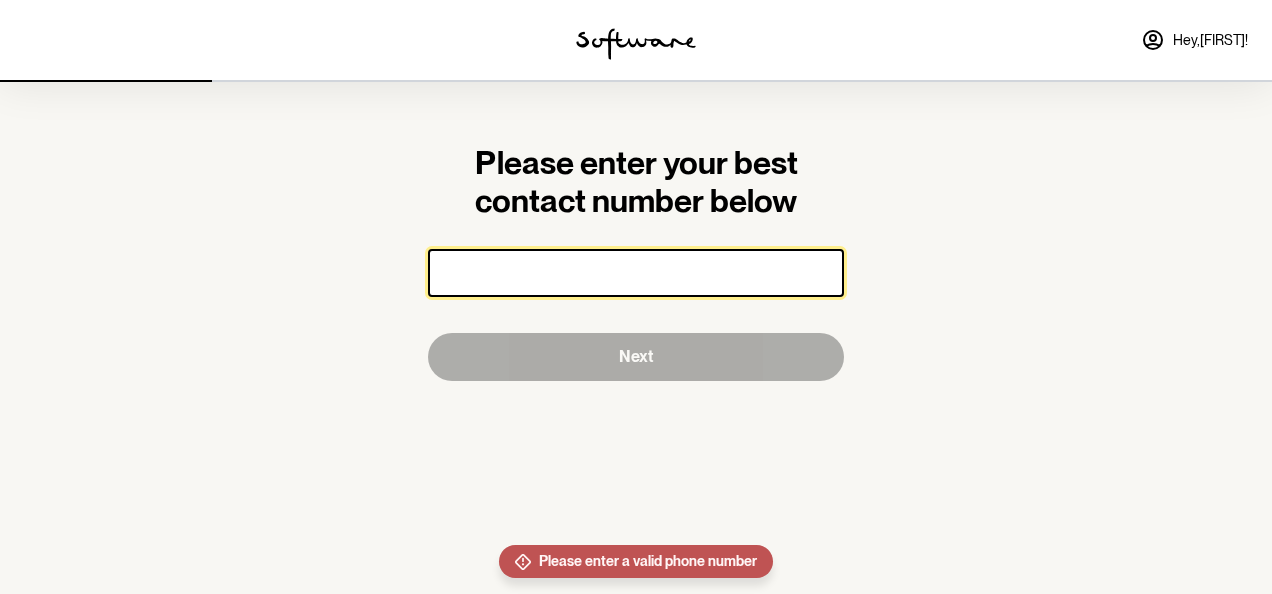 click at bounding box center [636, 273] 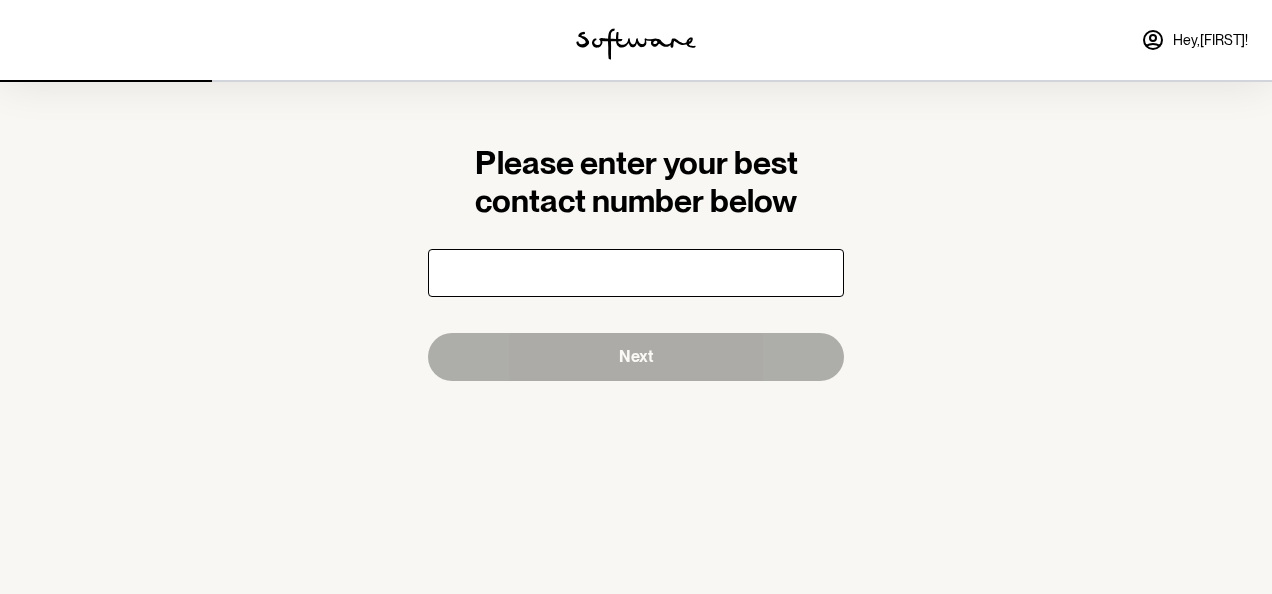 drag, startPoint x: 843, startPoint y: 530, endPoint x: 828, endPoint y: 446, distance: 85.32877 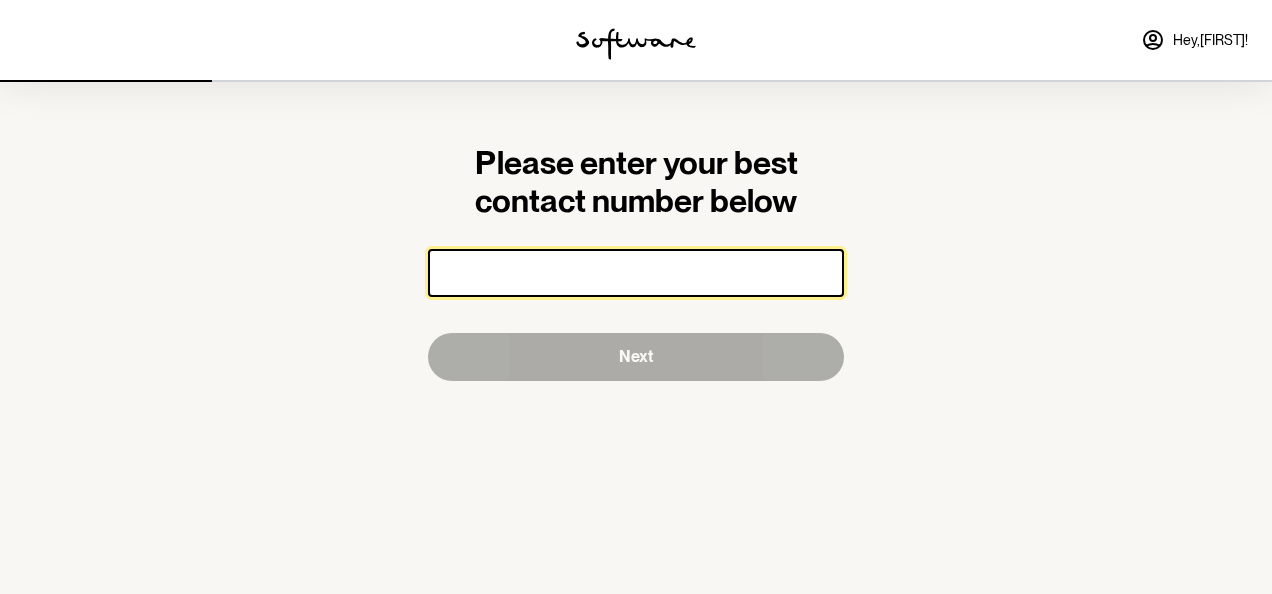click at bounding box center [636, 273] 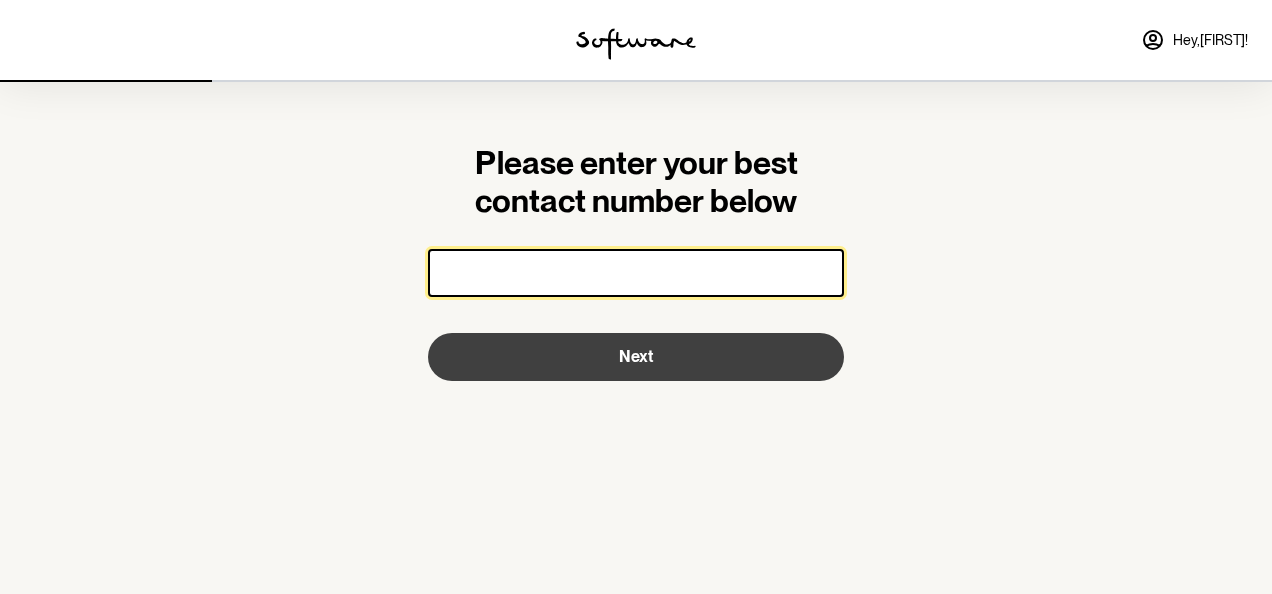 type on "[PHONE]" 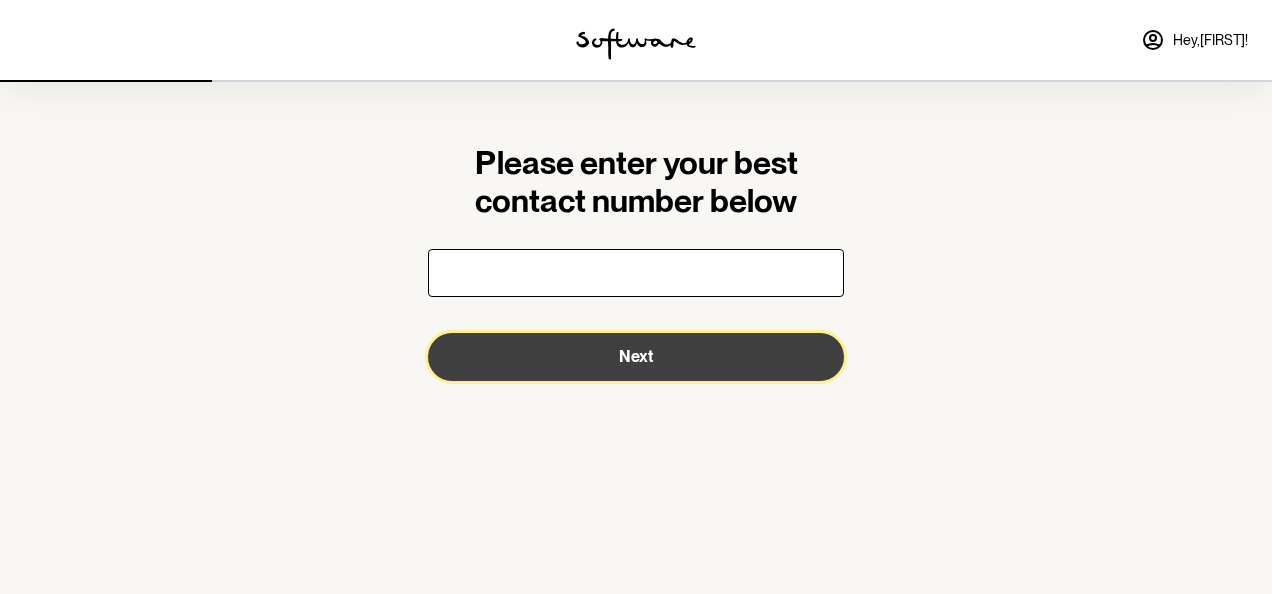 click on "Next" at bounding box center (636, 357) 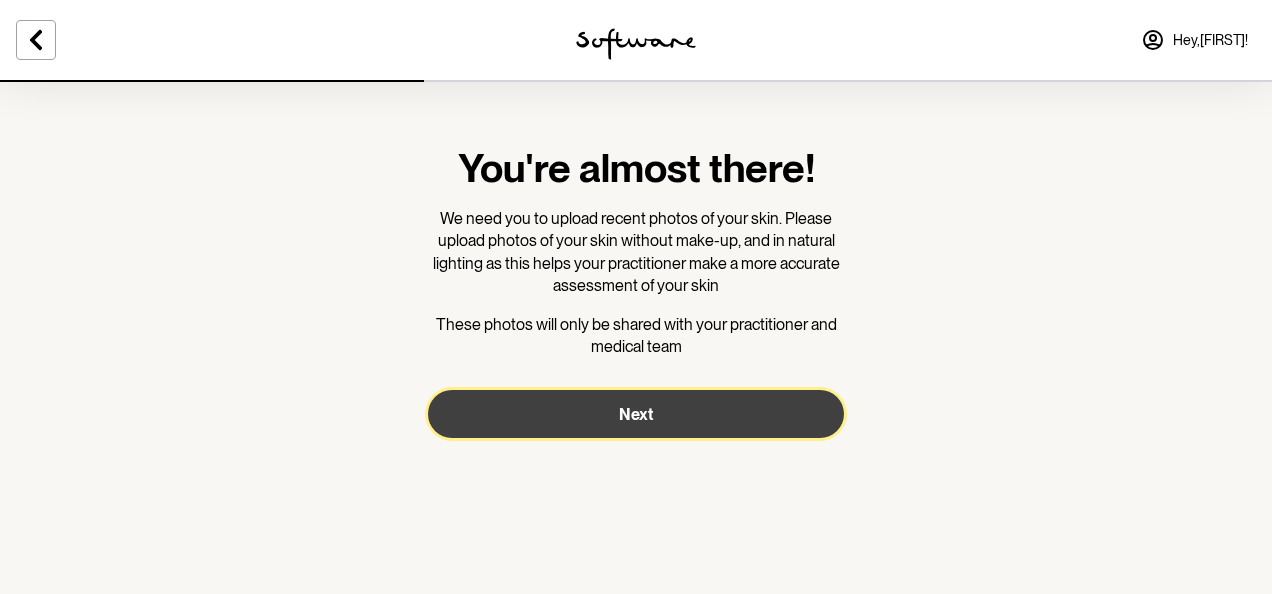 click on "Next" at bounding box center [636, 414] 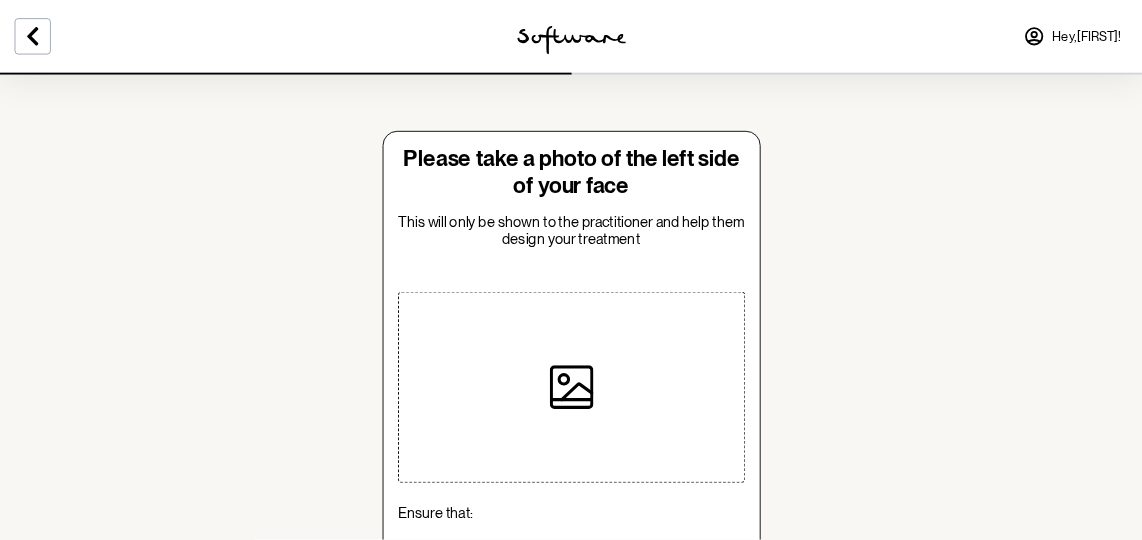 scroll, scrollTop: 0, scrollLeft: 0, axis: both 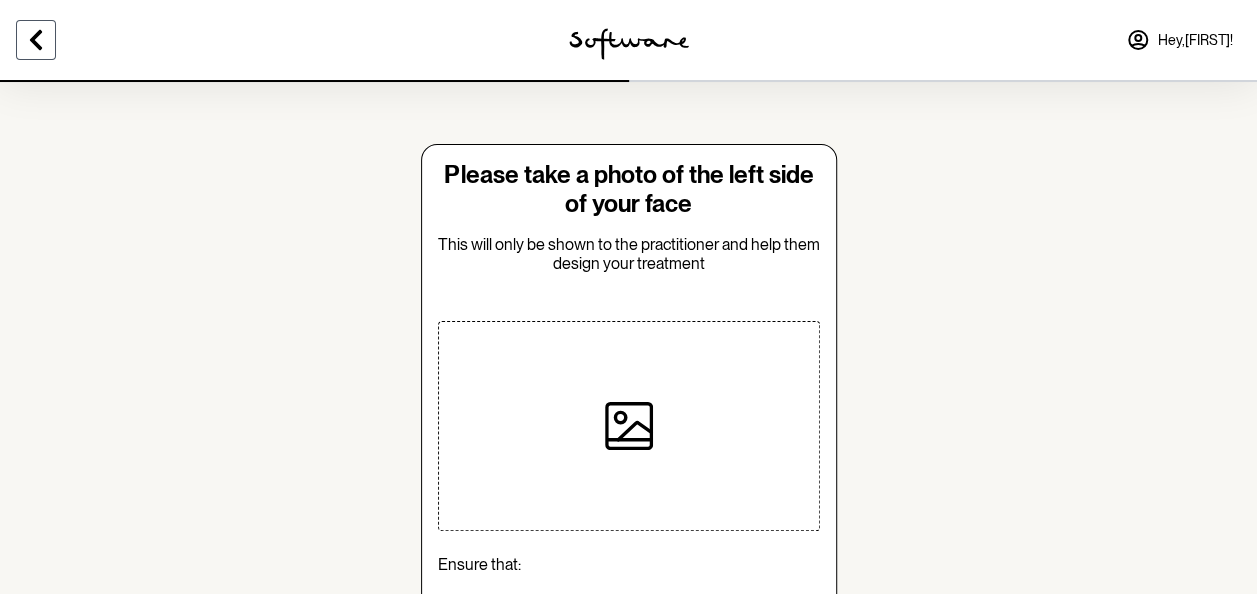click 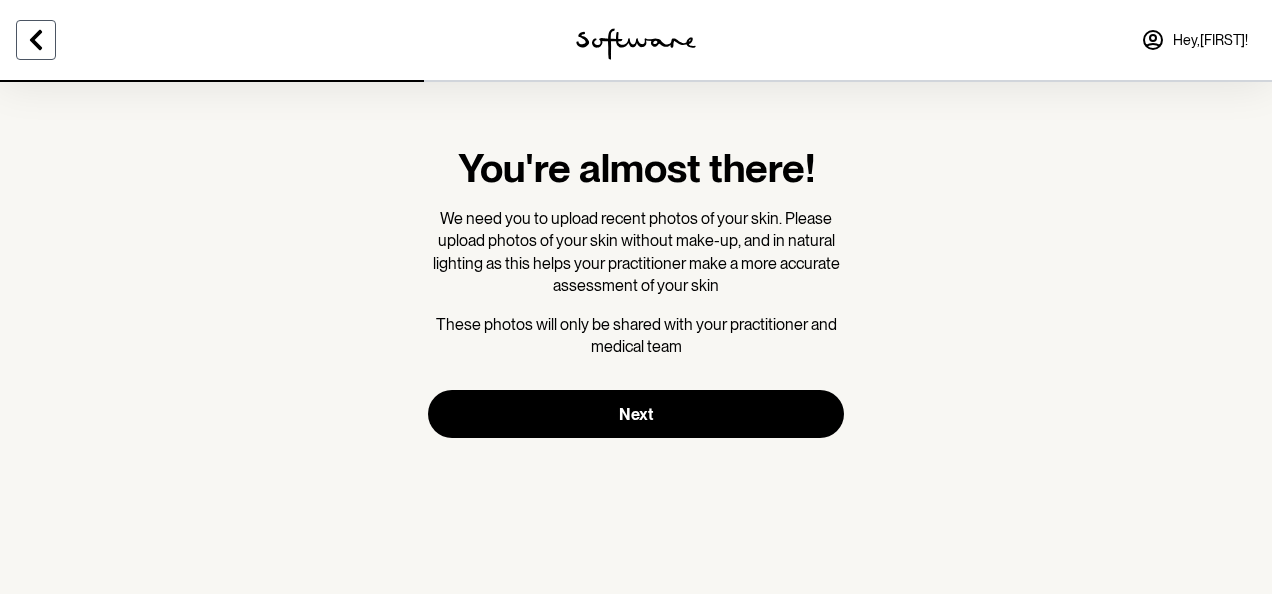 click 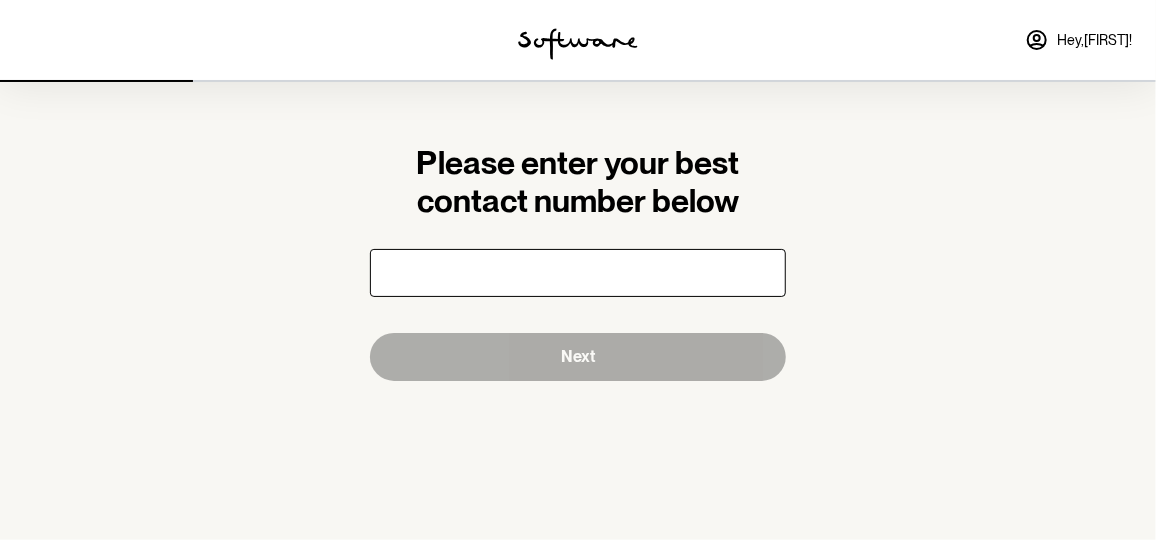 click at bounding box center (578, 273) 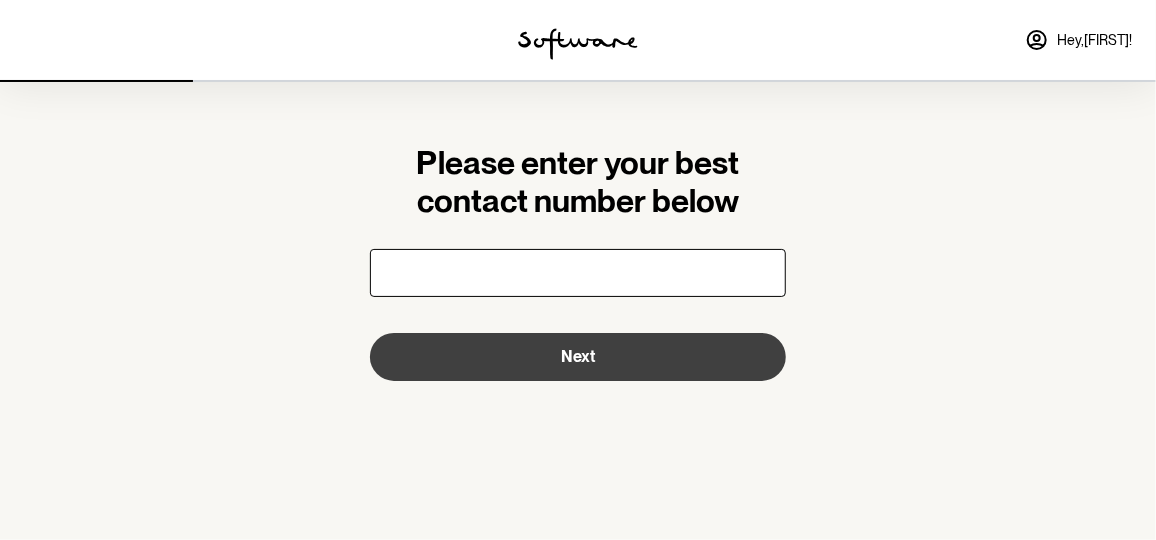 type on "[PHONE]" 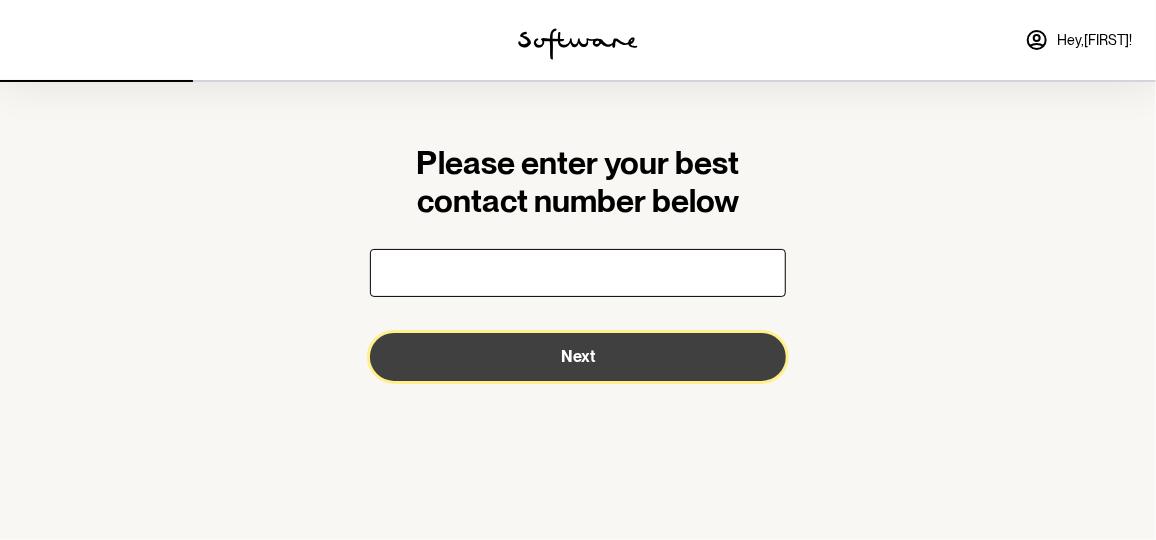 click on "Next" at bounding box center [578, 357] 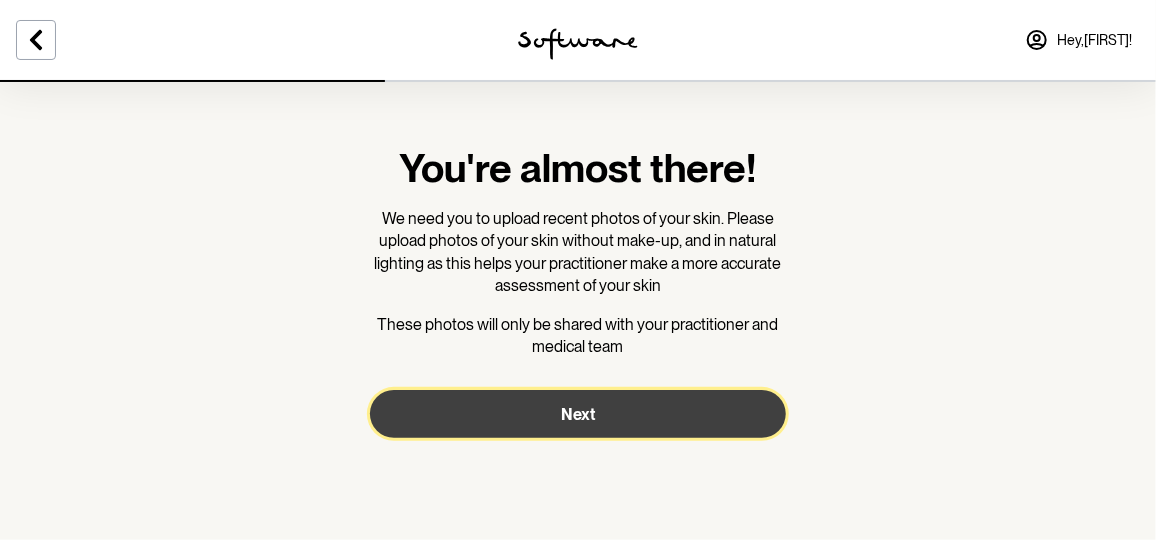 click on "Next" at bounding box center (578, 414) 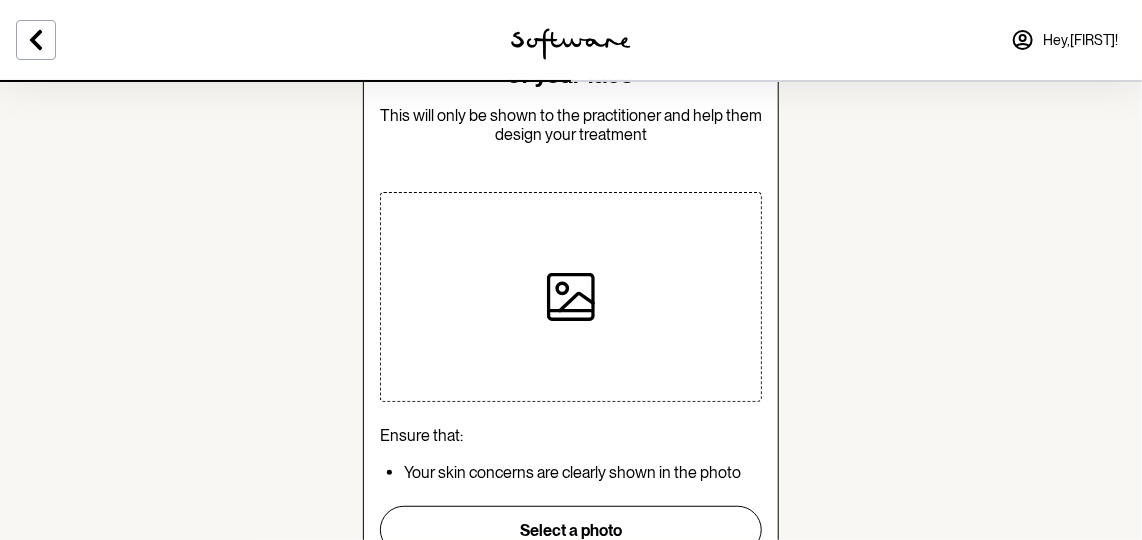scroll, scrollTop: 188, scrollLeft: 0, axis: vertical 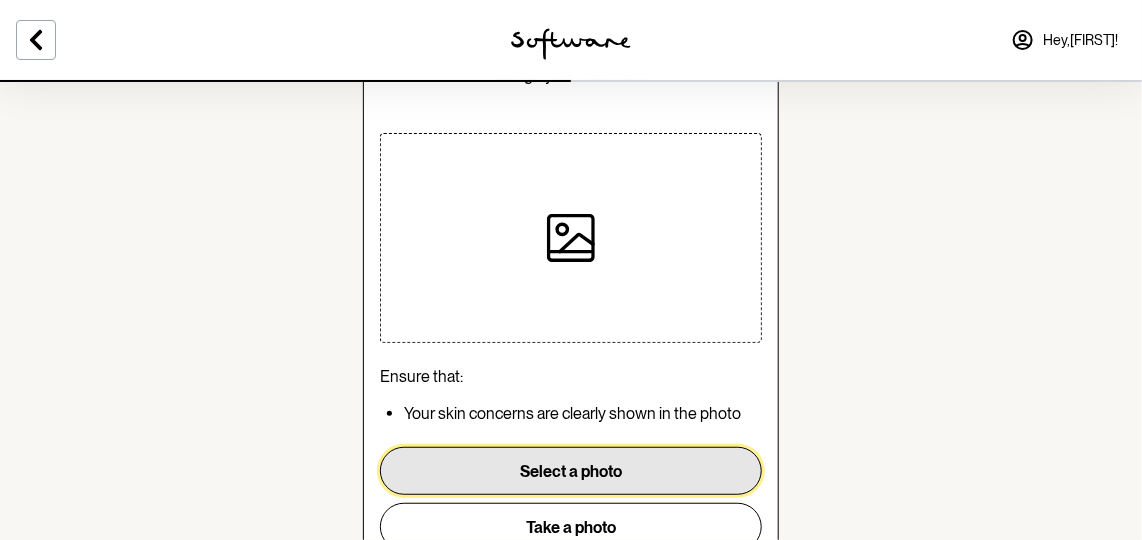 click on "Select a photo" at bounding box center [571, 471] 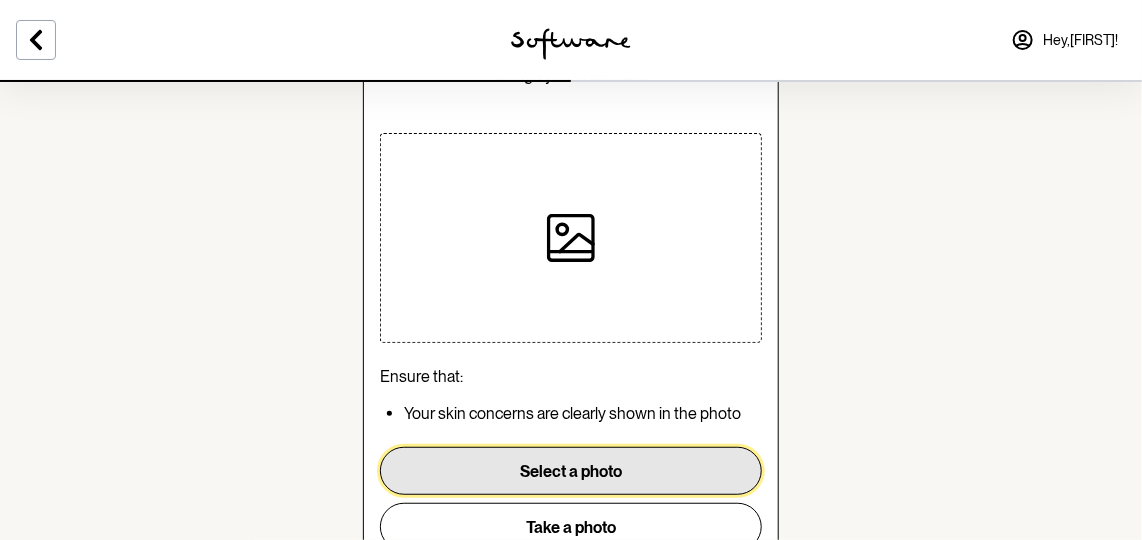 click on "Select a photo" at bounding box center (571, 471) 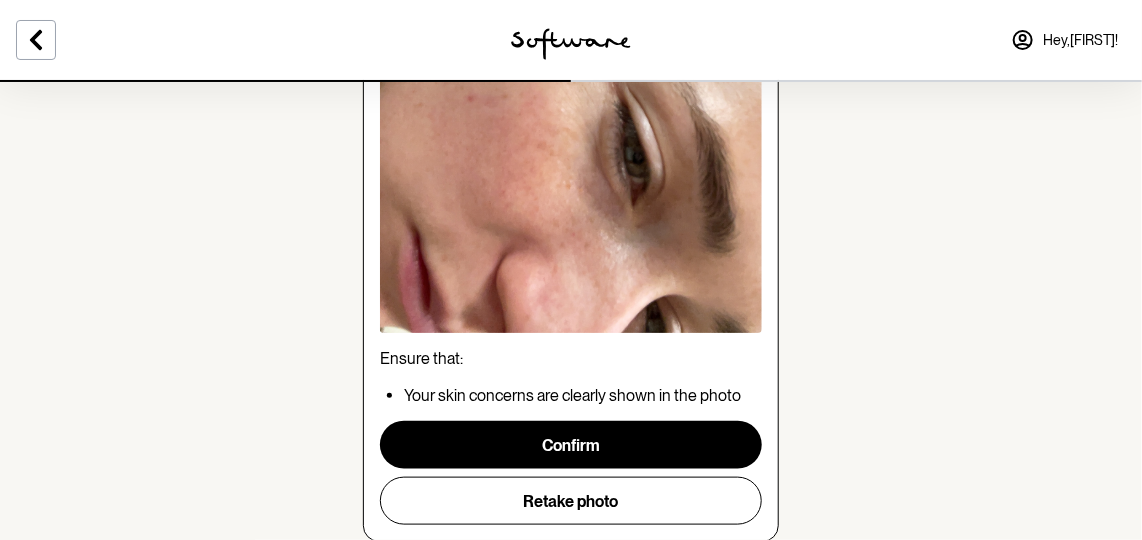 scroll, scrollTop: 619, scrollLeft: 0, axis: vertical 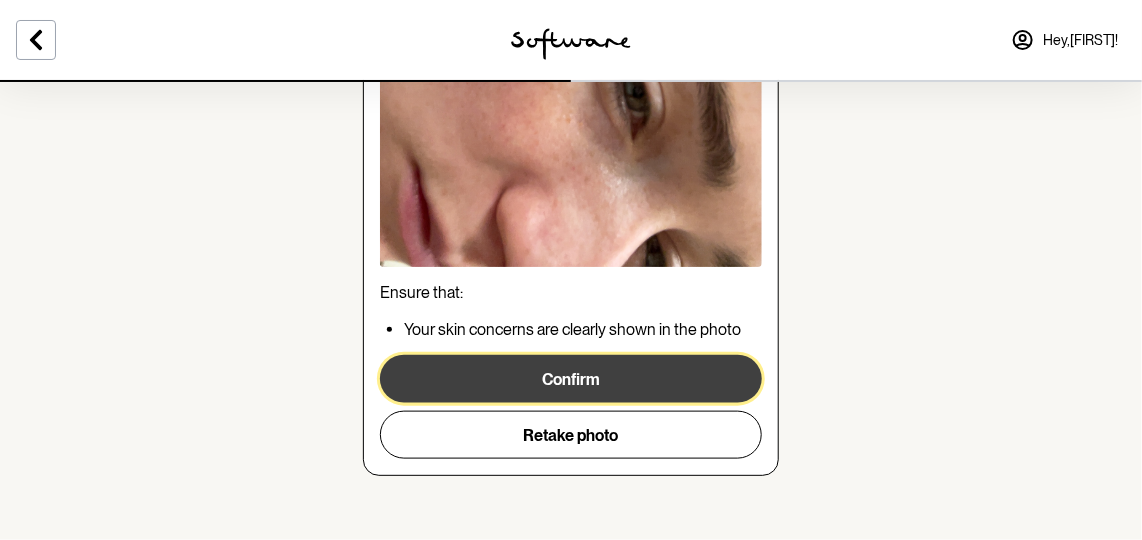 click on "Confirm" at bounding box center [571, 379] 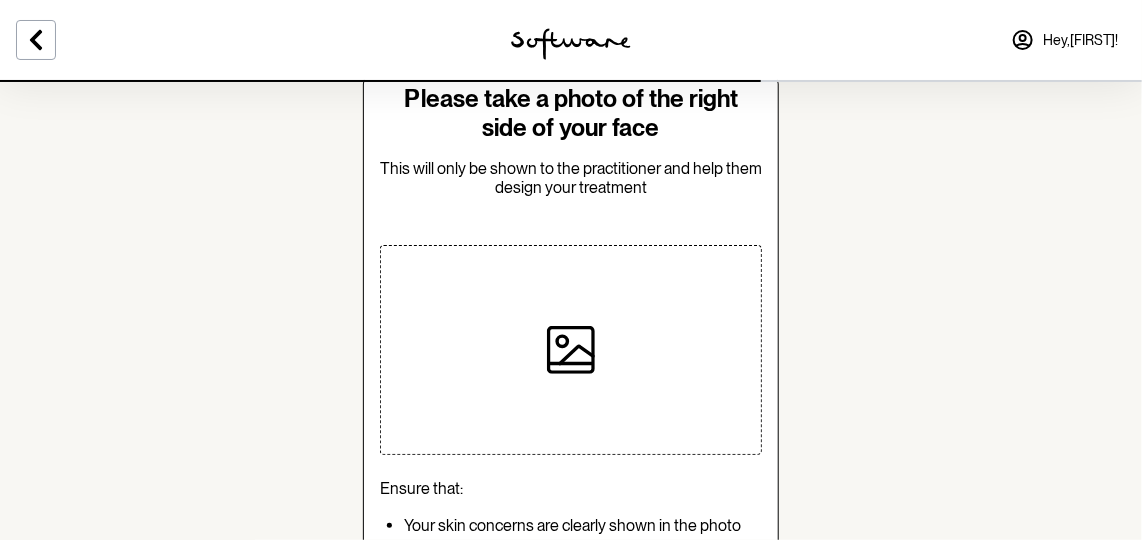 scroll, scrollTop: 181, scrollLeft: 0, axis: vertical 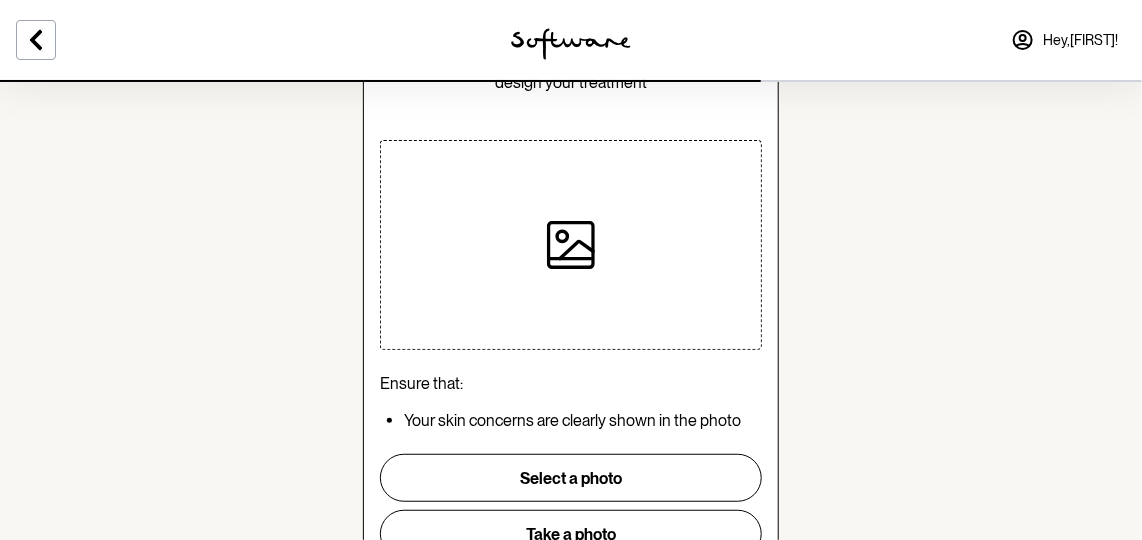 click at bounding box center [571, 245] 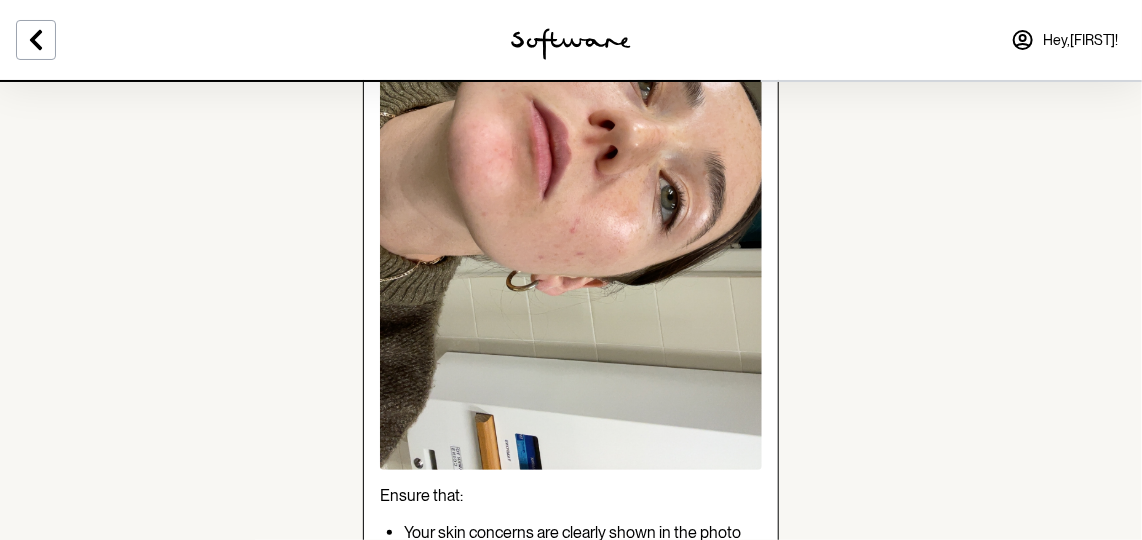 scroll, scrollTop: 619, scrollLeft: 0, axis: vertical 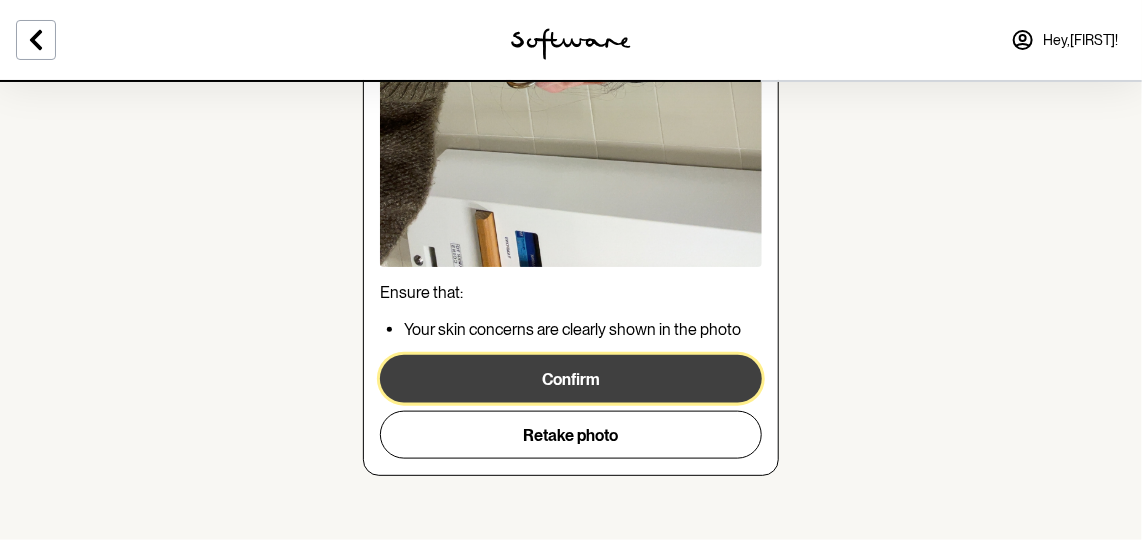 click on "Confirm" at bounding box center [571, 379] 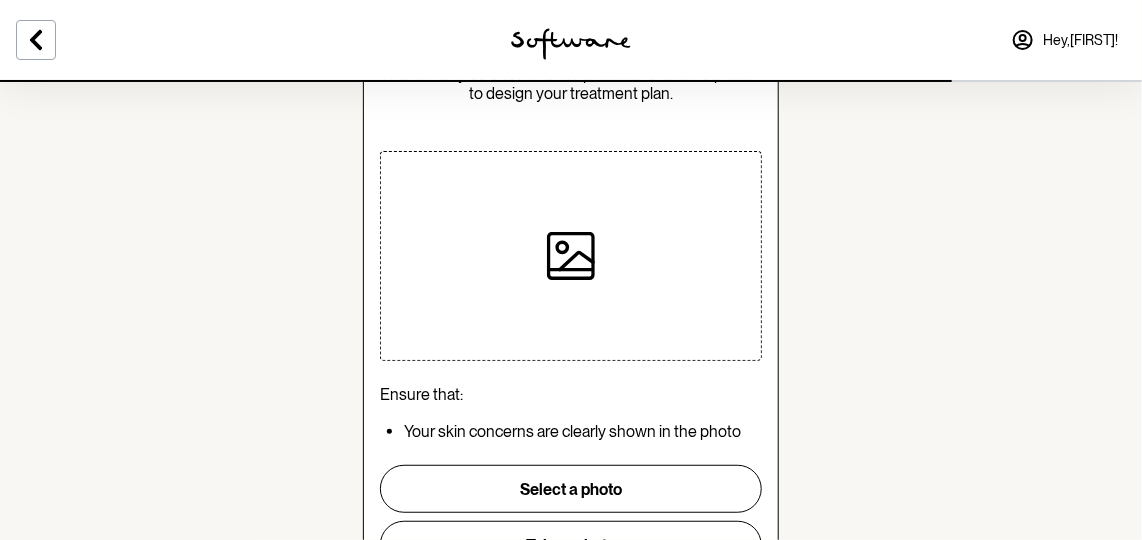 scroll, scrollTop: 272, scrollLeft: 0, axis: vertical 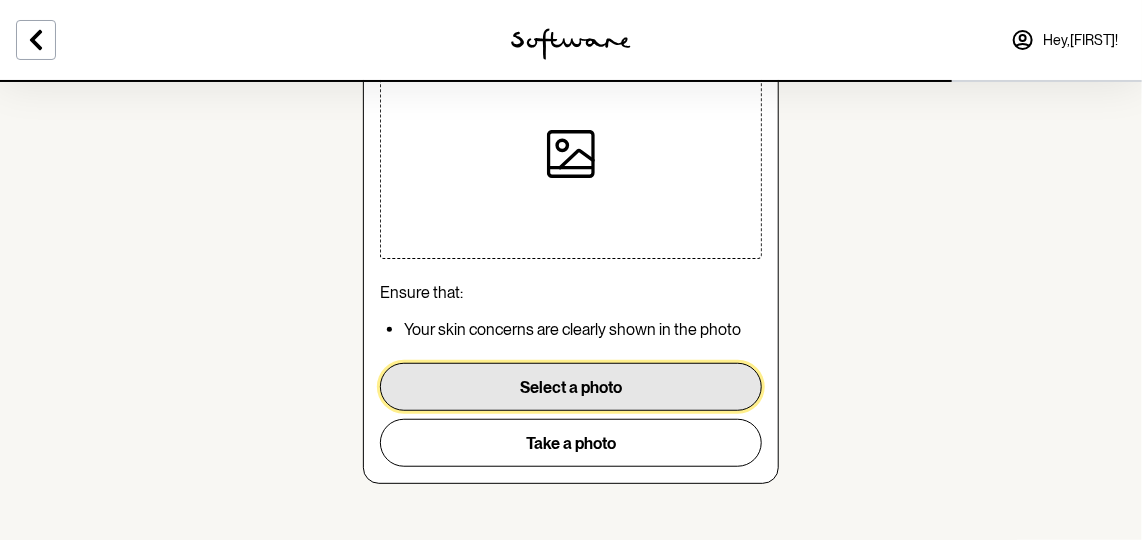 click on "Select a photo" at bounding box center (571, 387) 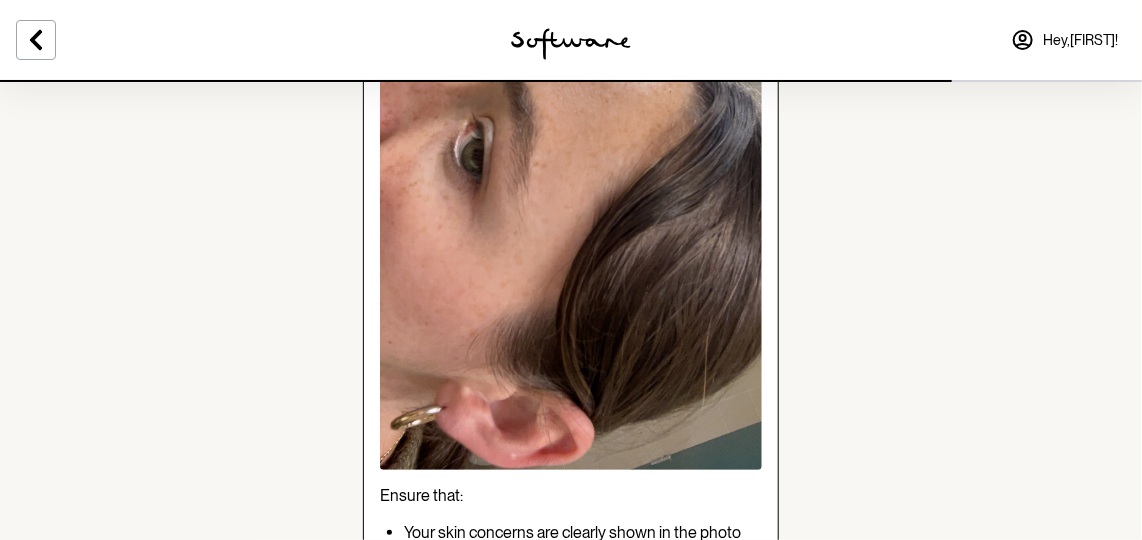scroll, scrollTop: 619, scrollLeft: 0, axis: vertical 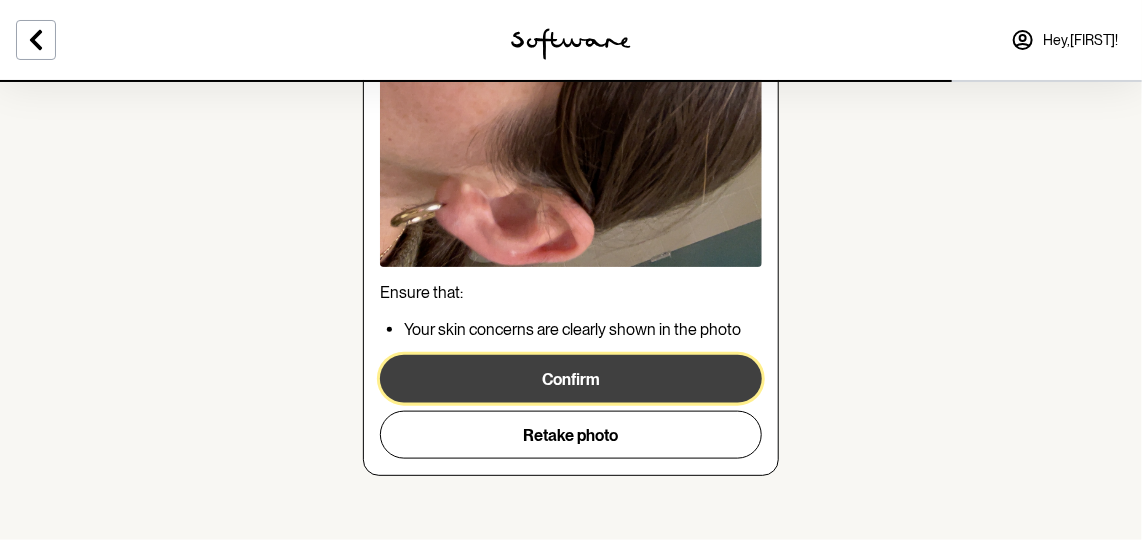 click on "Confirm" at bounding box center [571, 379] 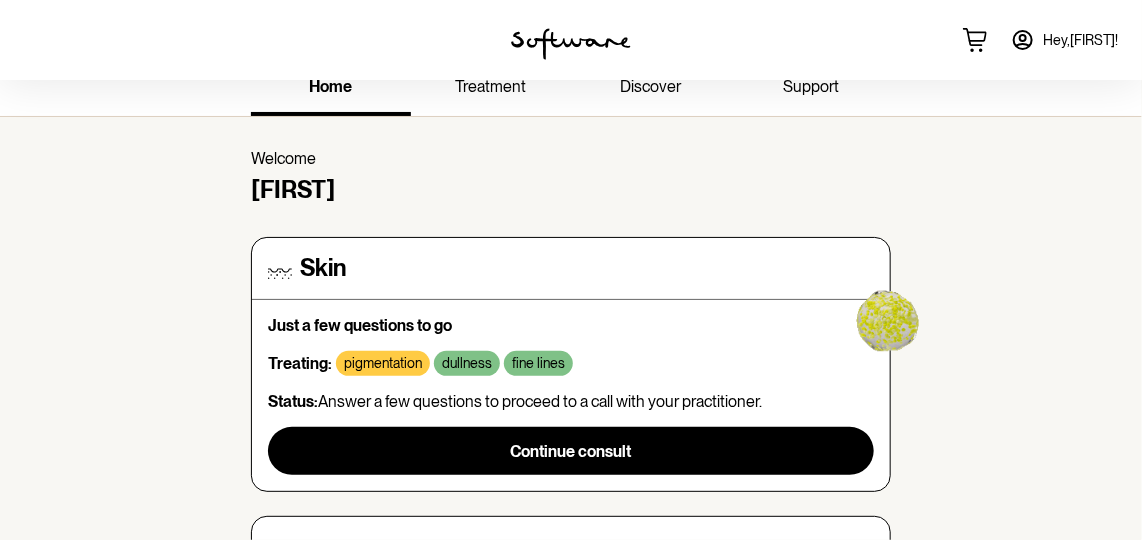 scroll, scrollTop: 0, scrollLeft: 0, axis: both 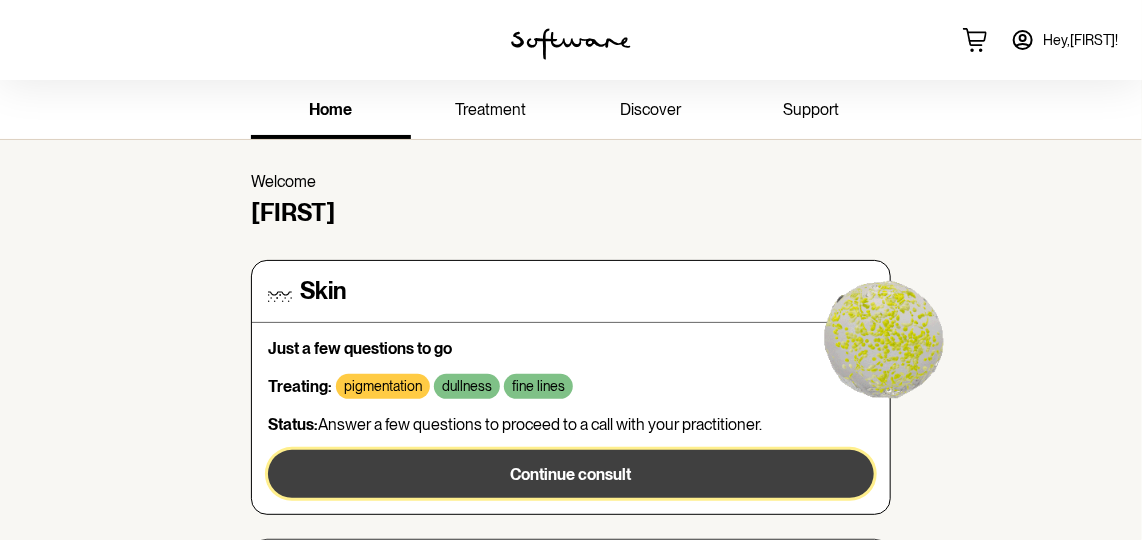 click on "Continue consult" at bounding box center [571, 474] 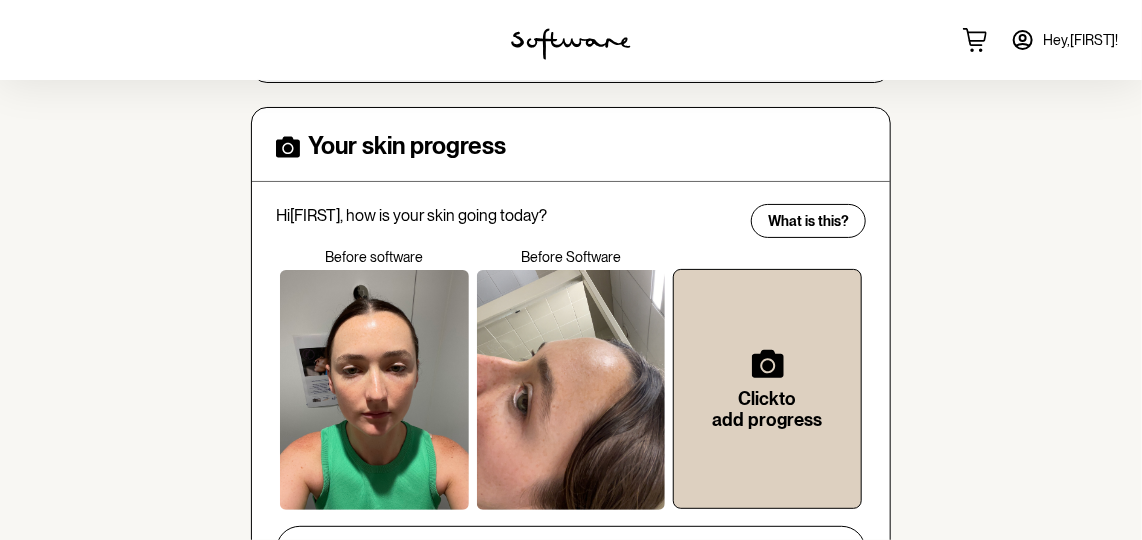 scroll, scrollTop: 0, scrollLeft: 0, axis: both 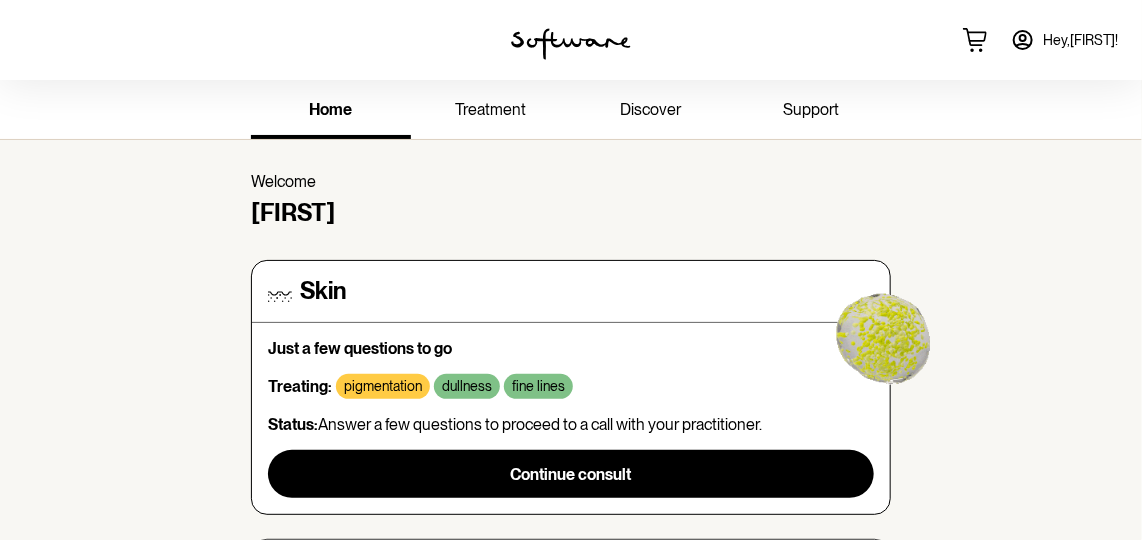 click on "treatment" at bounding box center [491, 109] 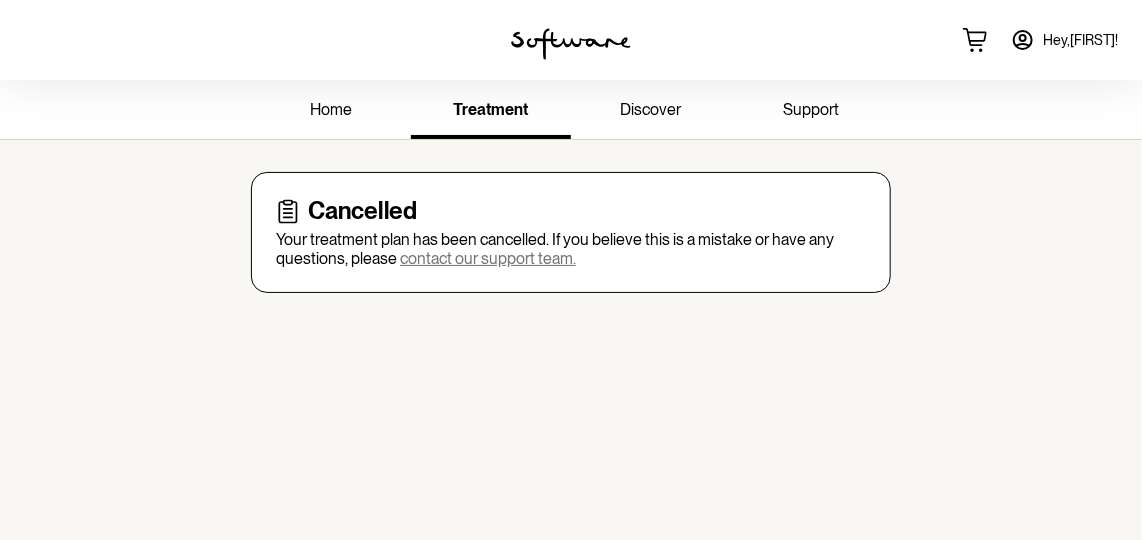 click 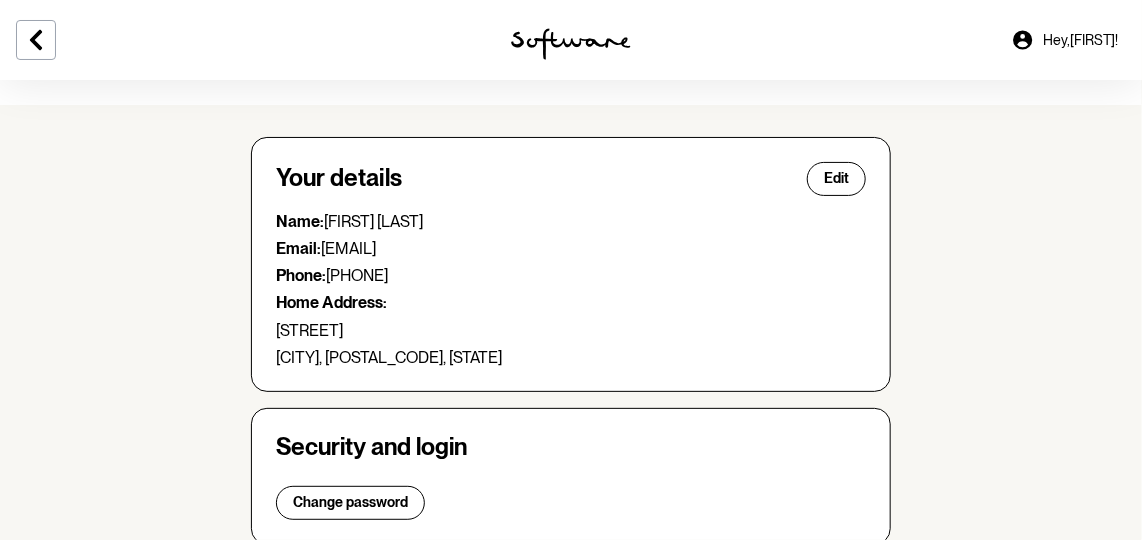 scroll, scrollTop: 90, scrollLeft: 0, axis: vertical 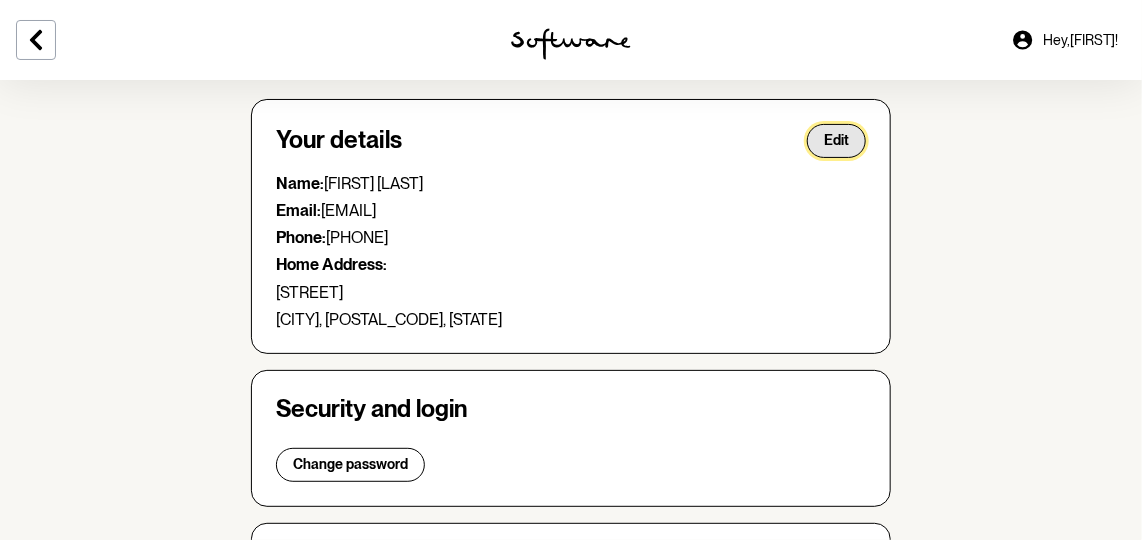 click on "Edit" at bounding box center (836, 140) 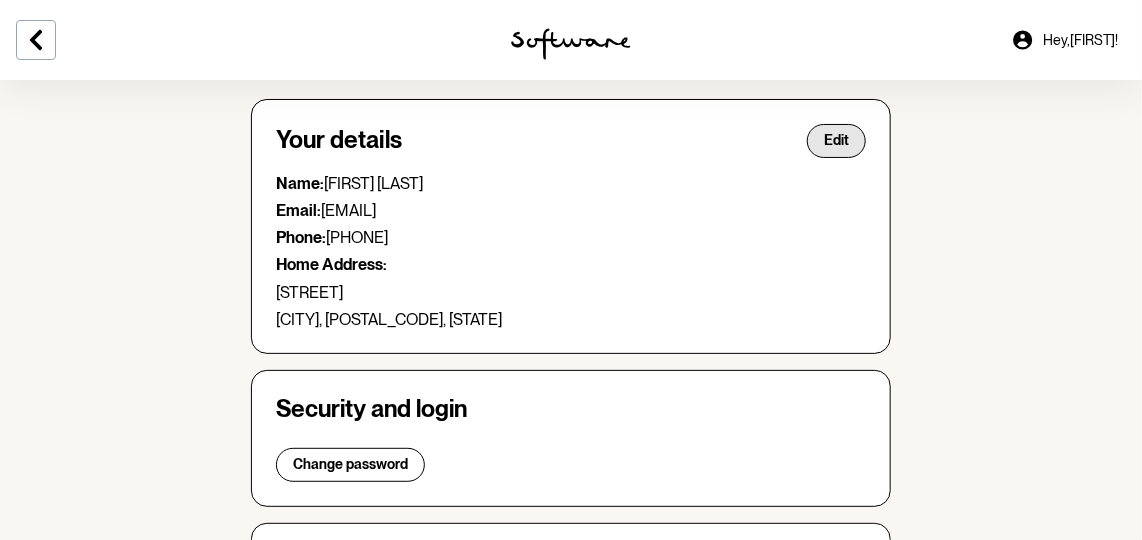 select on "NSW" 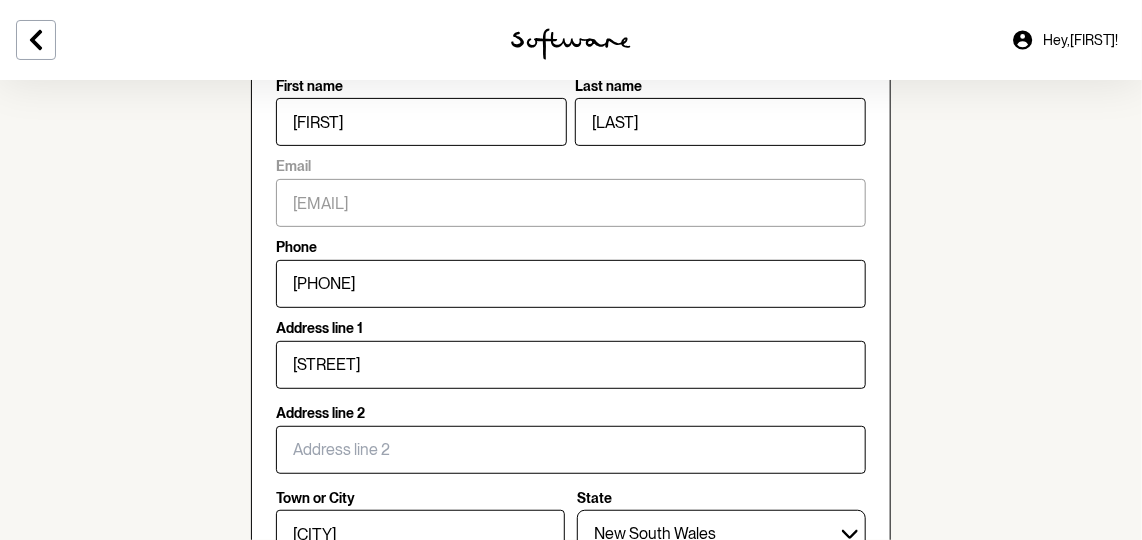 scroll, scrollTop: 272, scrollLeft: 0, axis: vertical 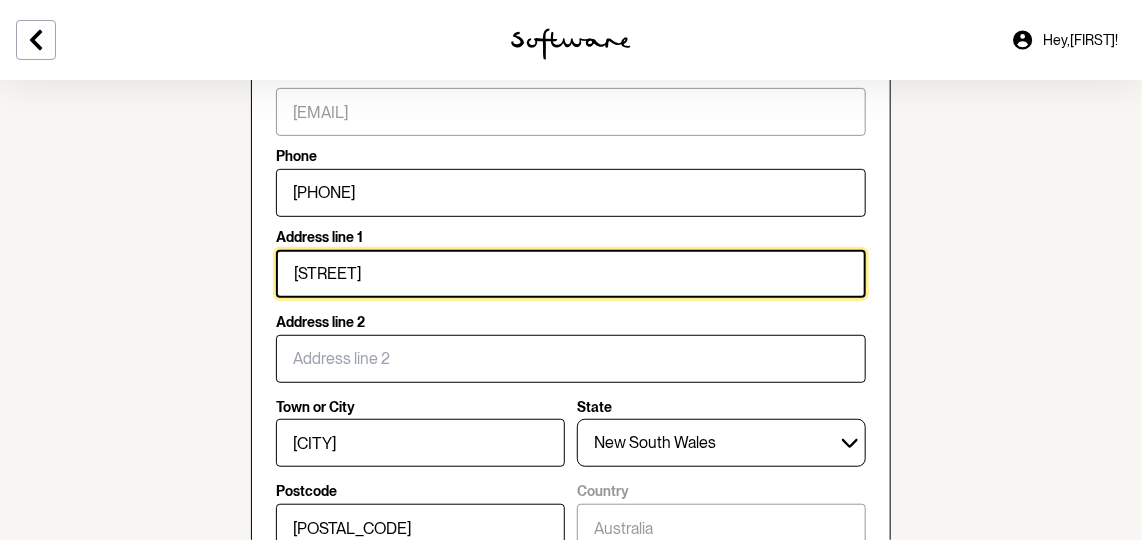 drag, startPoint x: 492, startPoint y: 289, endPoint x: 228, endPoint y: 252, distance: 266.5802 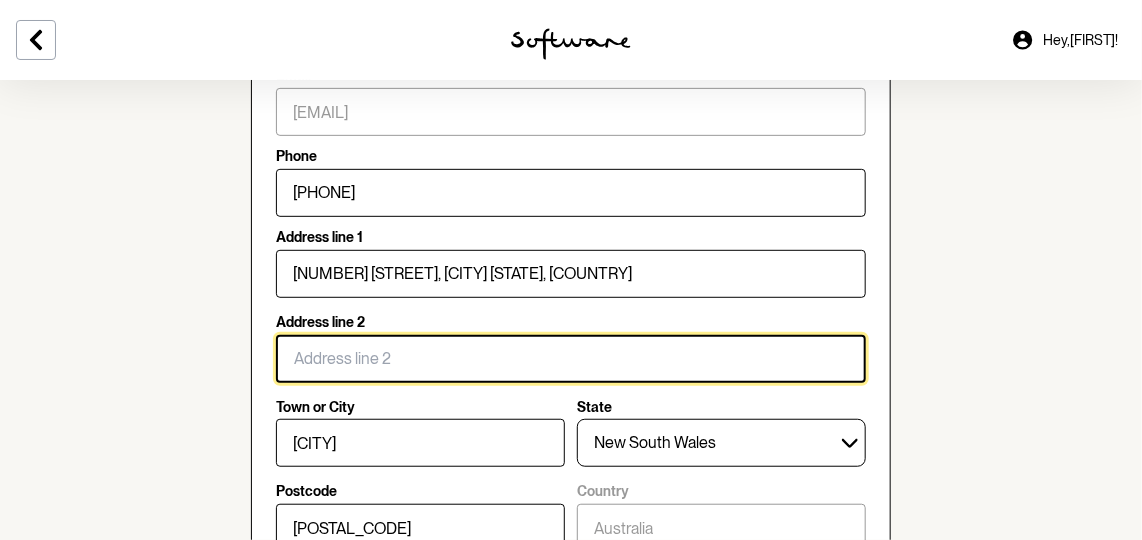 type on "[NUMBER] [STREET]" 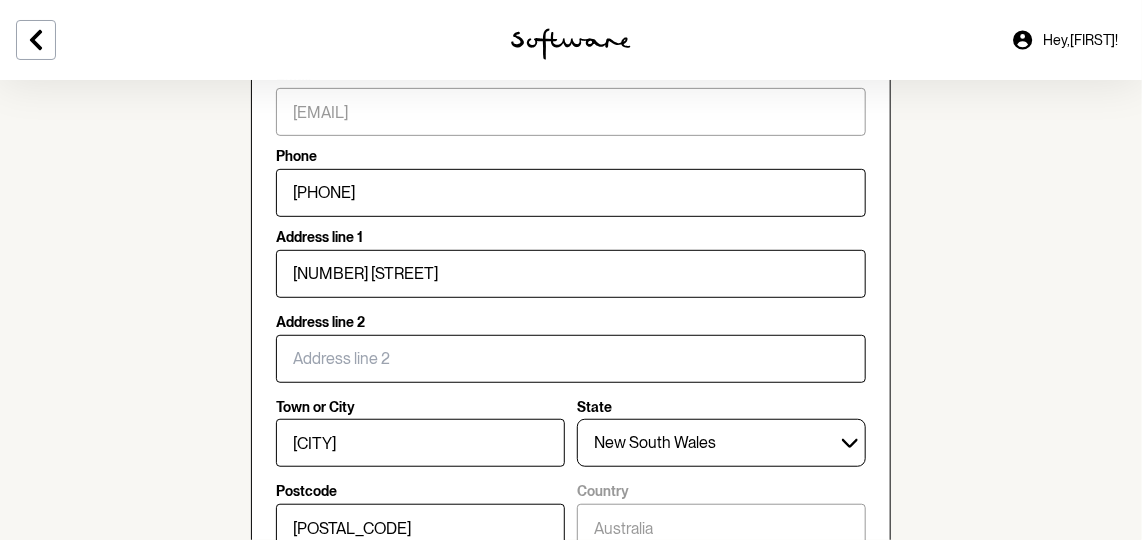 click on "Account Your details First name [FIRST] Last name [LAST] Email [EMAIL] Phone [PHONE] Address line 1 [NUMBER] [STREET] Address line 2 Town or City [CITY] State [STATE] New South Wales Northern Territory Queensland South Australia Tasmania Victoria Western Australia Postcode [POSTAL_CODE] Country Australia Company Building Save Cancel Security and login Change password Shipping details Edit [NUMBER] [STREET] [CITY] ,  [POSTAL_CODE] ,  [STATE]   Billing details Default payment method visa •••• •••• •••• 0000 Expiry [DATE] Medicare Details Add Add your medicare details for your patient profile. Log out" at bounding box center (571, 653) 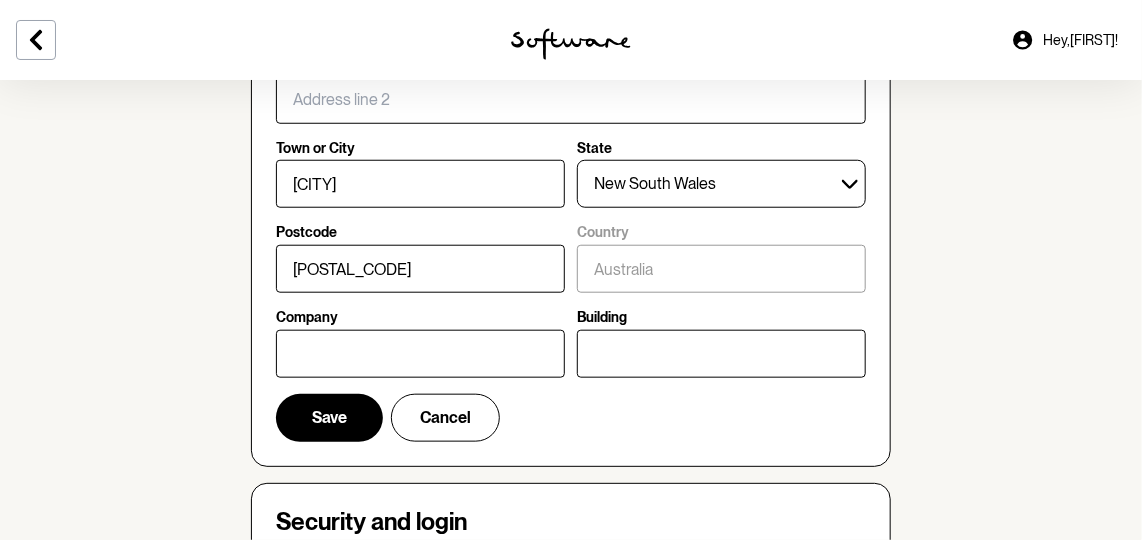 scroll, scrollTop: 545, scrollLeft: 0, axis: vertical 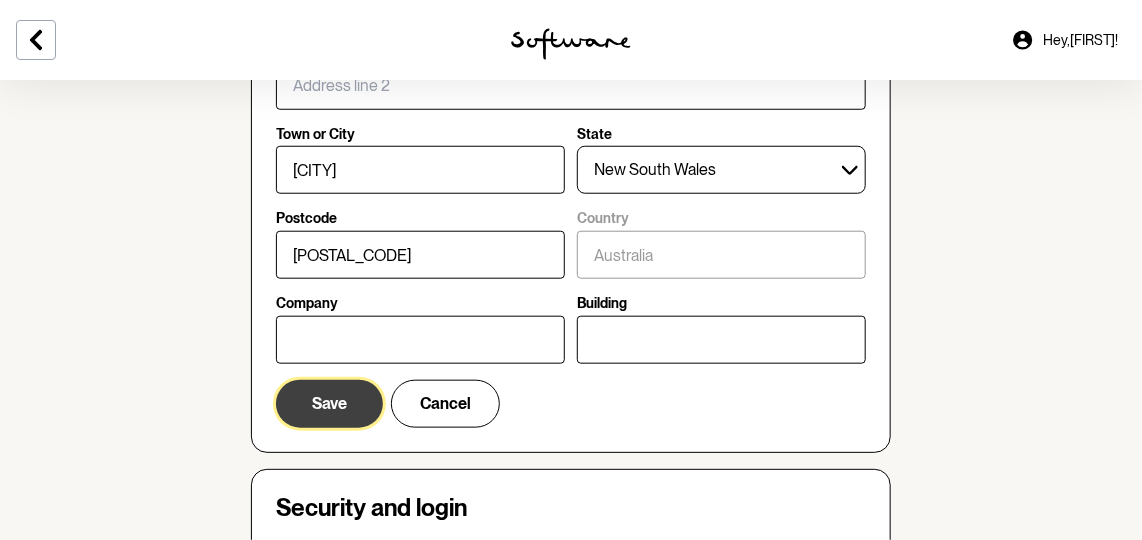 click on "Save" at bounding box center [329, 404] 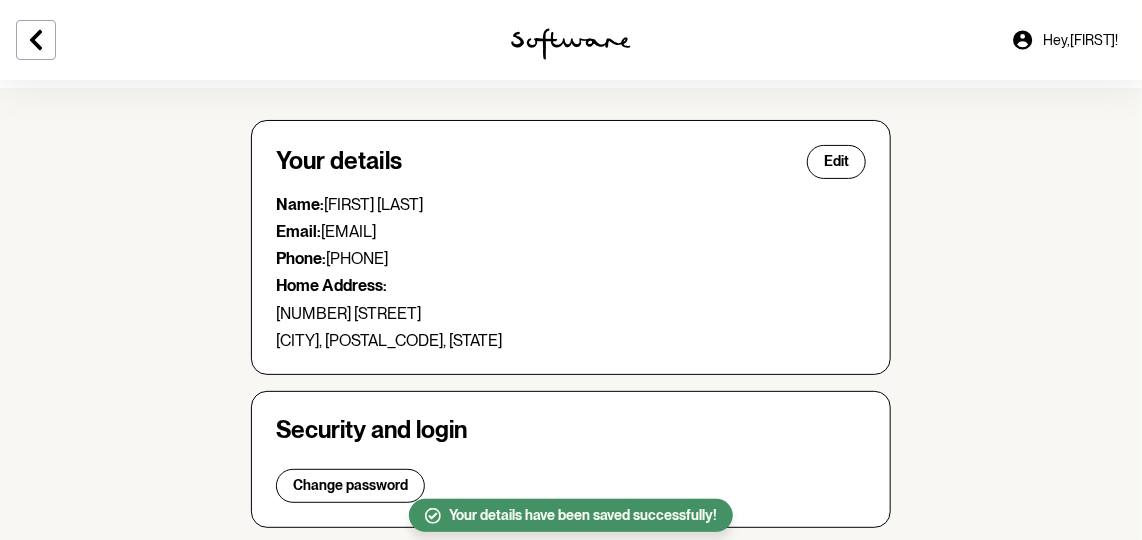 scroll, scrollTop: 0, scrollLeft: 0, axis: both 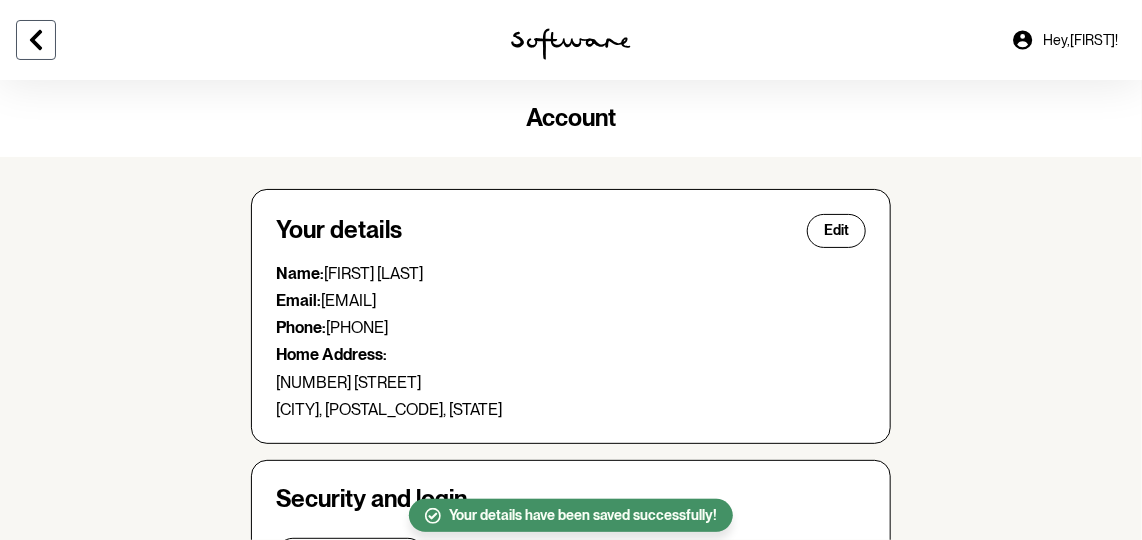 click 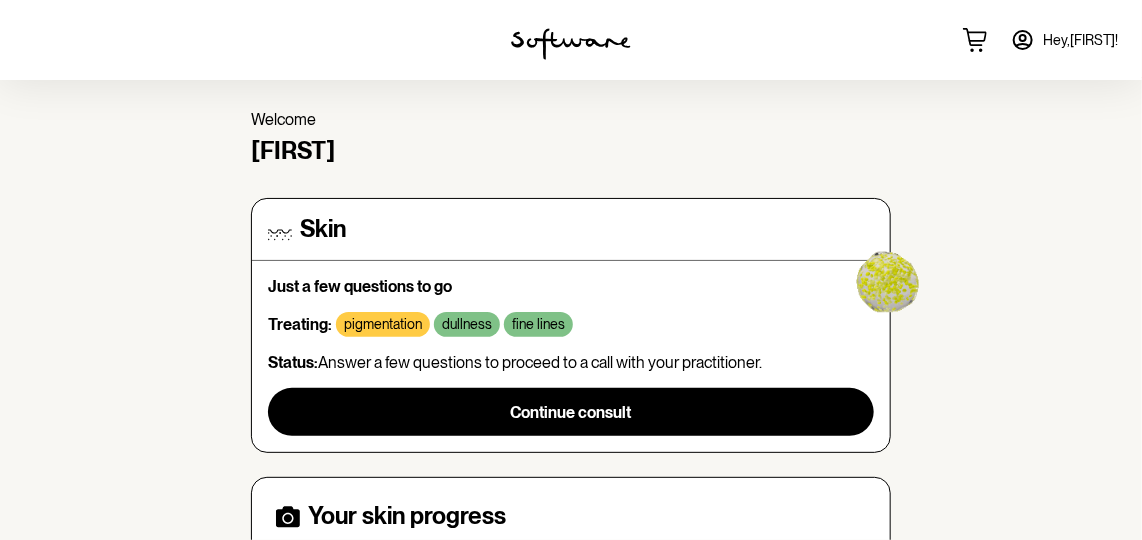 scroll, scrollTop: 90, scrollLeft: 0, axis: vertical 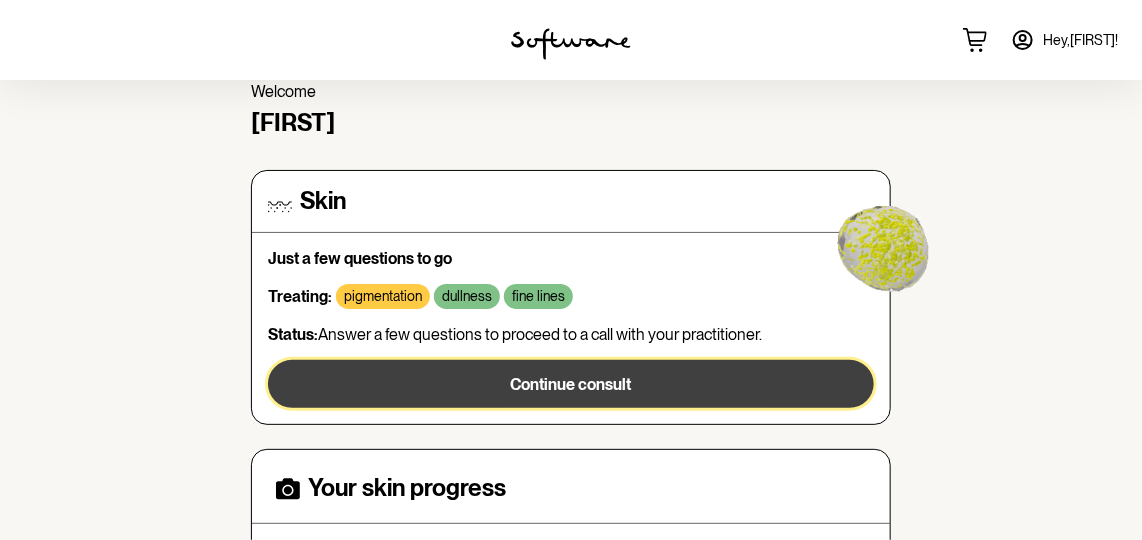 click on "Continue consult" at bounding box center (571, 384) 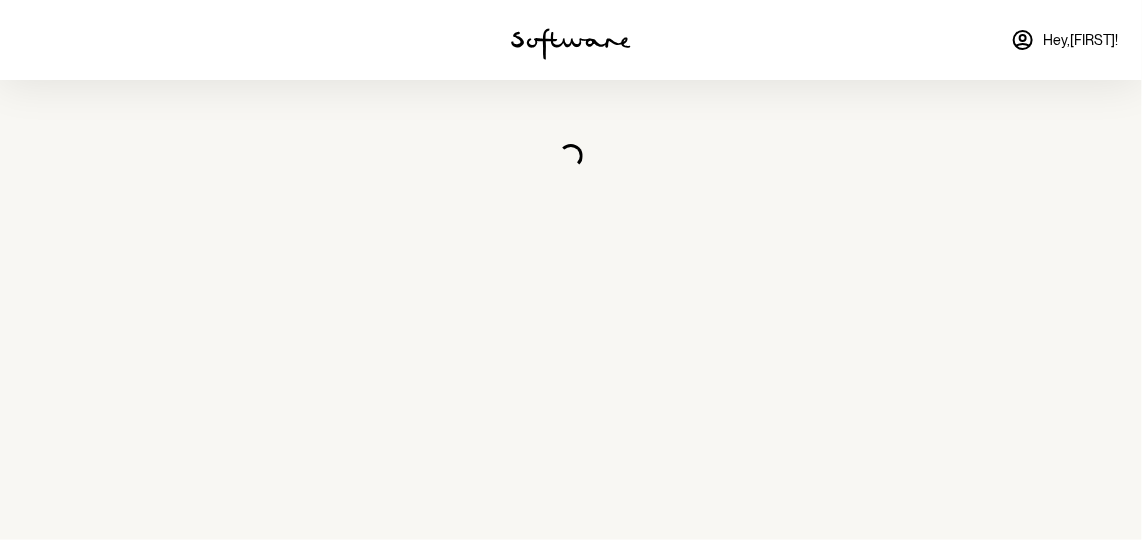 scroll, scrollTop: 0, scrollLeft: 0, axis: both 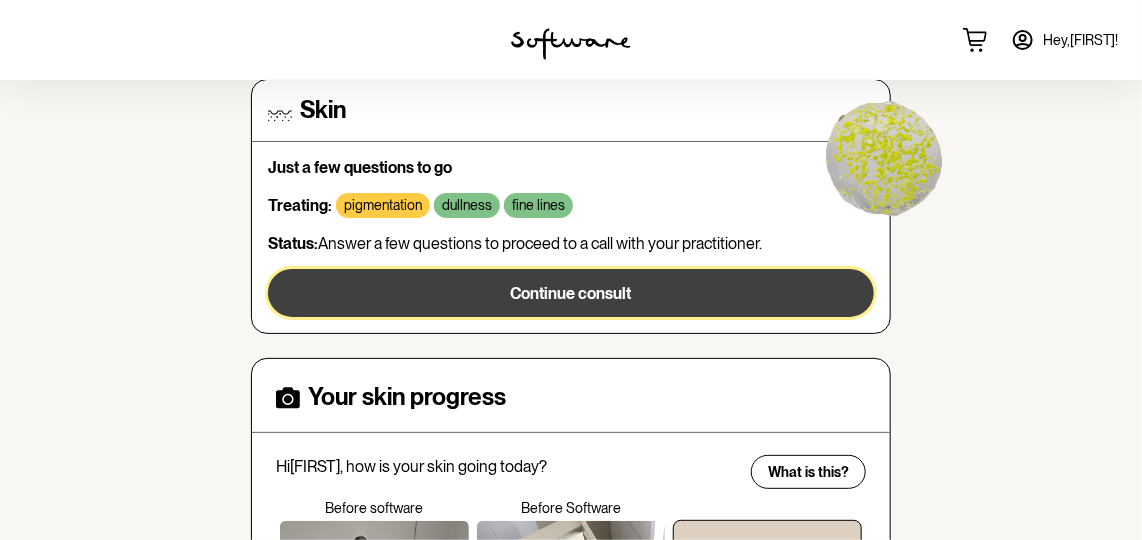 click on "Continue consult" at bounding box center (571, 293) 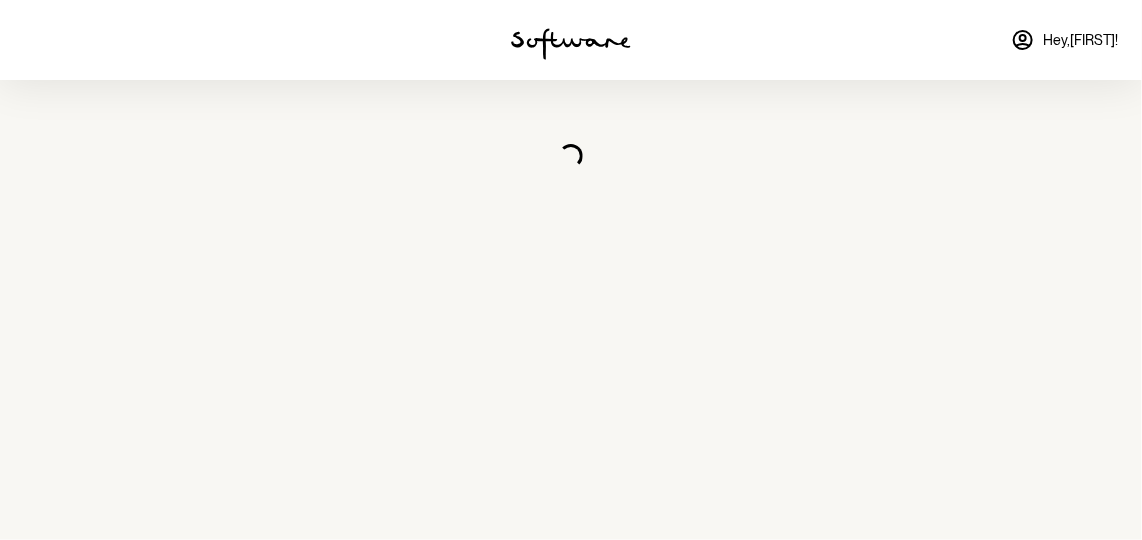 scroll, scrollTop: 0, scrollLeft: 0, axis: both 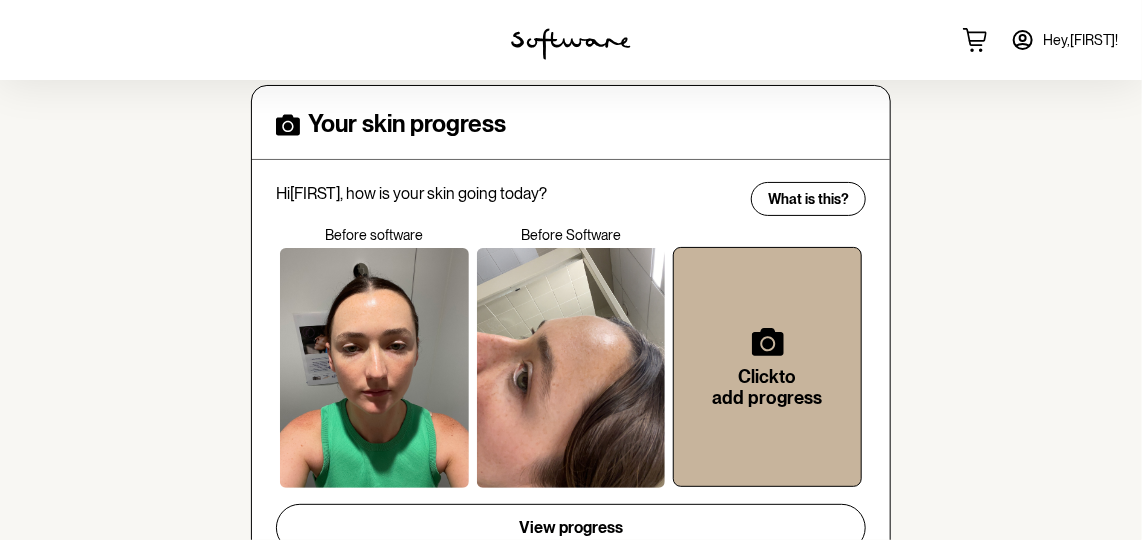 click on "Click  to add progress" at bounding box center (767, 367) 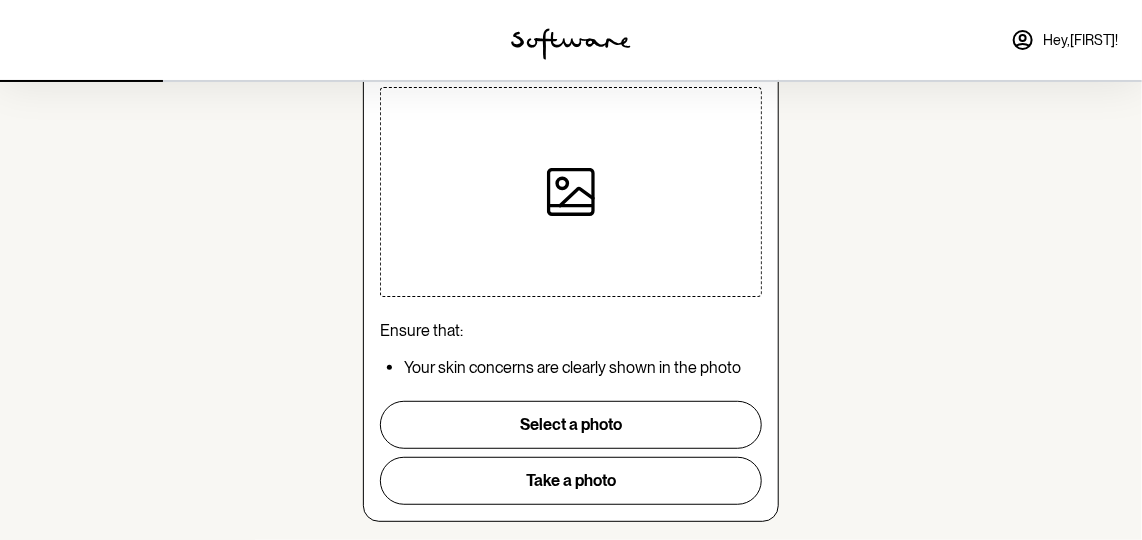 scroll, scrollTop: 181, scrollLeft: 0, axis: vertical 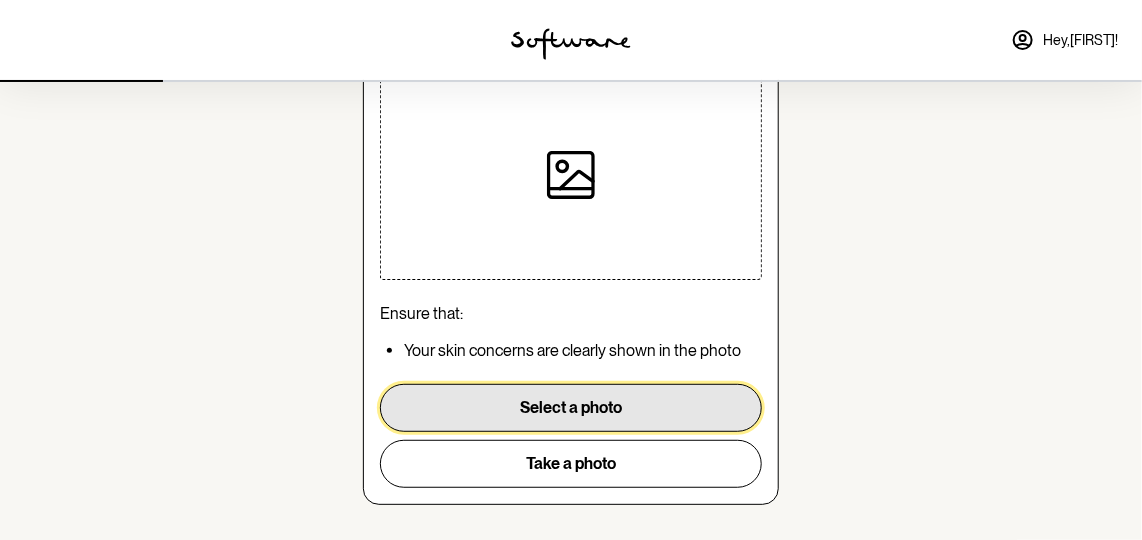 click on "Select a photo" at bounding box center (571, 408) 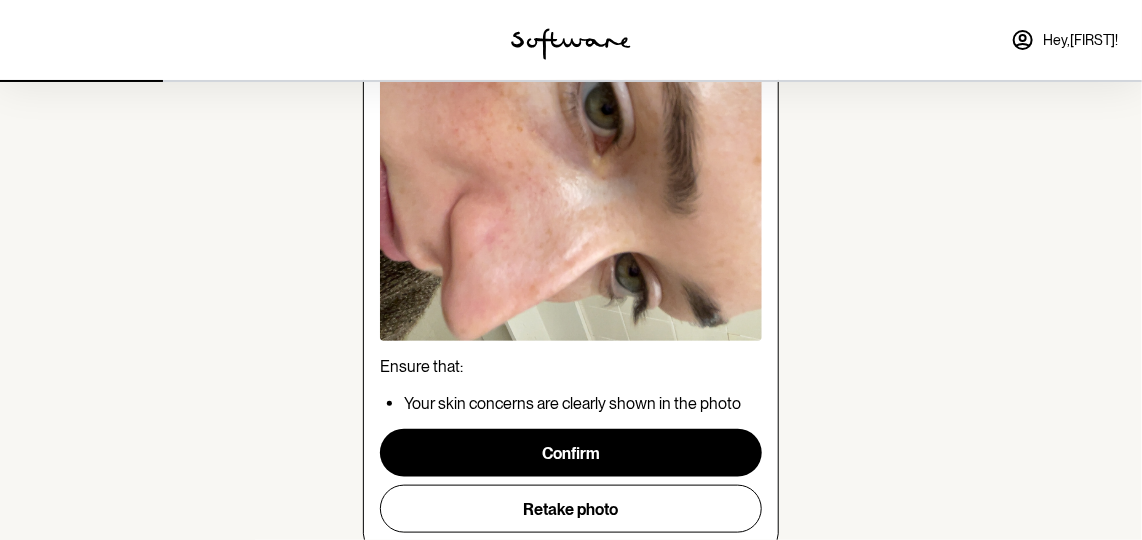 scroll, scrollTop: 545, scrollLeft: 0, axis: vertical 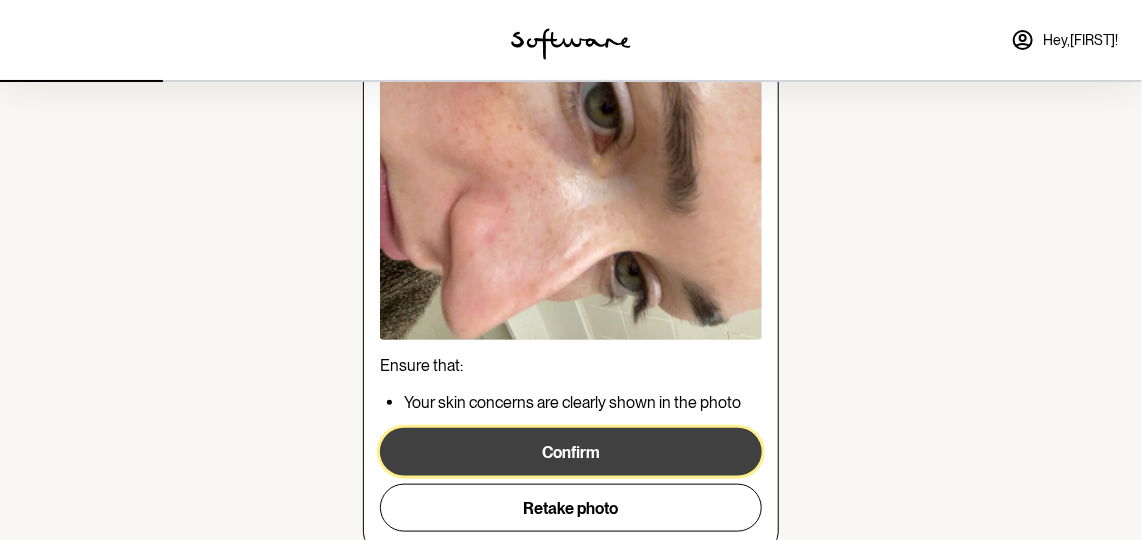 click on "Confirm" at bounding box center [571, 452] 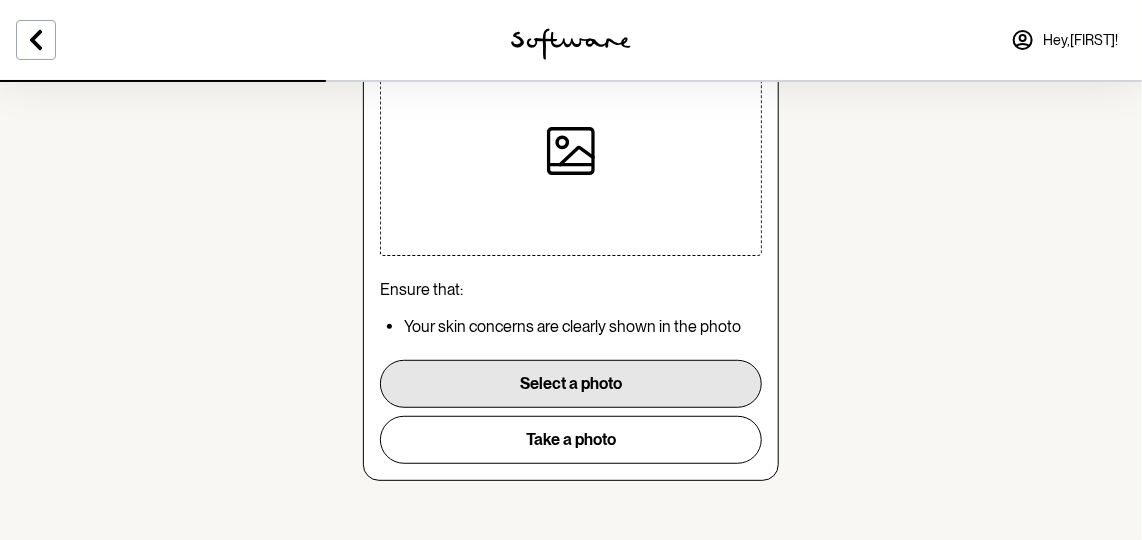 scroll, scrollTop: 208, scrollLeft: 0, axis: vertical 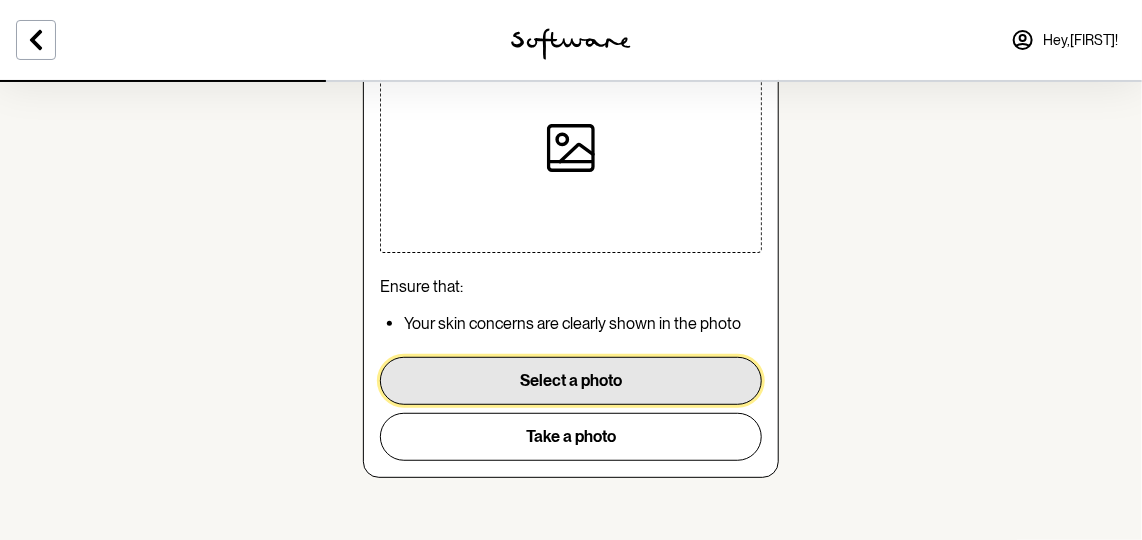 click on "Select a photo" at bounding box center (571, 381) 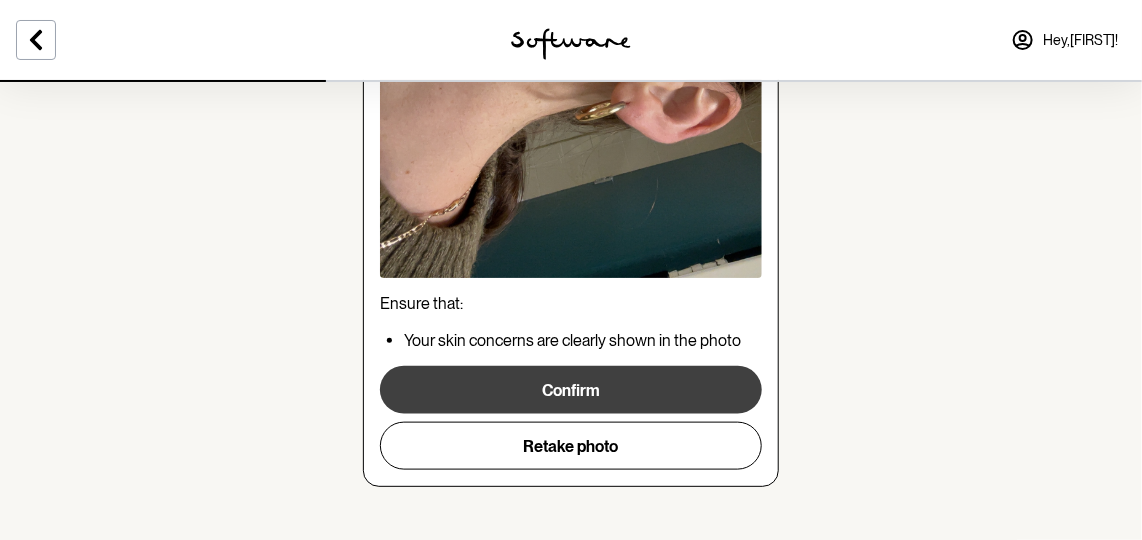 scroll, scrollTop: 619, scrollLeft: 0, axis: vertical 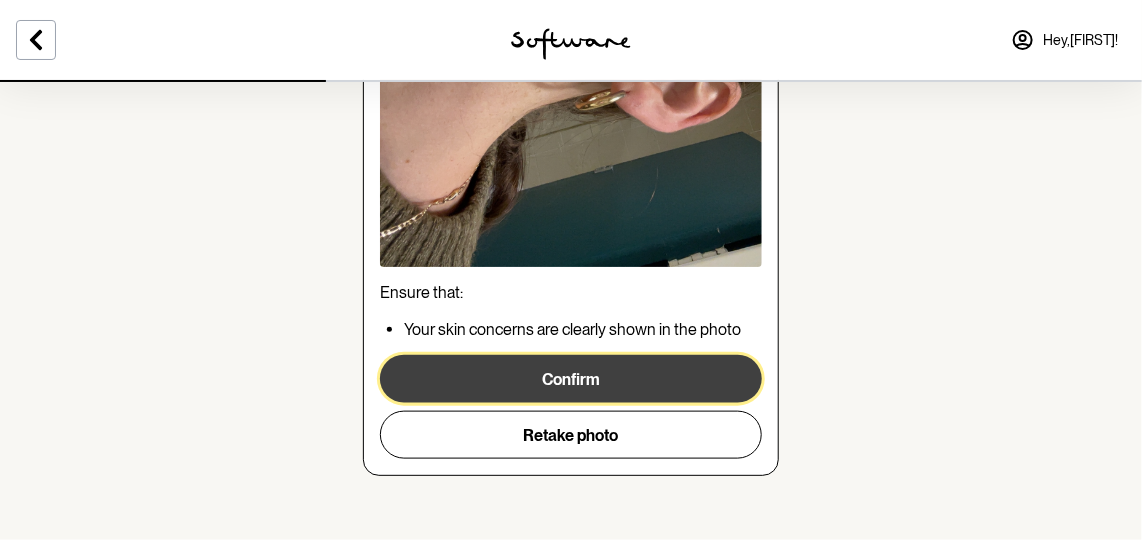 click on "Confirm" at bounding box center (571, 379) 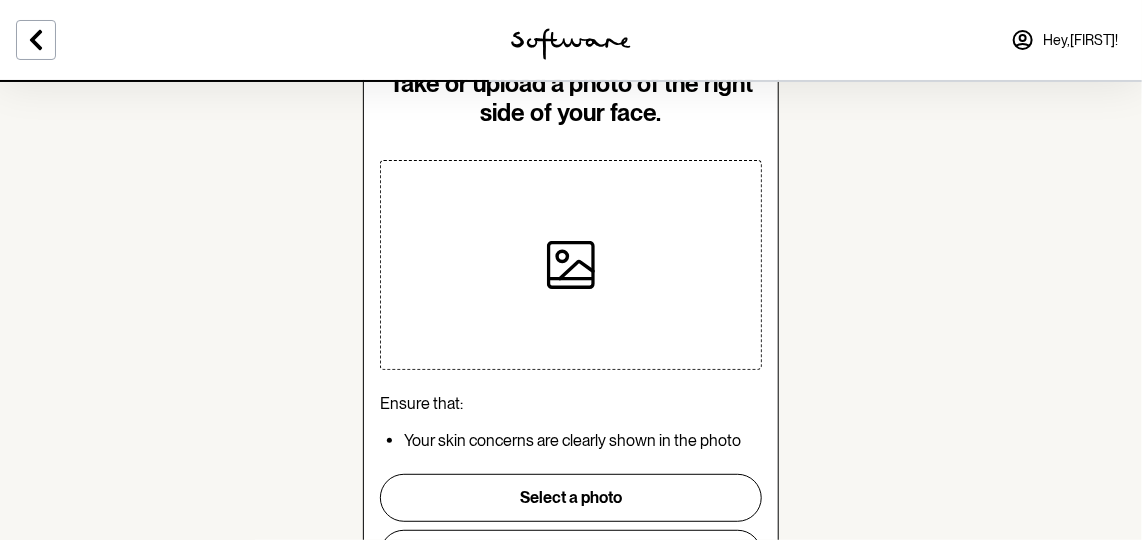 scroll, scrollTop: 208, scrollLeft: 0, axis: vertical 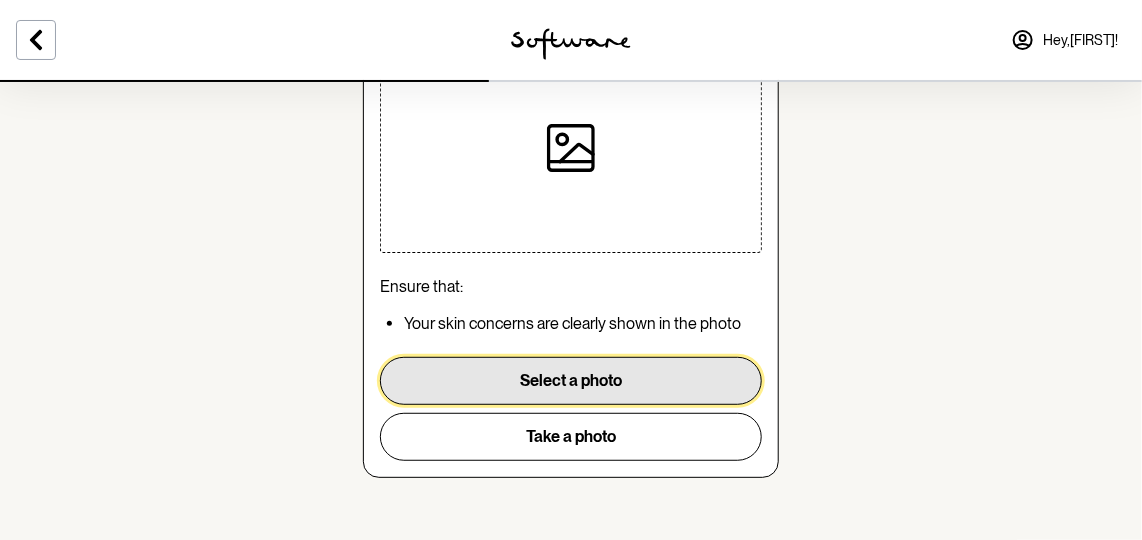 click on "Select a photo" at bounding box center (571, 381) 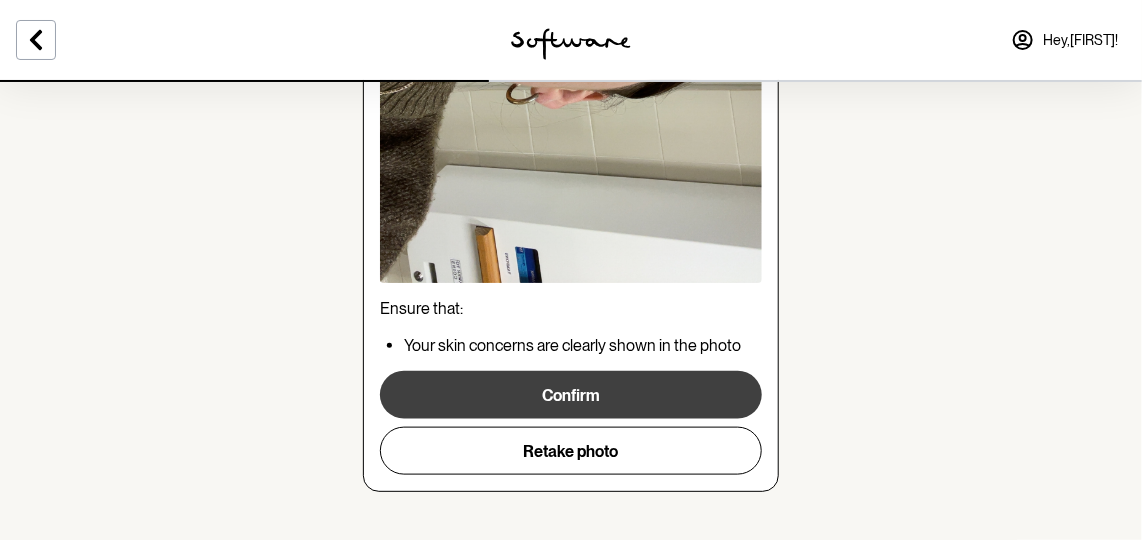 scroll, scrollTop: 619, scrollLeft: 0, axis: vertical 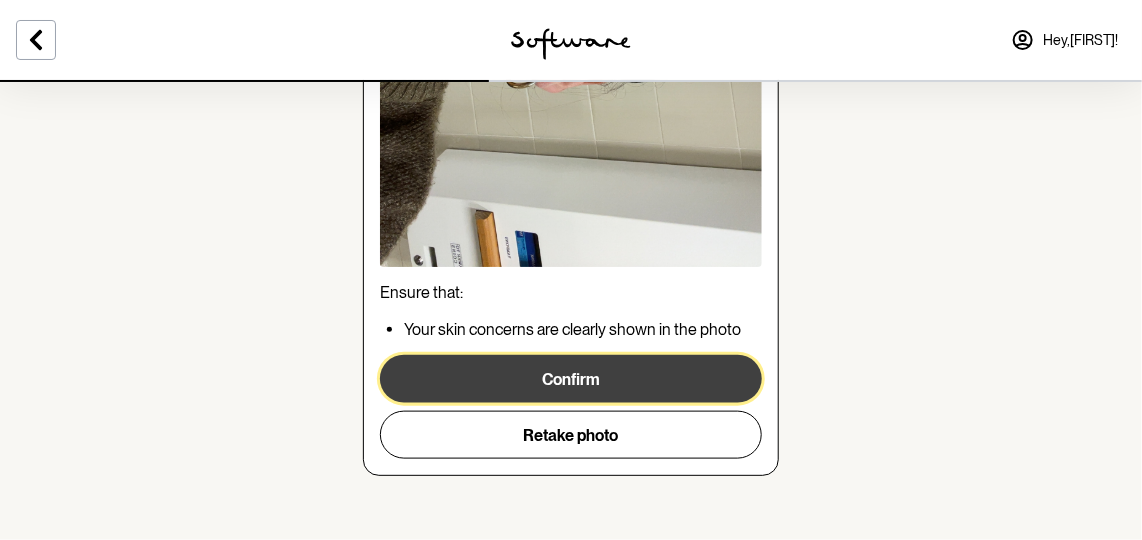 click on "Confirm" at bounding box center (571, 379) 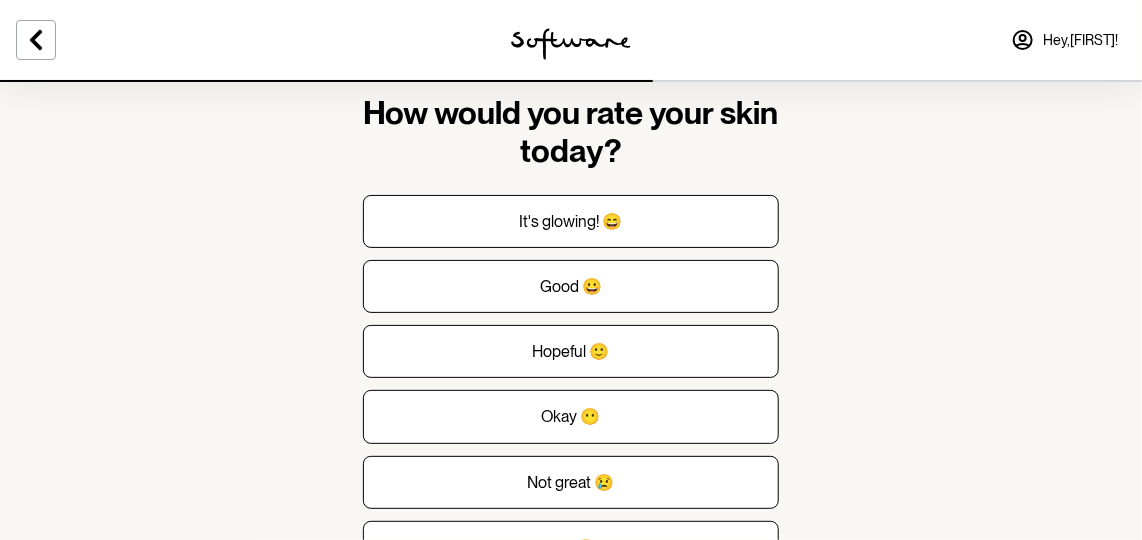 scroll, scrollTop: 90, scrollLeft: 0, axis: vertical 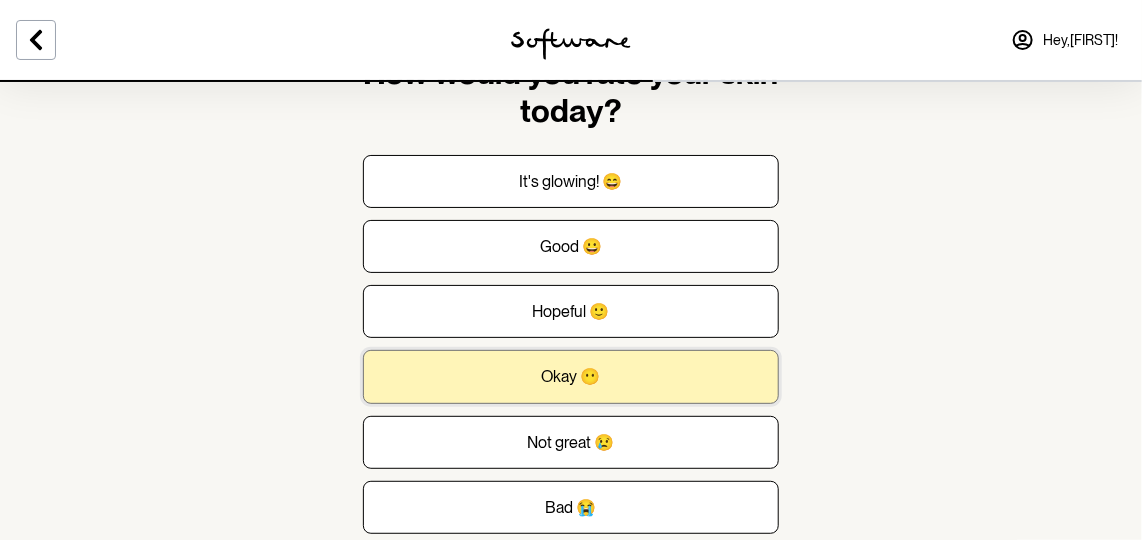 click on "Okay 😶" at bounding box center (571, 376) 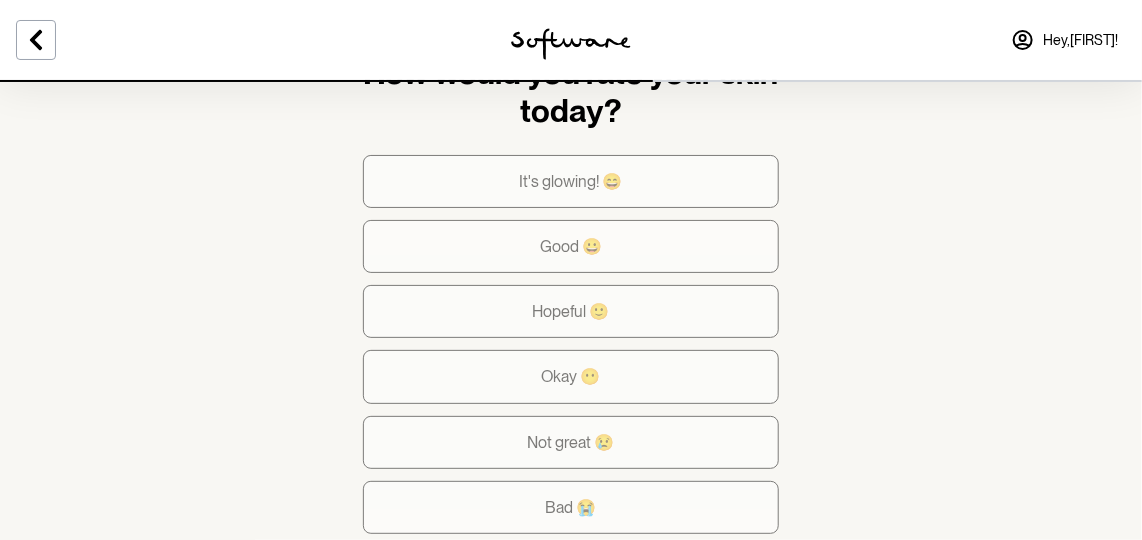 scroll, scrollTop: 0, scrollLeft: 0, axis: both 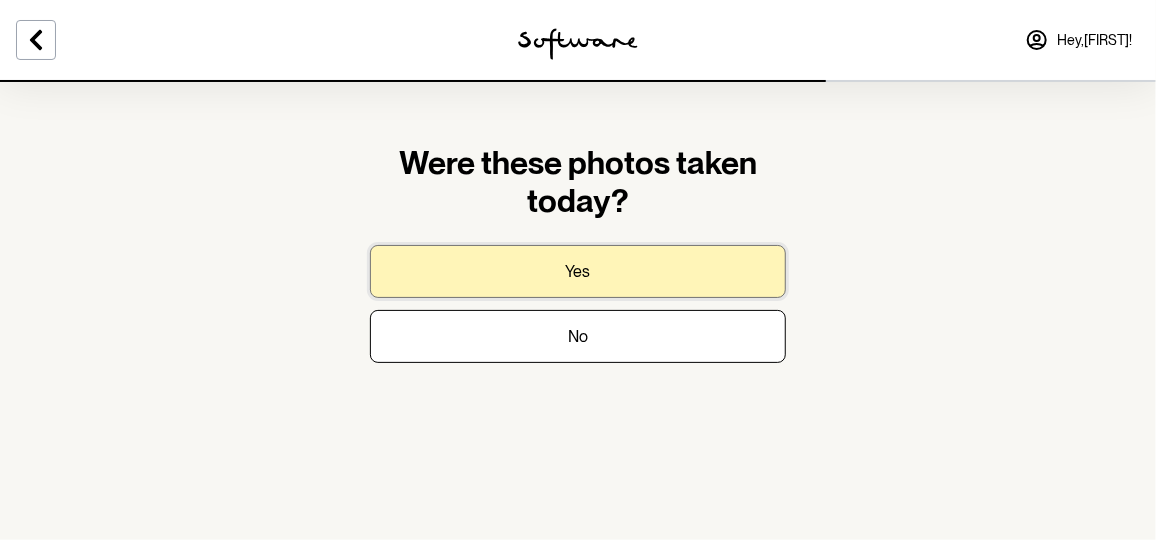 click on "Yes" at bounding box center (578, 271) 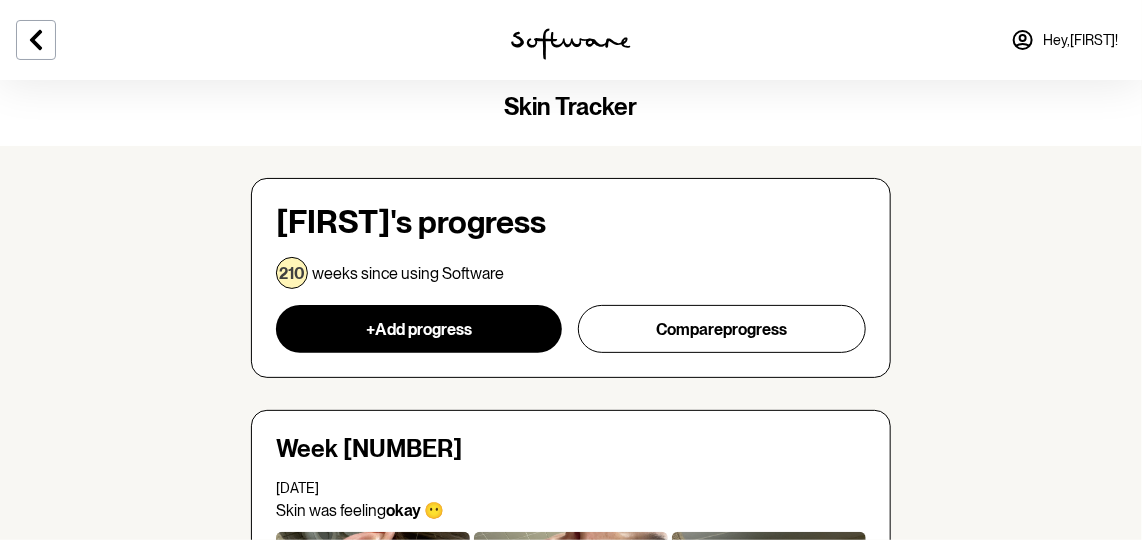 scroll, scrollTop: 0, scrollLeft: 0, axis: both 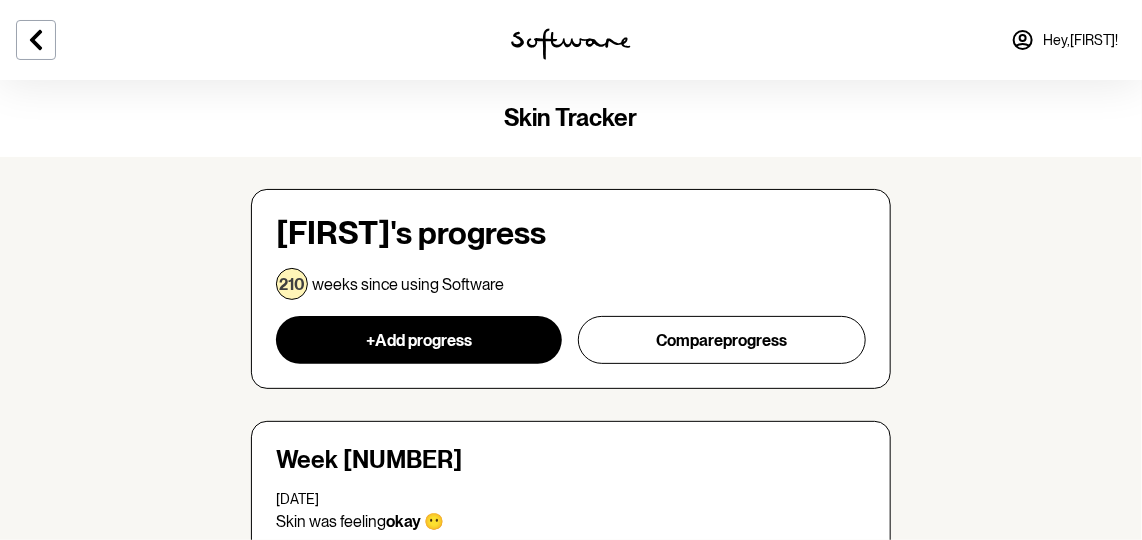 click 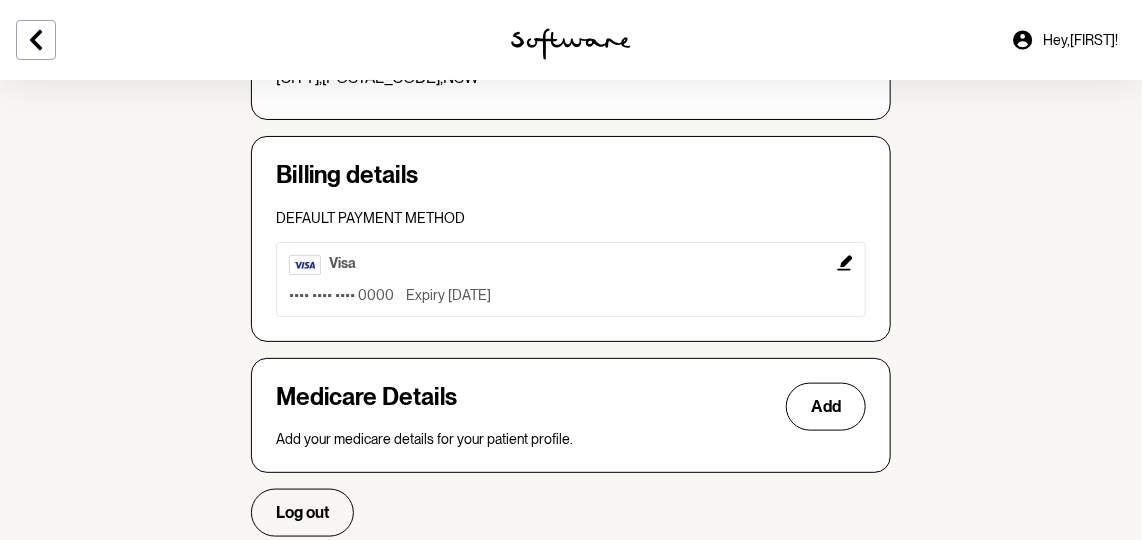 scroll, scrollTop: 702, scrollLeft: 0, axis: vertical 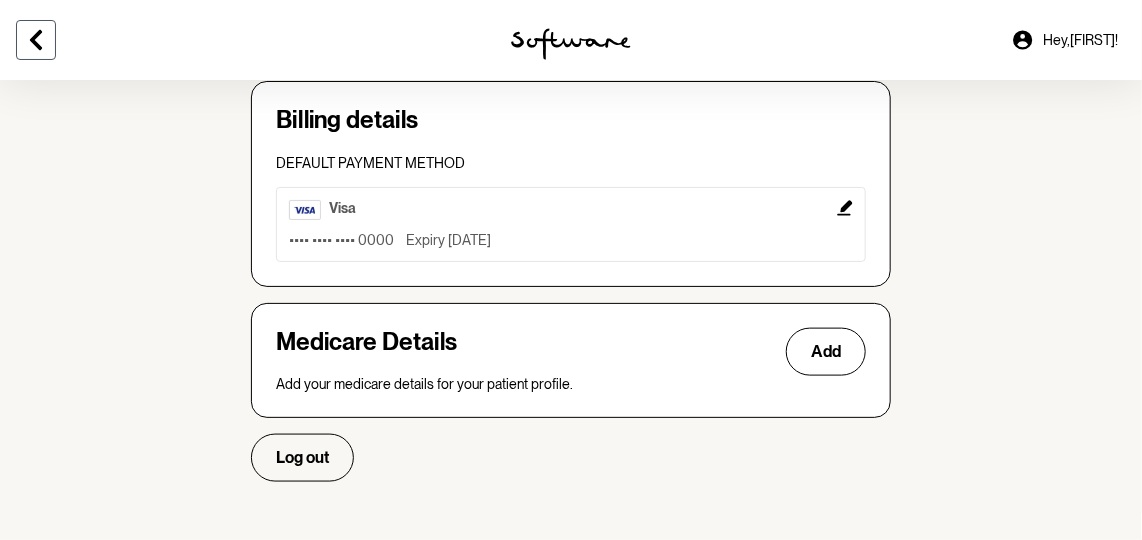click 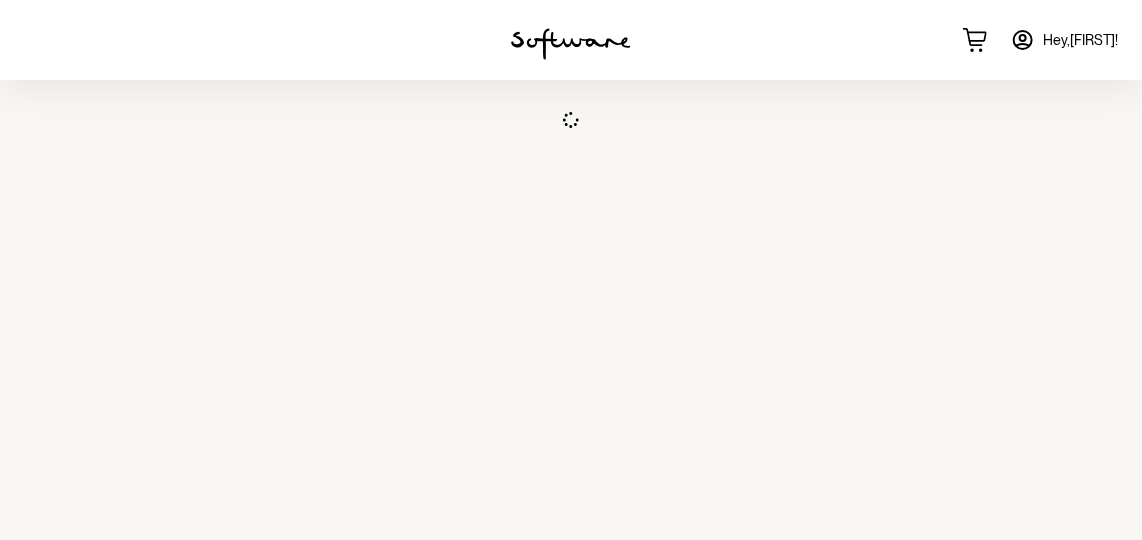 scroll, scrollTop: 0, scrollLeft: 0, axis: both 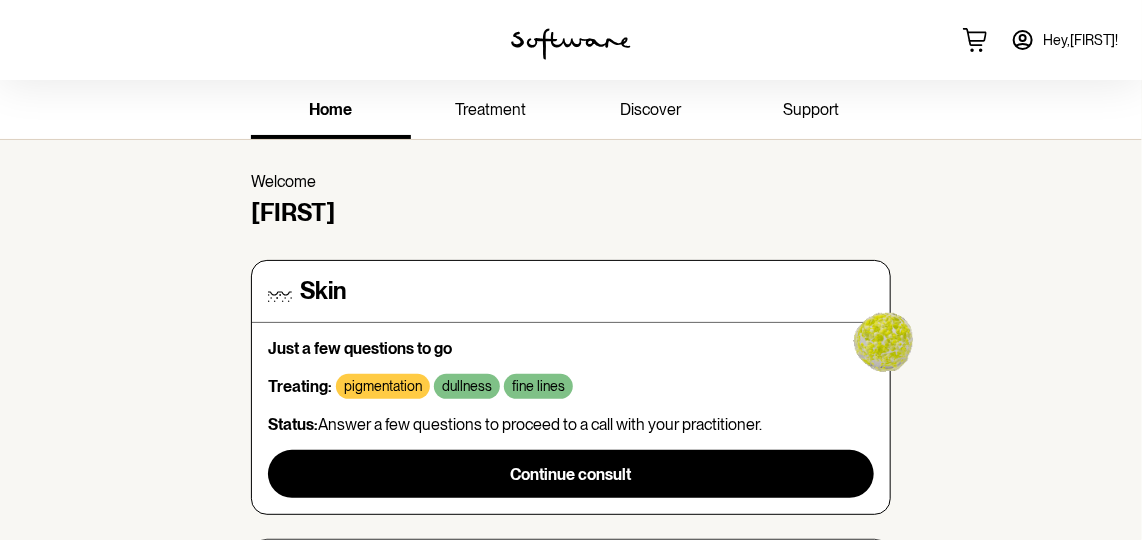 click on "treatment" at bounding box center [491, 109] 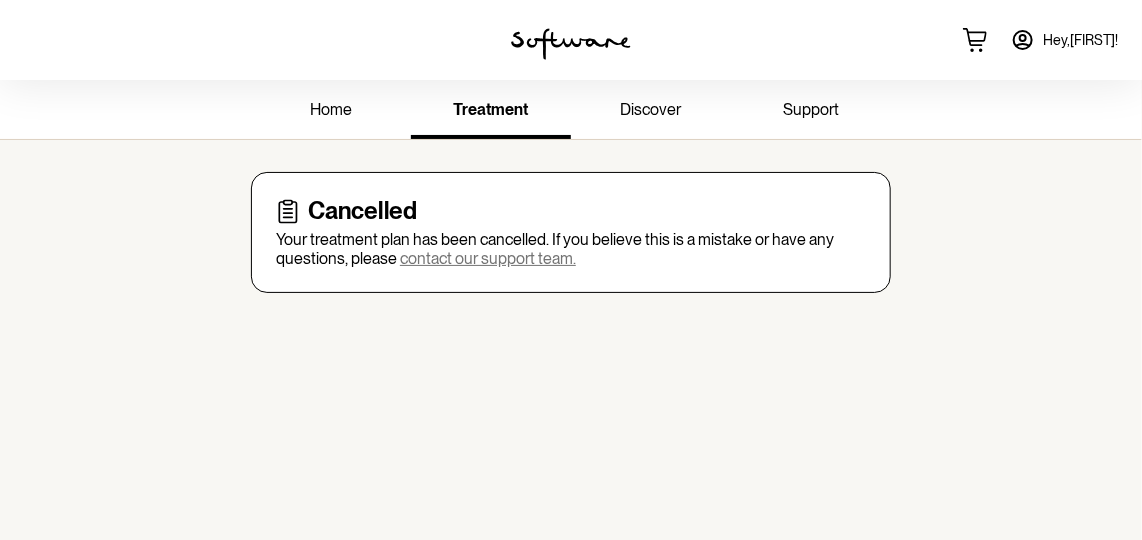 click on "discover" at bounding box center [651, 111] 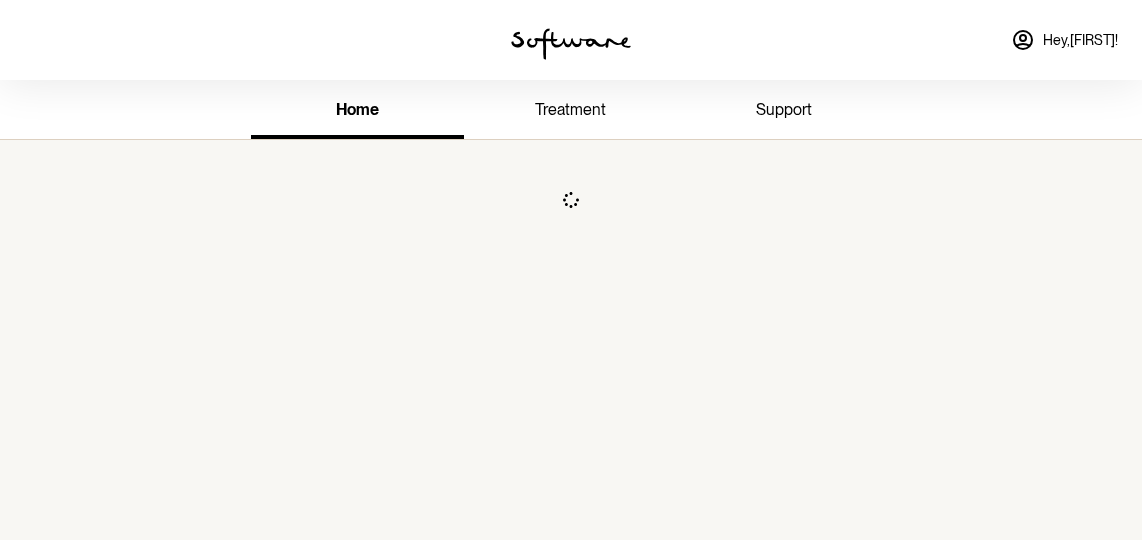 scroll, scrollTop: 0, scrollLeft: 0, axis: both 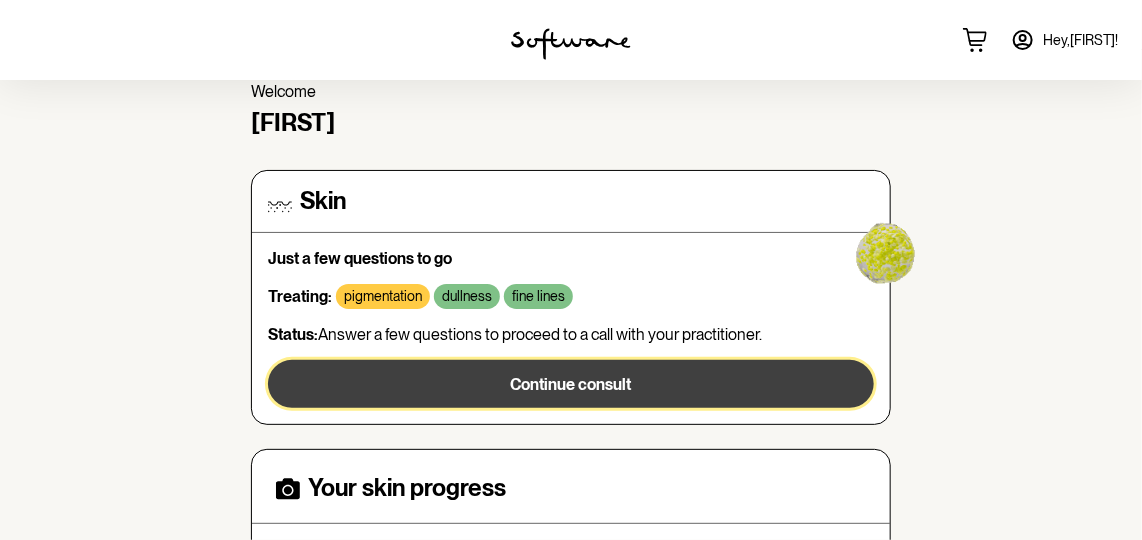 click on "Continue consult" at bounding box center [571, 384] 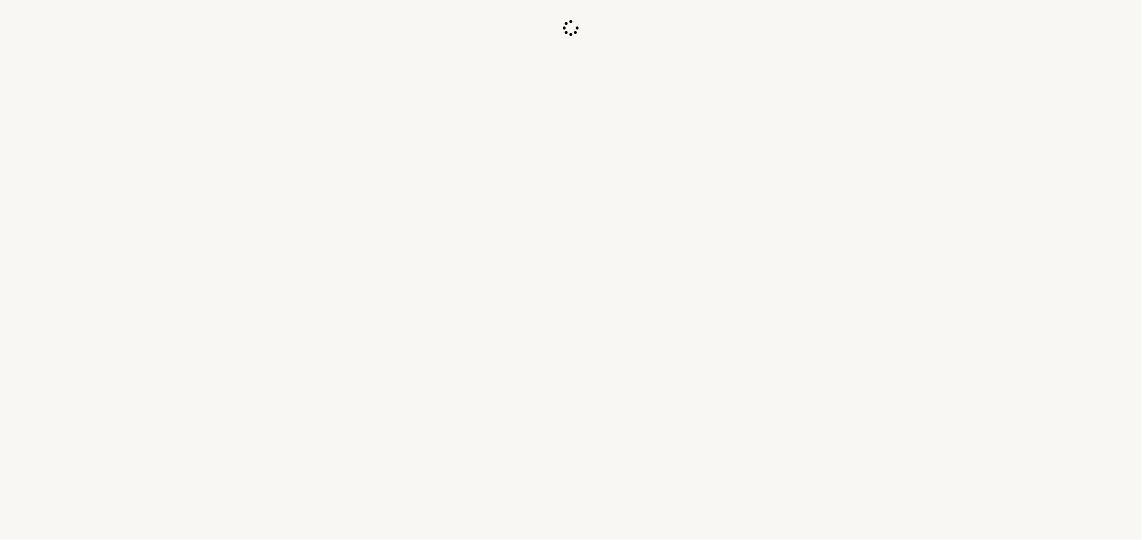 scroll, scrollTop: 0, scrollLeft: 0, axis: both 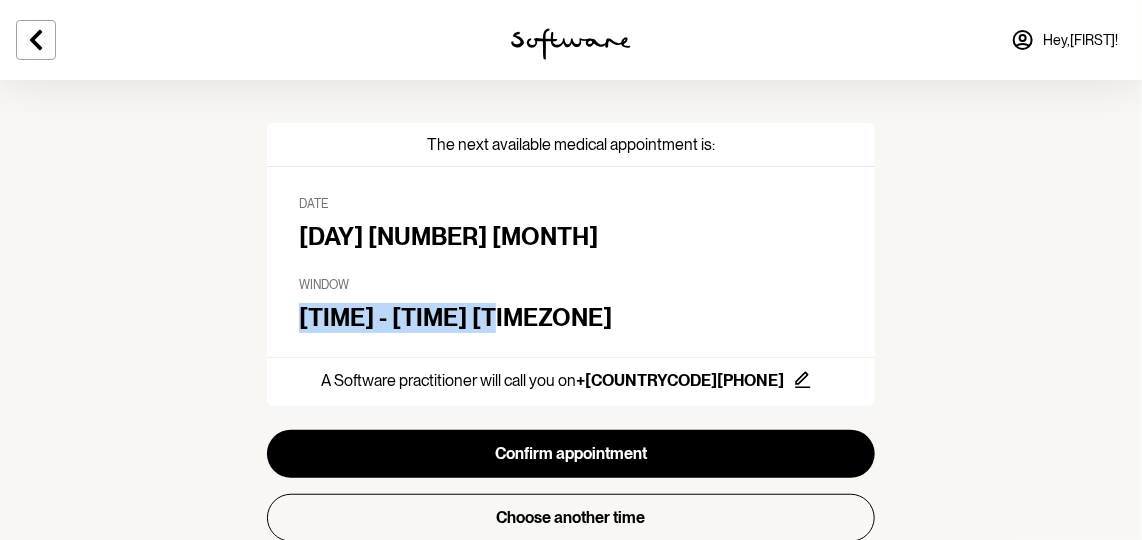 drag, startPoint x: 561, startPoint y: 319, endPoint x: 297, endPoint y: 323, distance: 264.0303 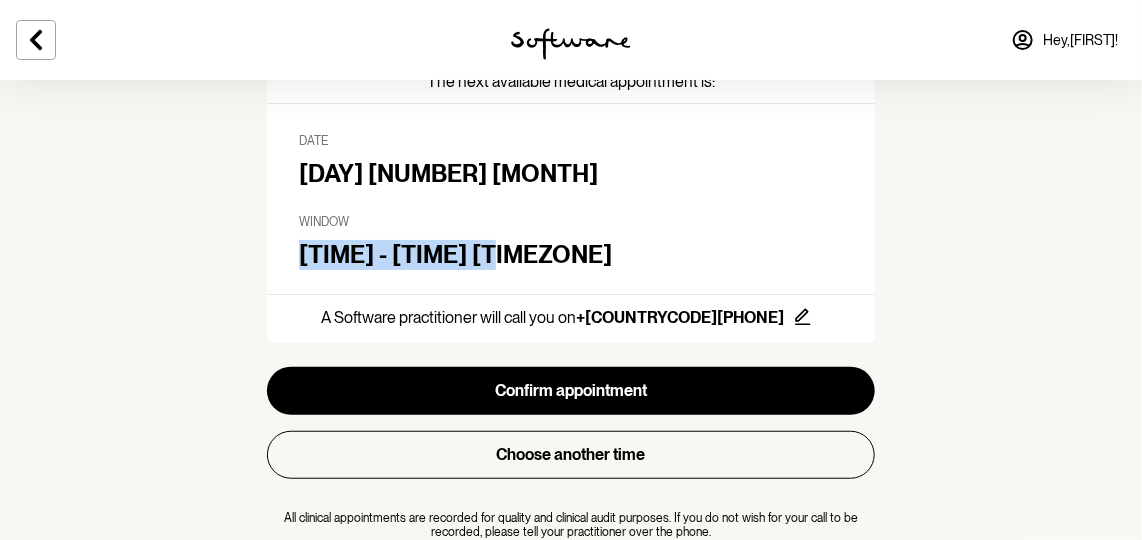 scroll, scrollTop: 272, scrollLeft: 0, axis: vertical 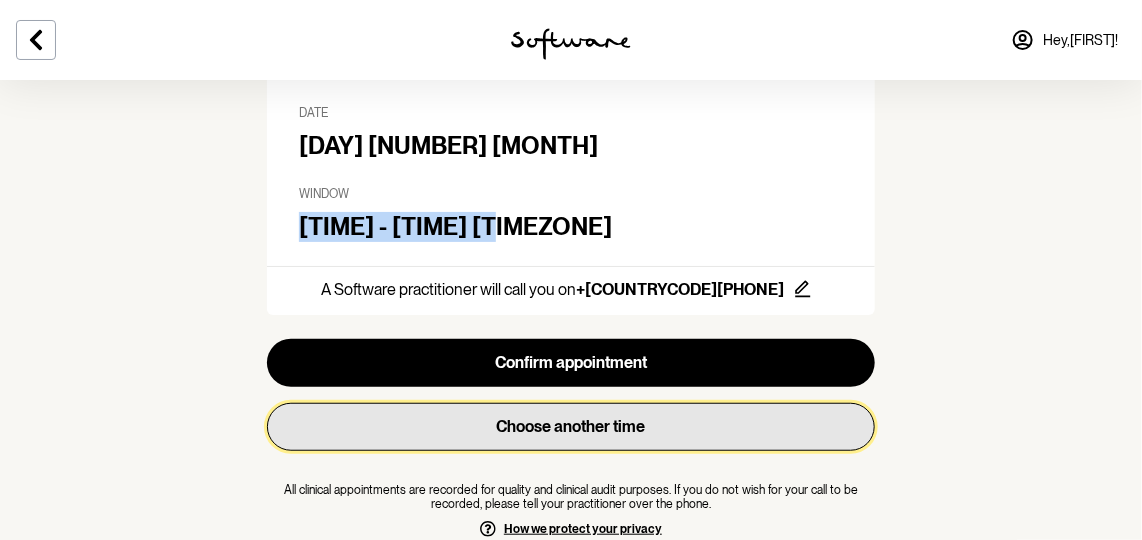 click on "Choose another time" at bounding box center (571, 427) 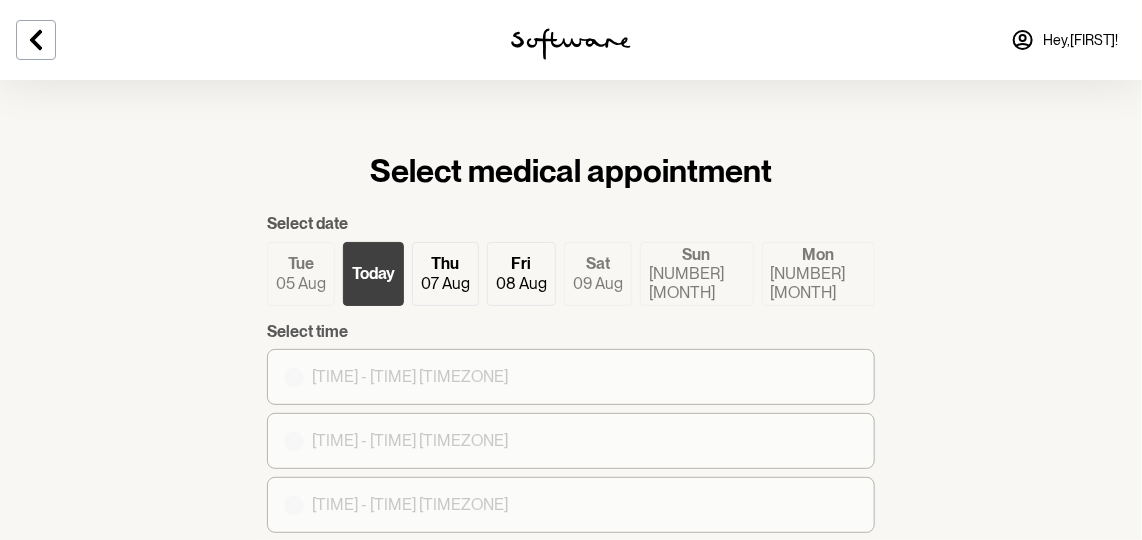 scroll, scrollTop: 90, scrollLeft: 0, axis: vertical 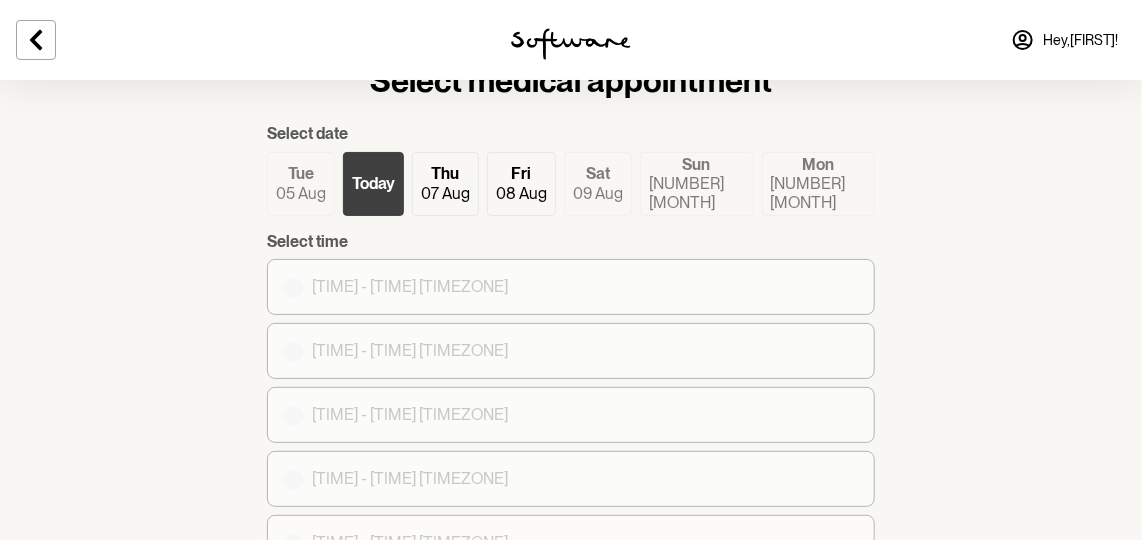 click on "Thu" at bounding box center (446, 173) 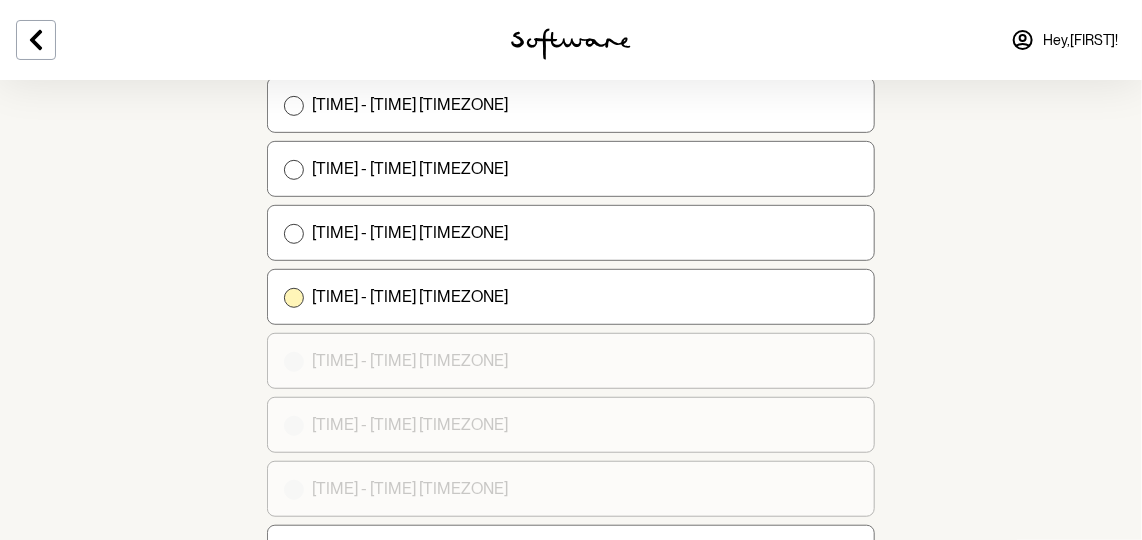 scroll, scrollTop: 90, scrollLeft: 0, axis: vertical 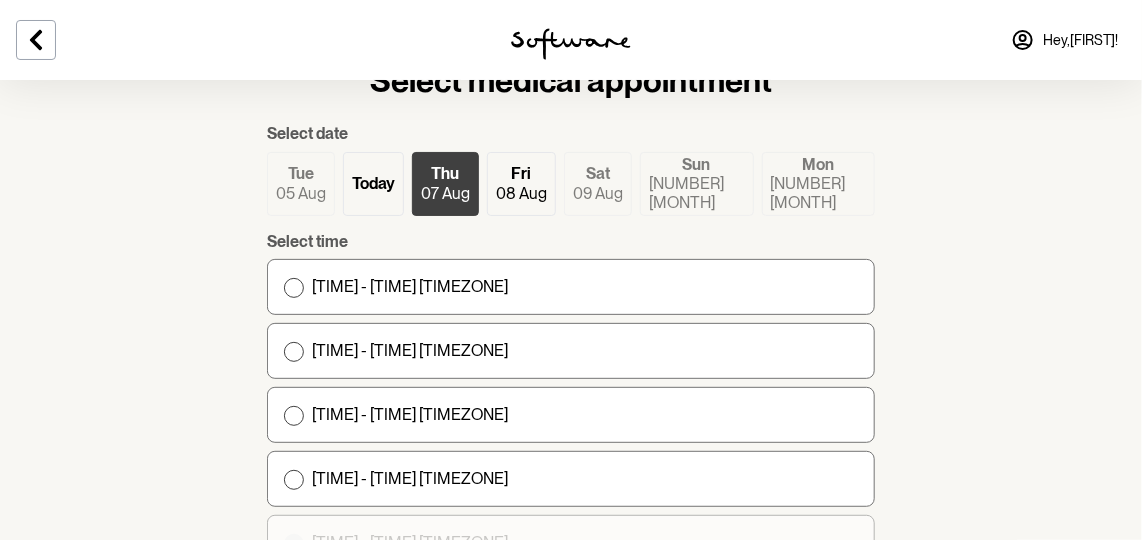 click on "Today" at bounding box center [373, 184] 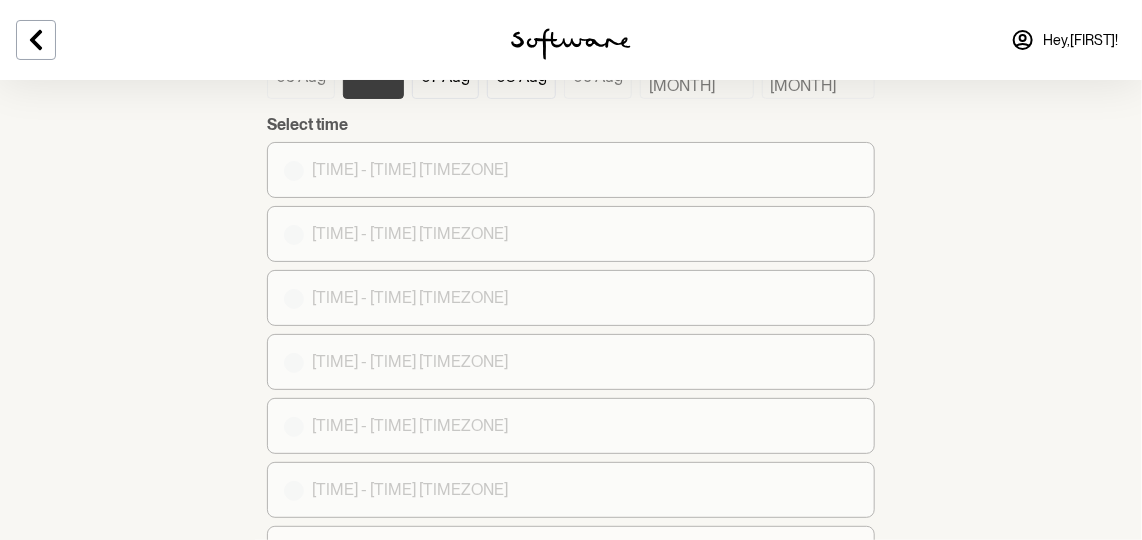 scroll, scrollTop: 0, scrollLeft: 0, axis: both 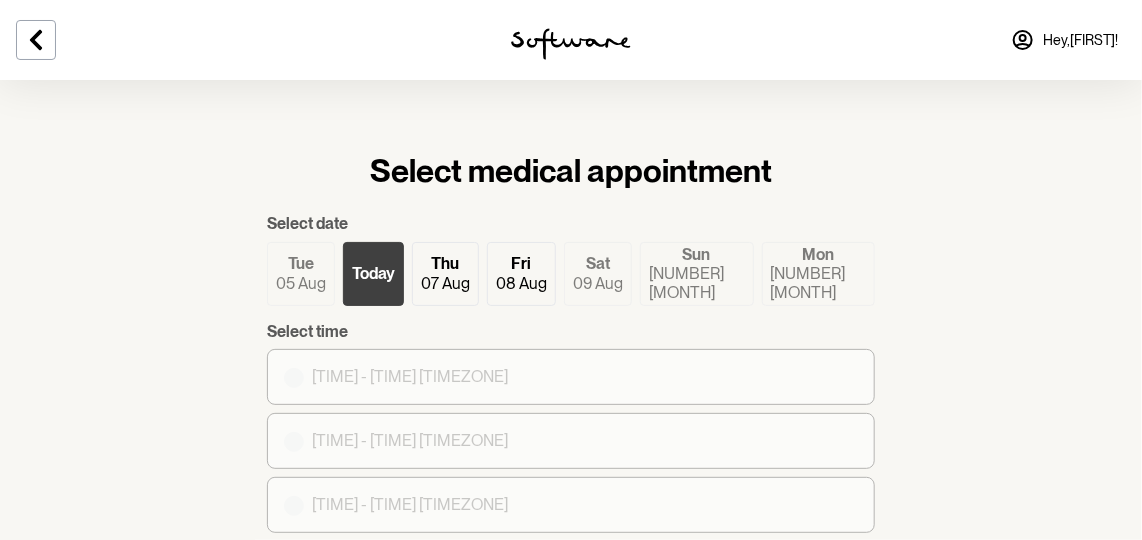 click on "Thu" at bounding box center (446, 263) 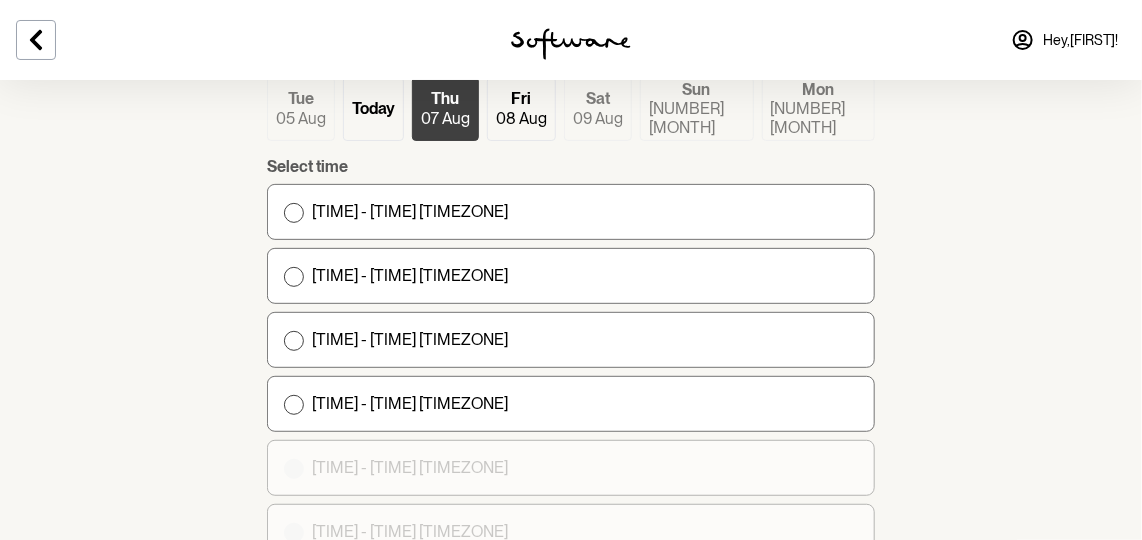 scroll, scrollTop: 181, scrollLeft: 0, axis: vertical 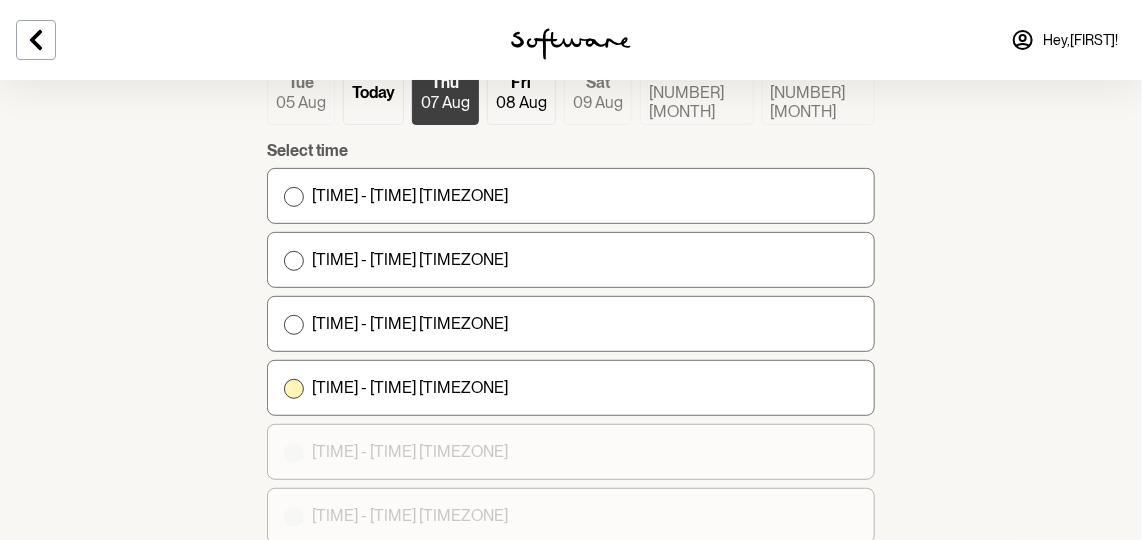 click on "7 am - 9 am GMT+1" at bounding box center [571, 388] 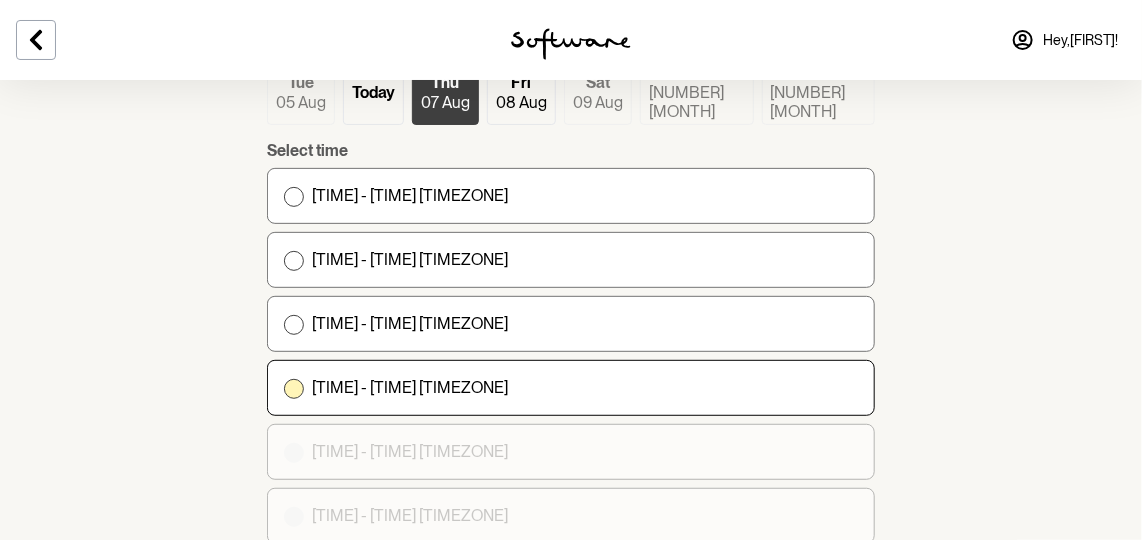click on "7 am - 9 am GMT+1" at bounding box center (283, 387) 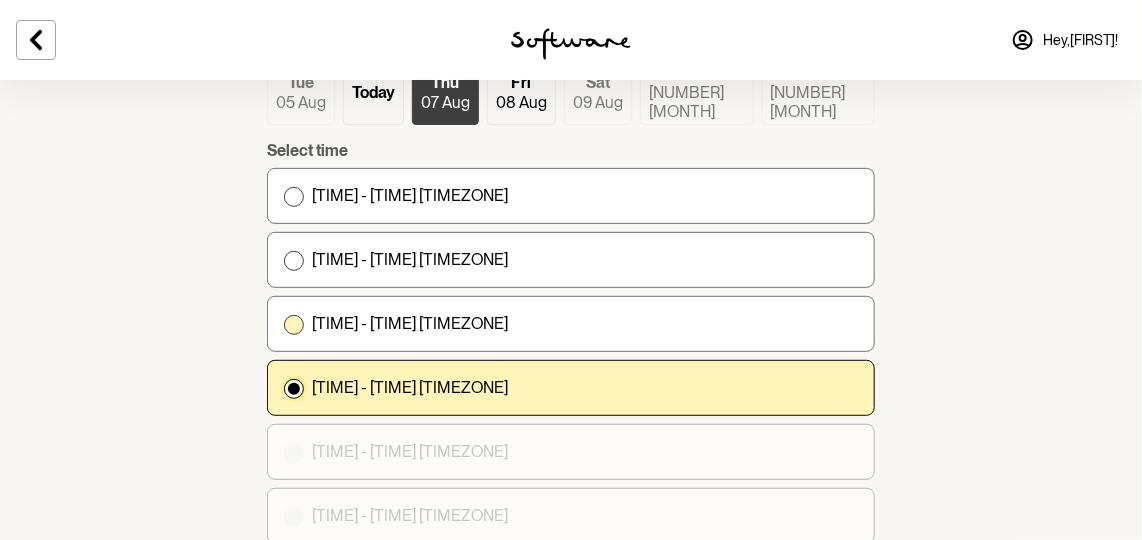 click on "5 am - 7 am GMT+1" at bounding box center [571, 324] 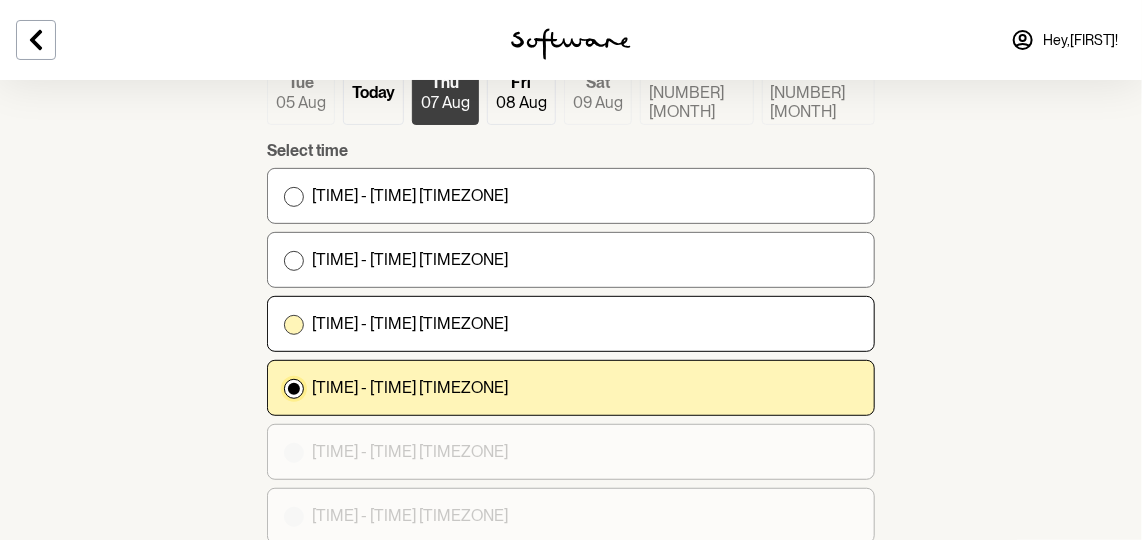click on "5 am - 7 am GMT+1" at bounding box center (283, 323) 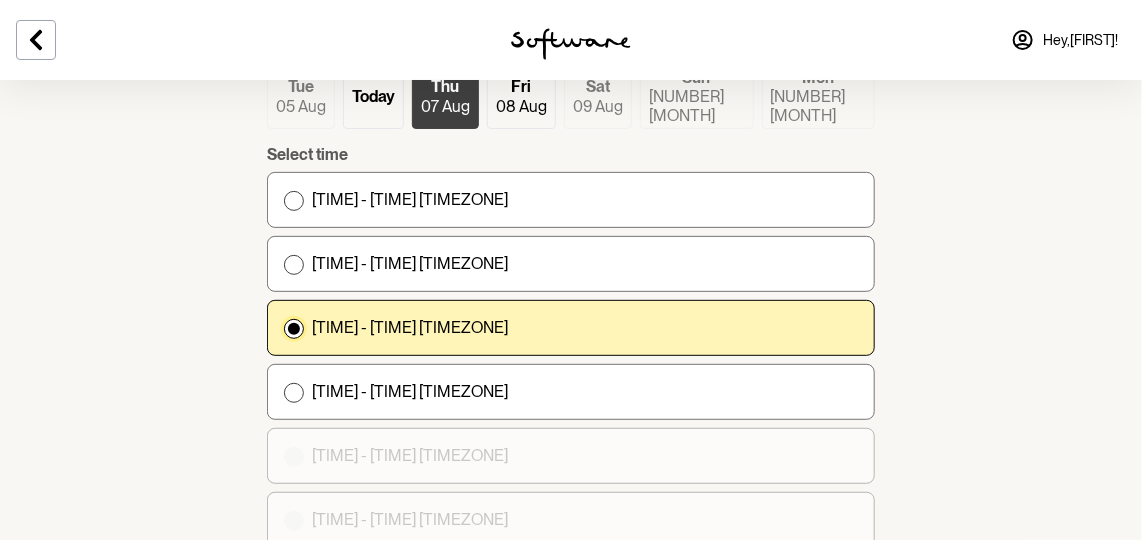 scroll, scrollTop: 86, scrollLeft: 0, axis: vertical 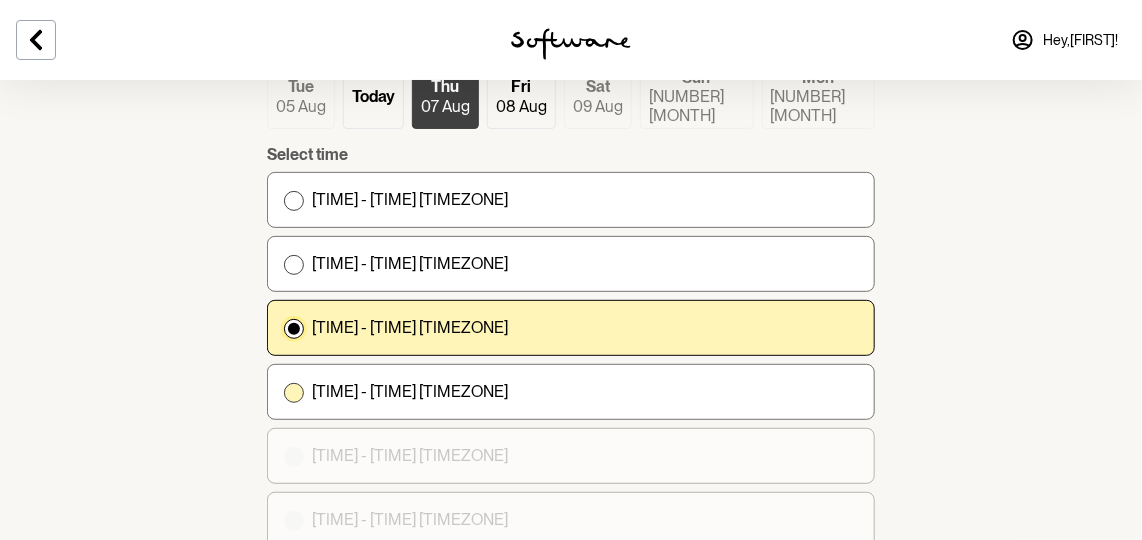 click on "7 am - 9 am GMT+1" at bounding box center (571, 392) 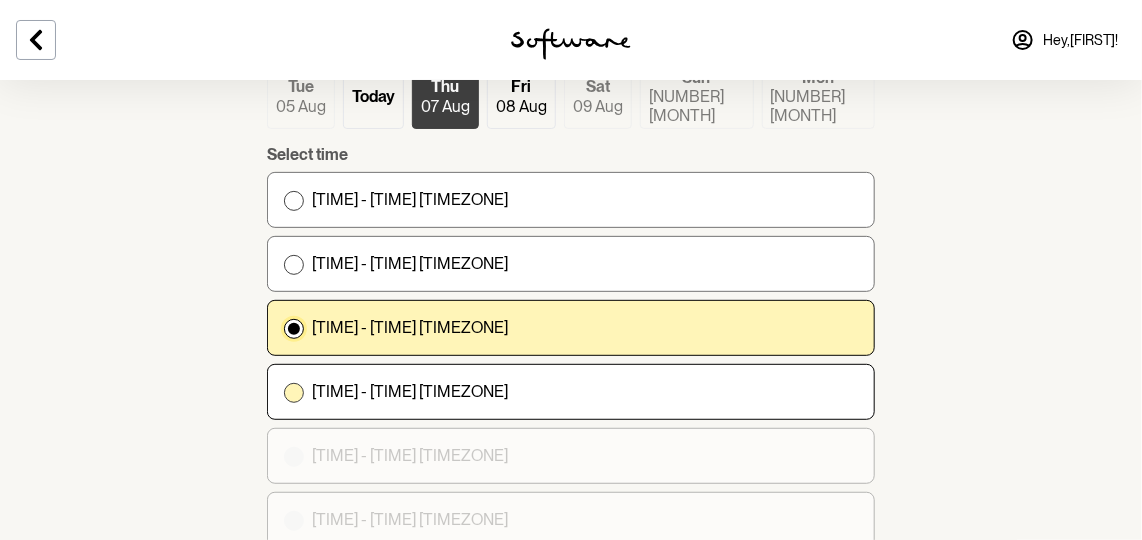 click on "7 am - 9 am GMT+1" at bounding box center (283, 391) 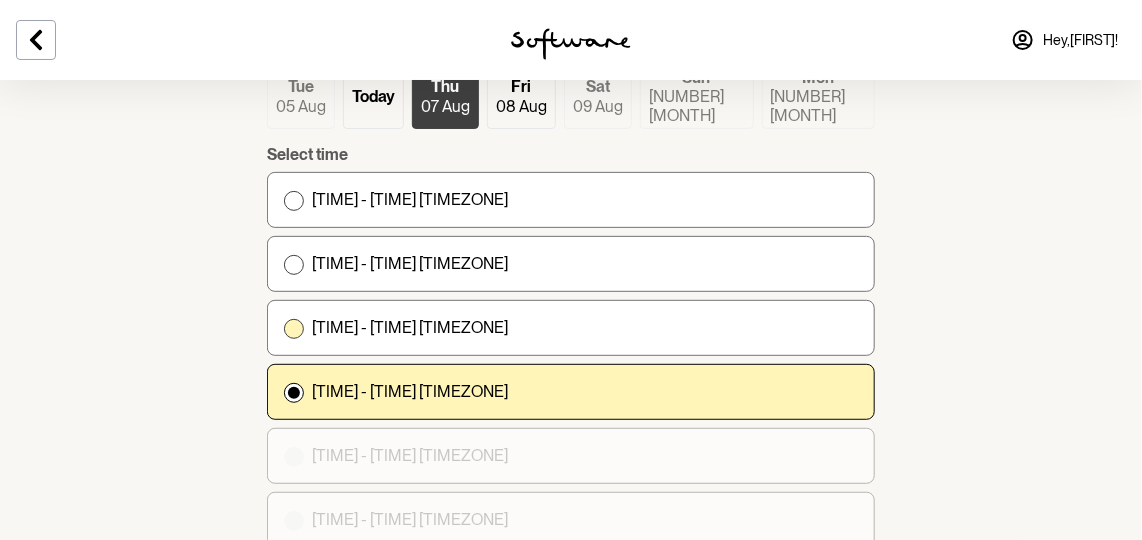 click on "5 am - 7 am GMT+1" at bounding box center [571, 328] 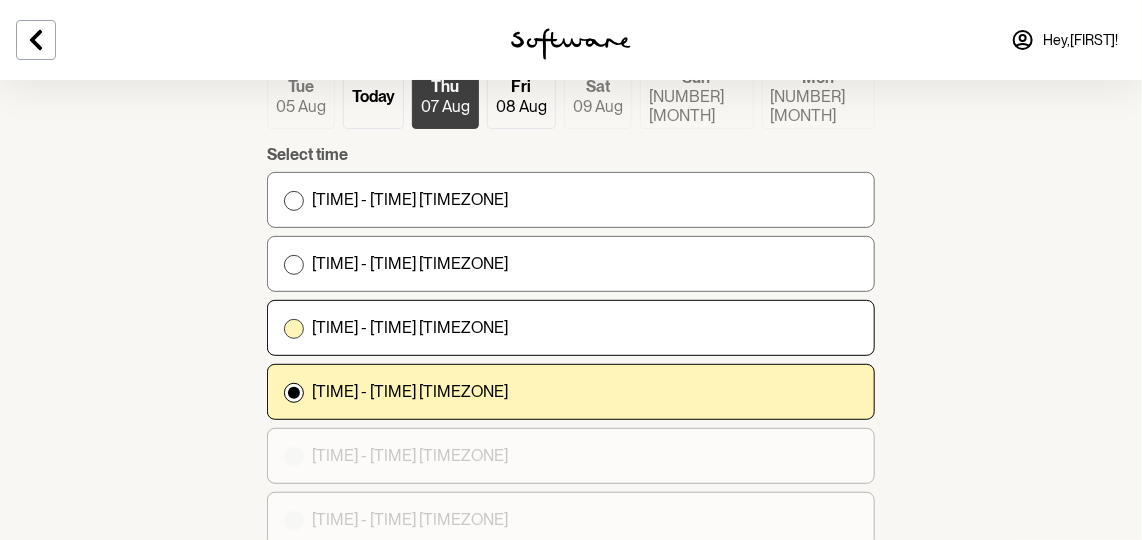 click on "5 am - 7 am GMT+1" at bounding box center (283, 327) 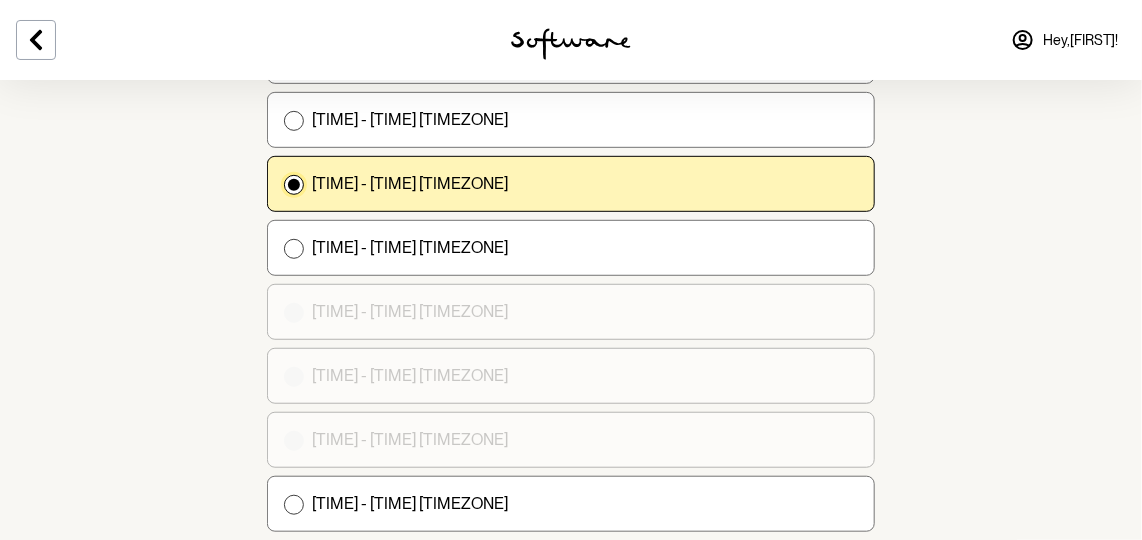 scroll, scrollTop: 450, scrollLeft: 0, axis: vertical 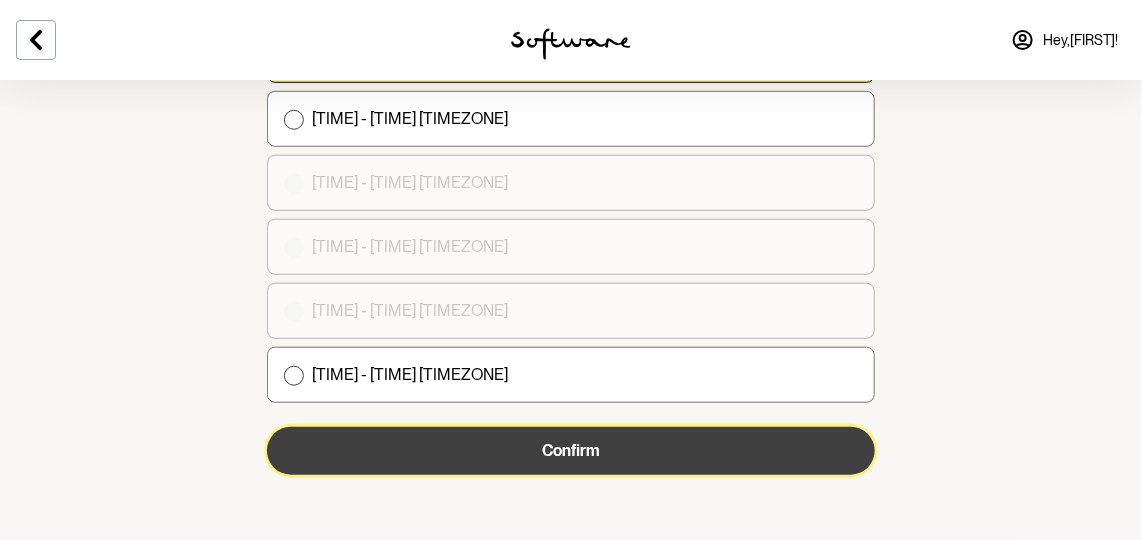 click on "Confirm" at bounding box center (571, 451) 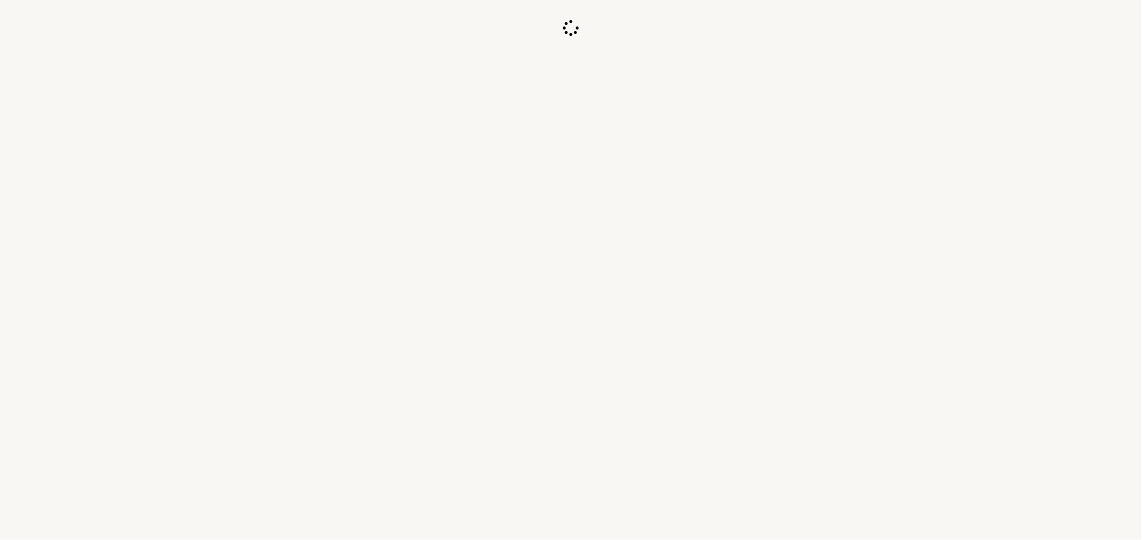 scroll, scrollTop: 0, scrollLeft: 0, axis: both 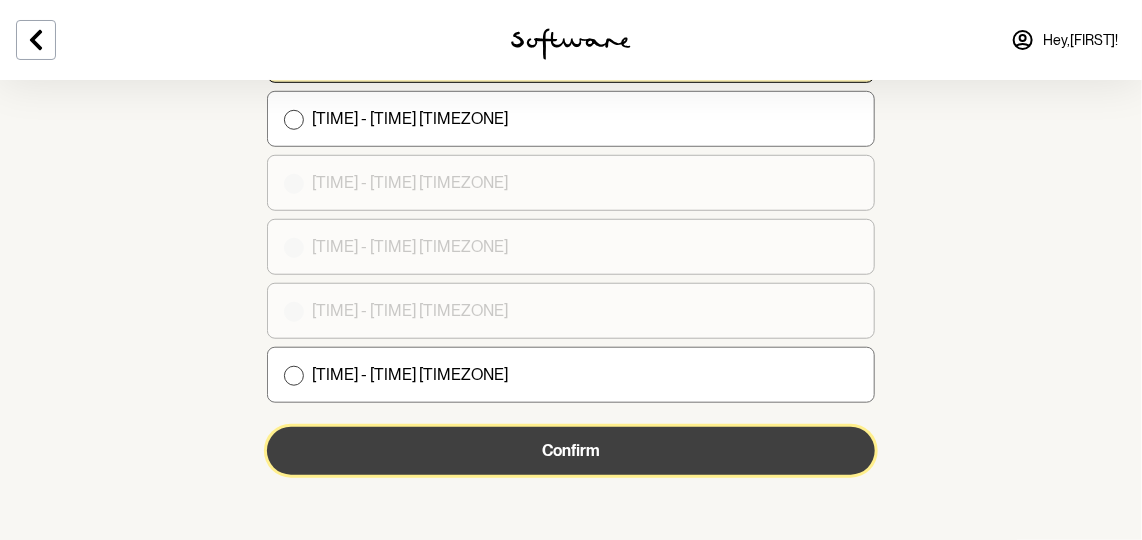 click on "Confirm" at bounding box center [571, 451] 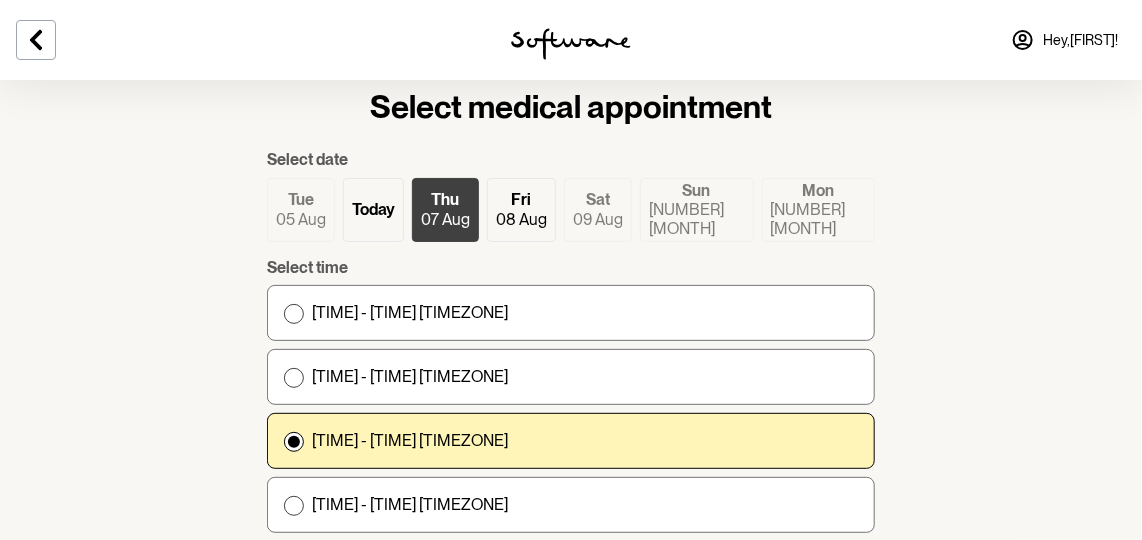 scroll, scrollTop: 90, scrollLeft: 0, axis: vertical 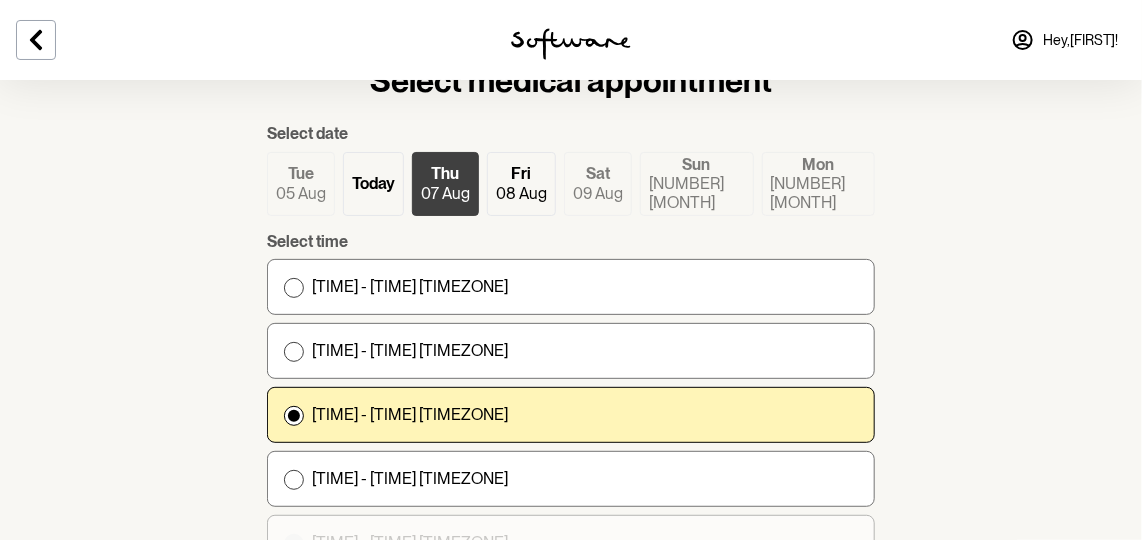 click on "5 am - 7 am GMT+1" at bounding box center (571, 415) 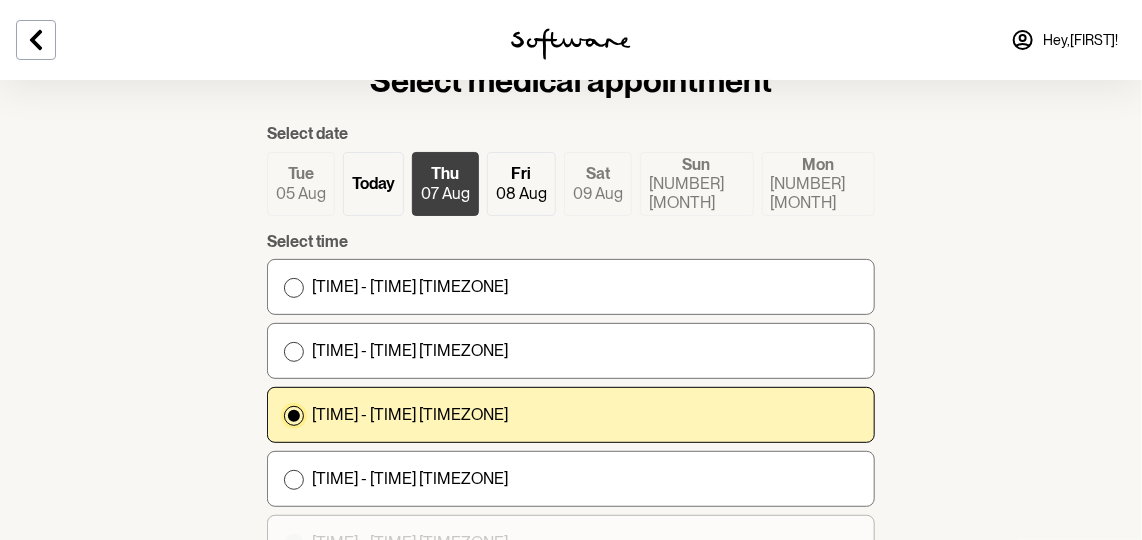click at bounding box center [294, 416] 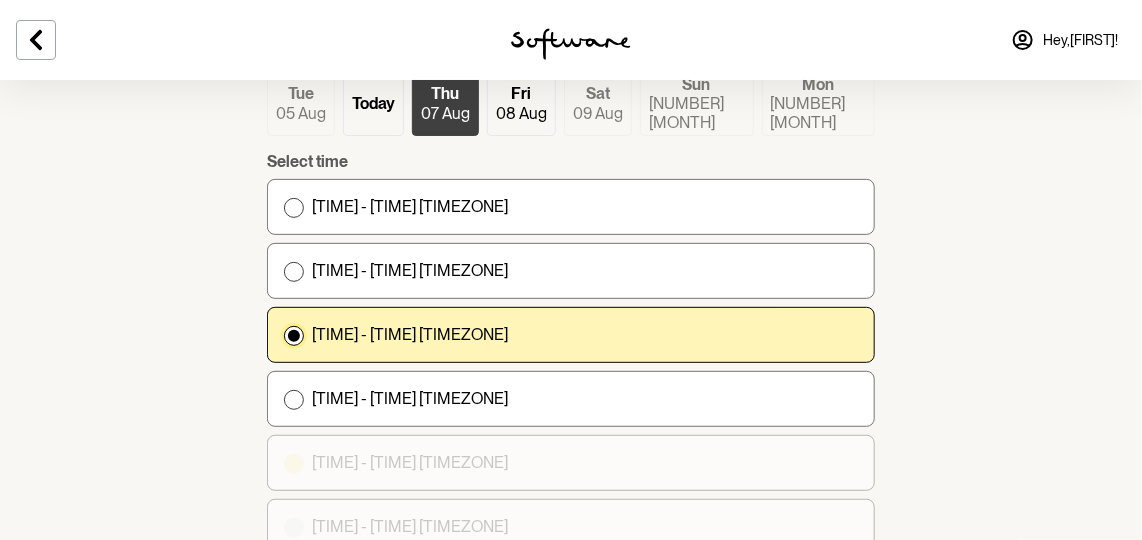 scroll, scrollTop: 272, scrollLeft: 0, axis: vertical 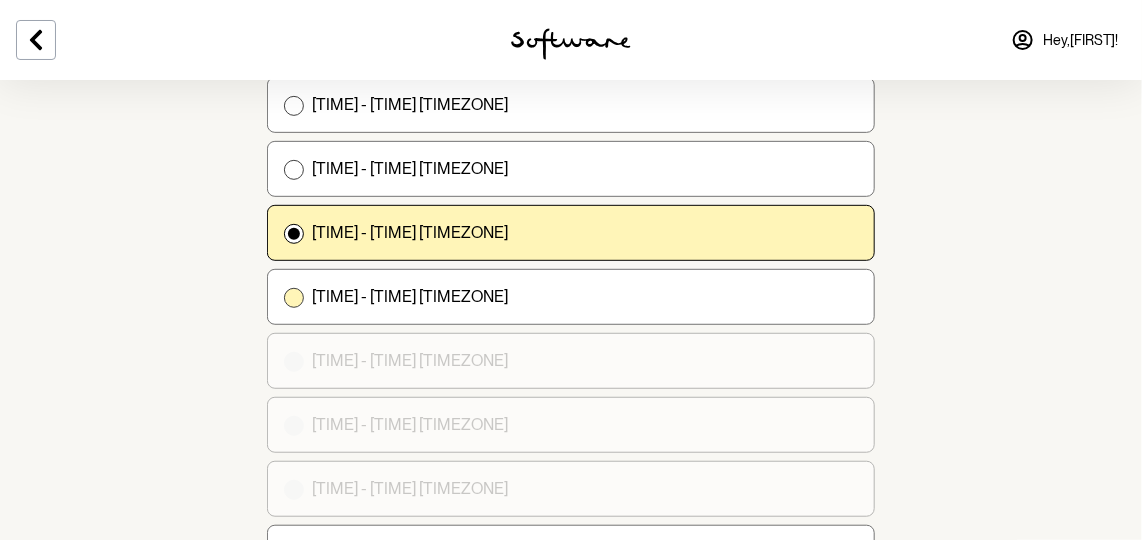 click at bounding box center [294, 298] 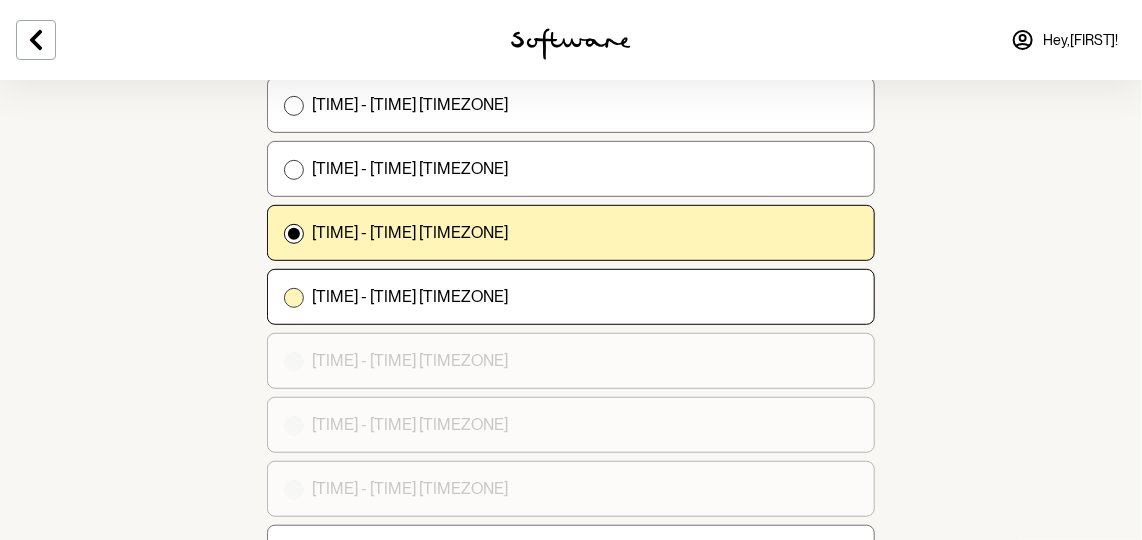 click on "7 am - 9 am GMT+1" at bounding box center (283, 296) 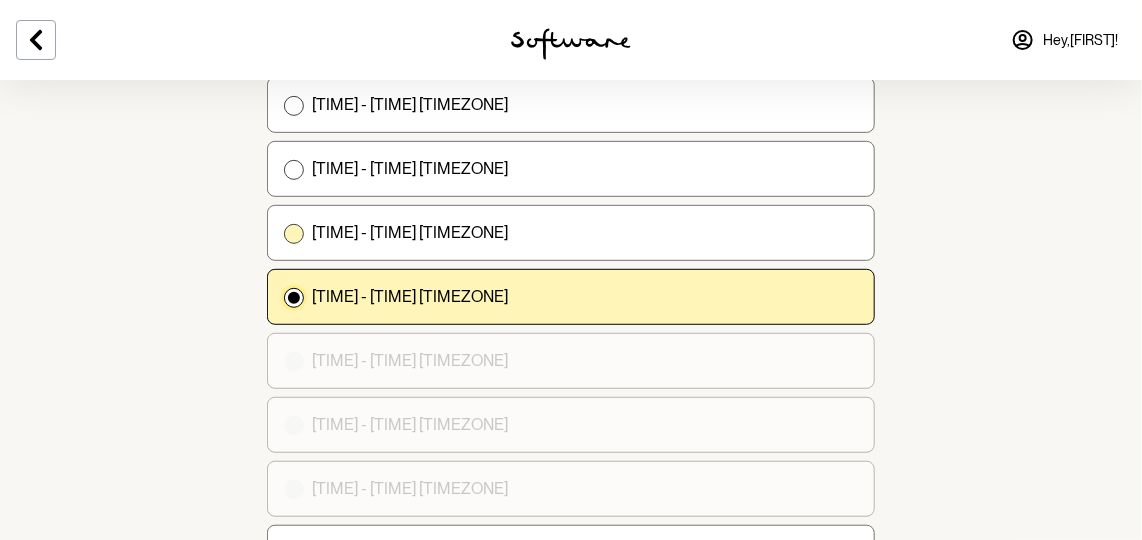click at bounding box center (294, 234) 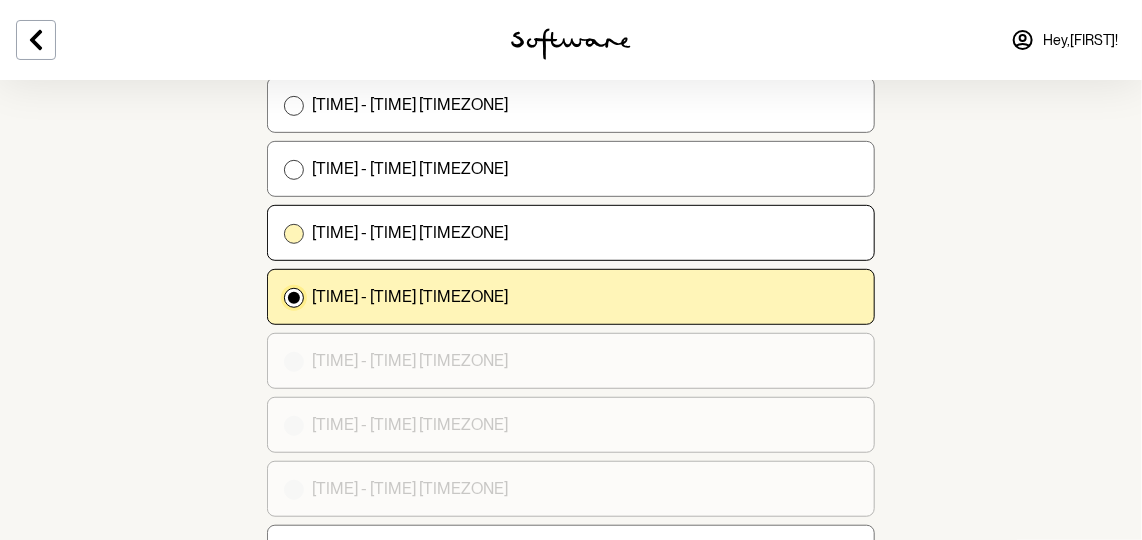click on "5 am - 7 am GMT+1" at bounding box center (283, 232) 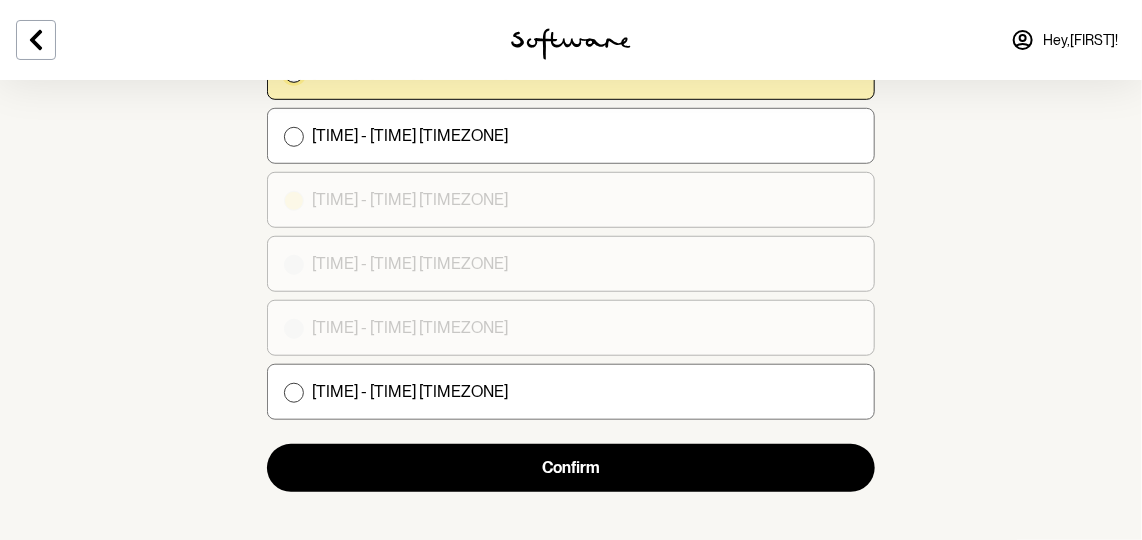 scroll, scrollTop: 450, scrollLeft: 0, axis: vertical 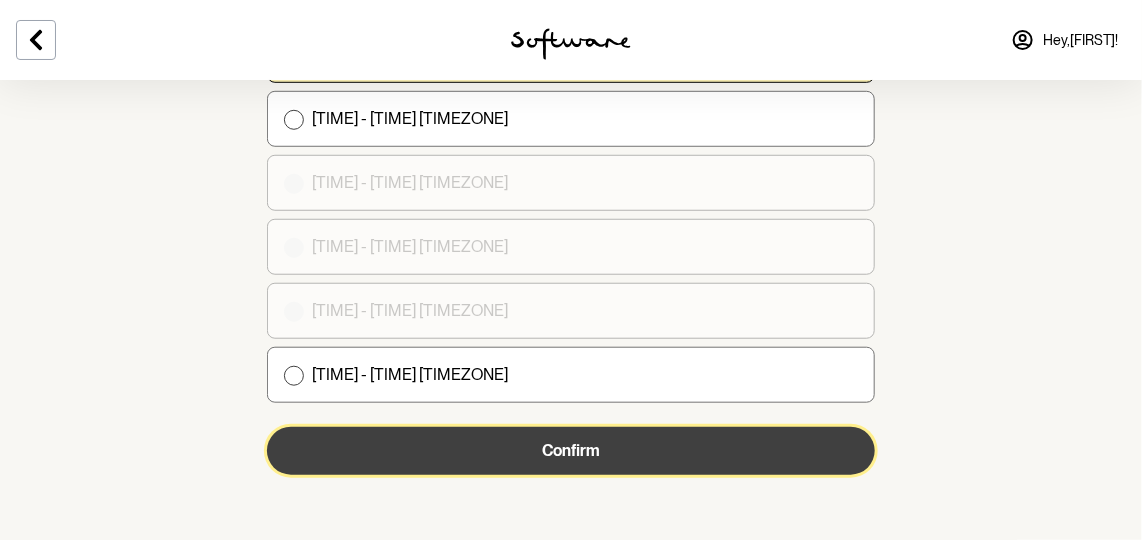 click on "Confirm" at bounding box center [571, 451] 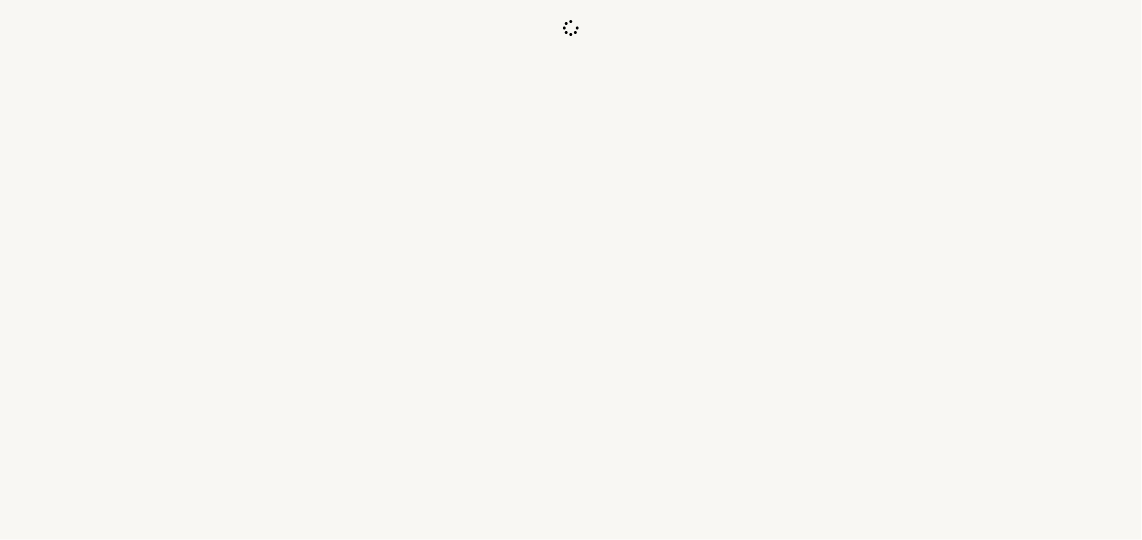 scroll, scrollTop: 0, scrollLeft: 0, axis: both 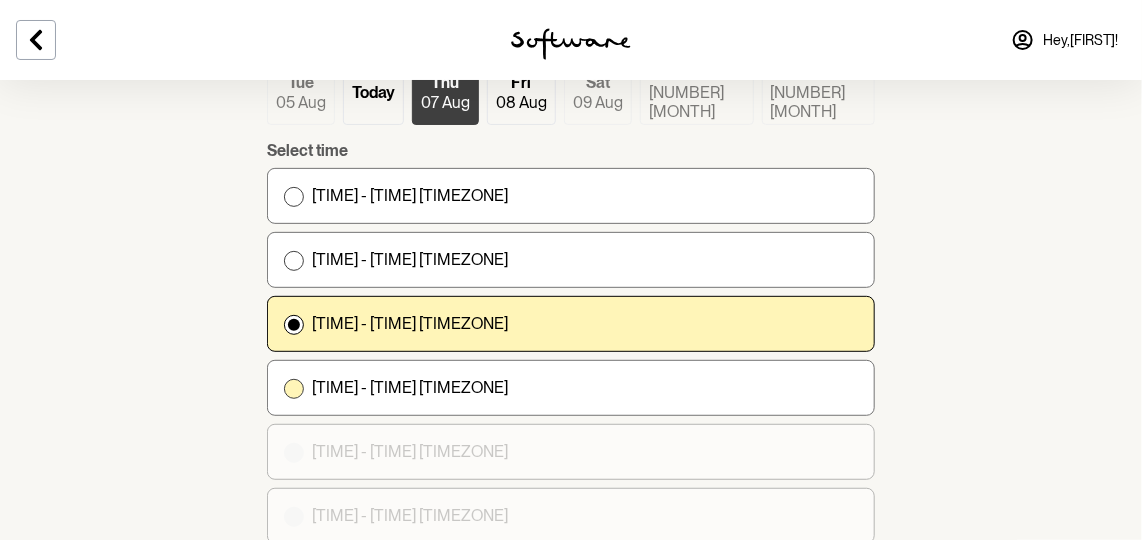 click on "7 am - 9 am GMT+1" at bounding box center (410, 387) 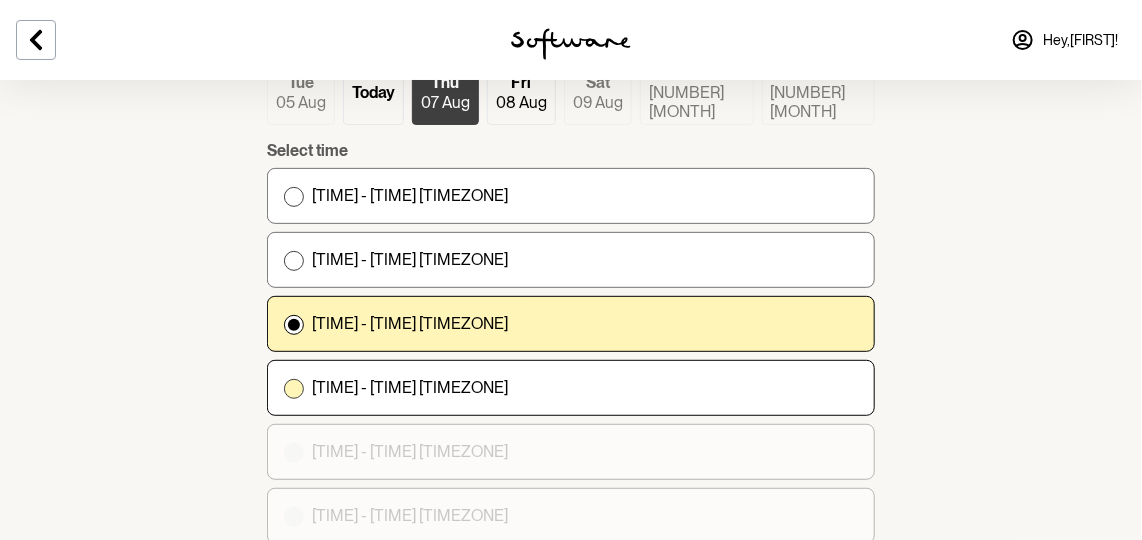 click on "7 am - 9 am GMT+1" at bounding box center [283, 387] 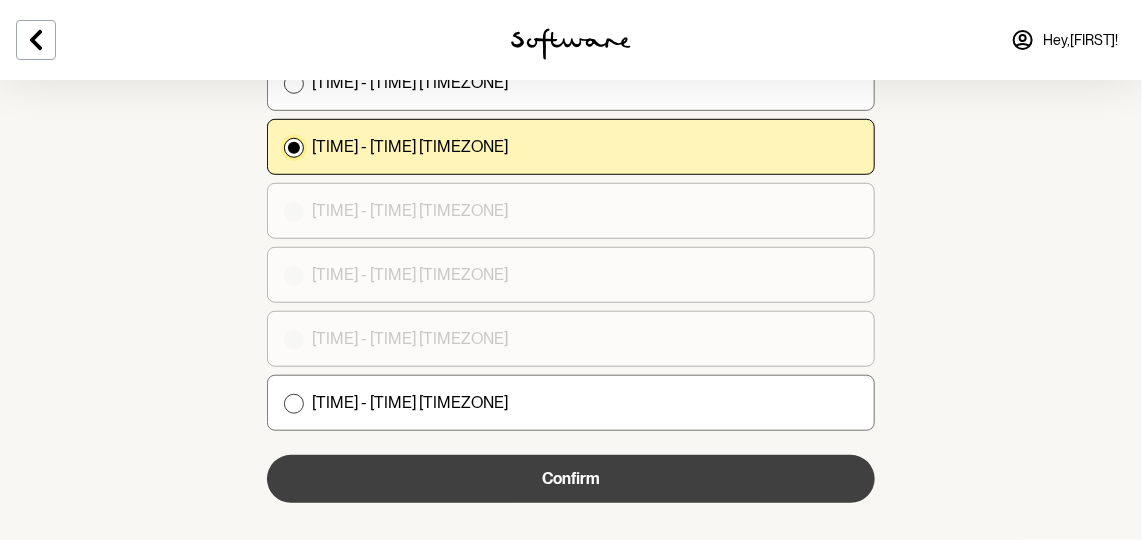 scroll, scrollTop: 450, scrollLeft: 0, axis: vertical 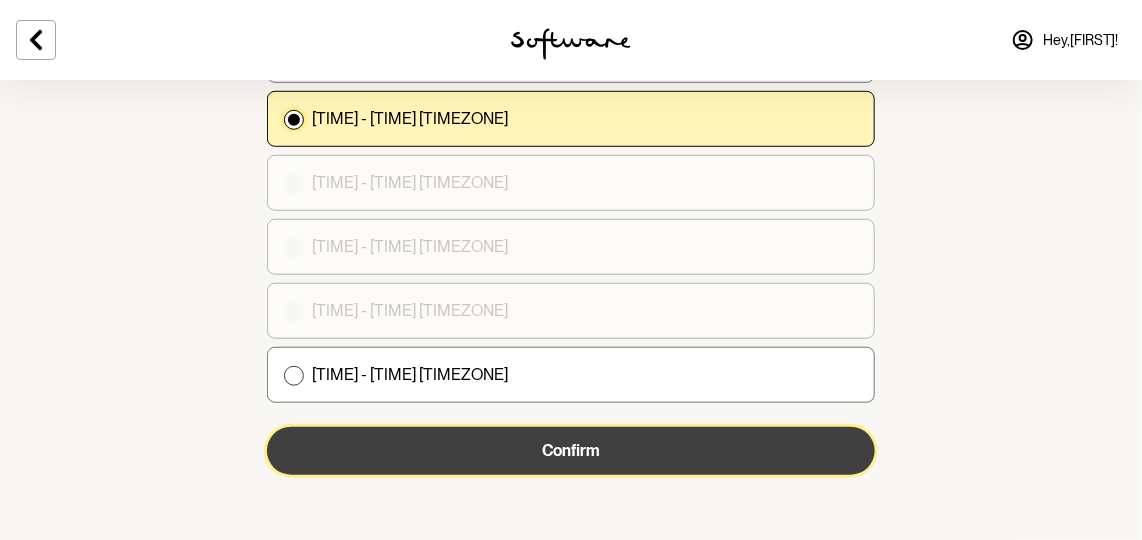 click on "Confirm" at bounding box center (571, 451) 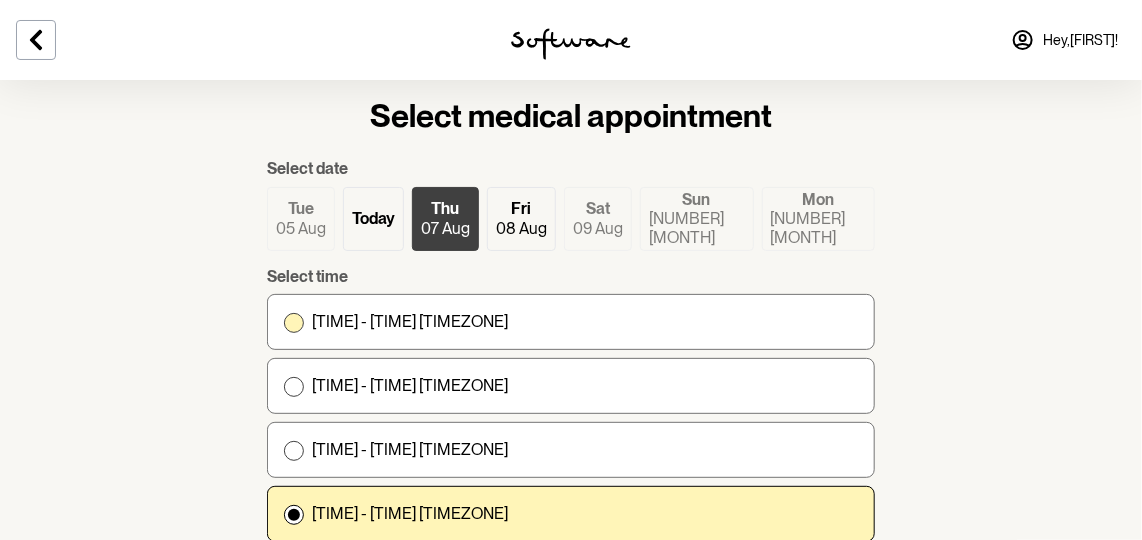 scroll, scrollTop: 181, scrollLeft: 0, axis: vertical 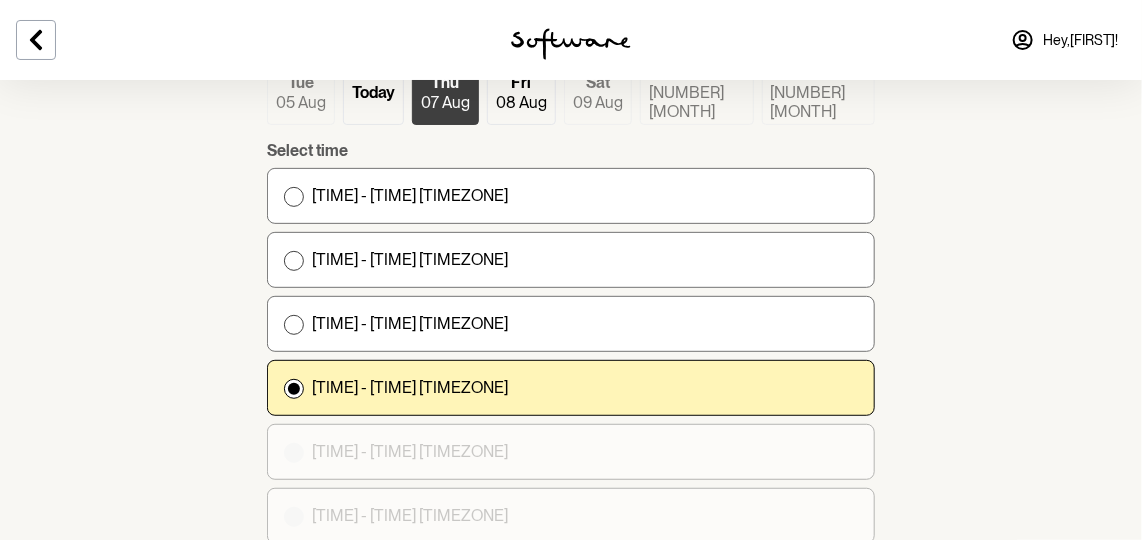 click on "Fri 08 Aug" at bounding box center (521, 93) 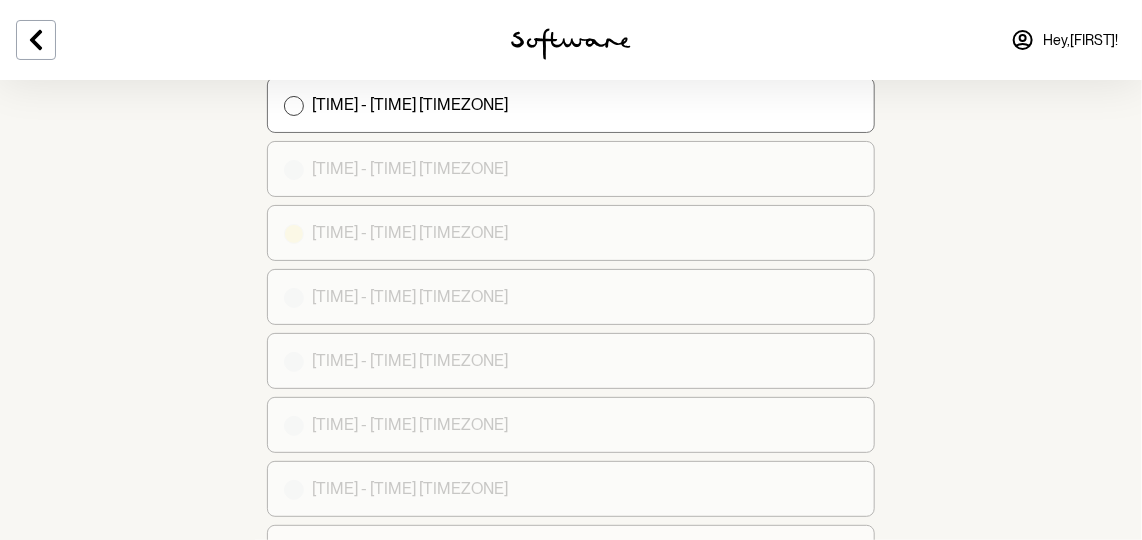 scroll, scrollTop: 0, scrollLeft: 0, axis: both 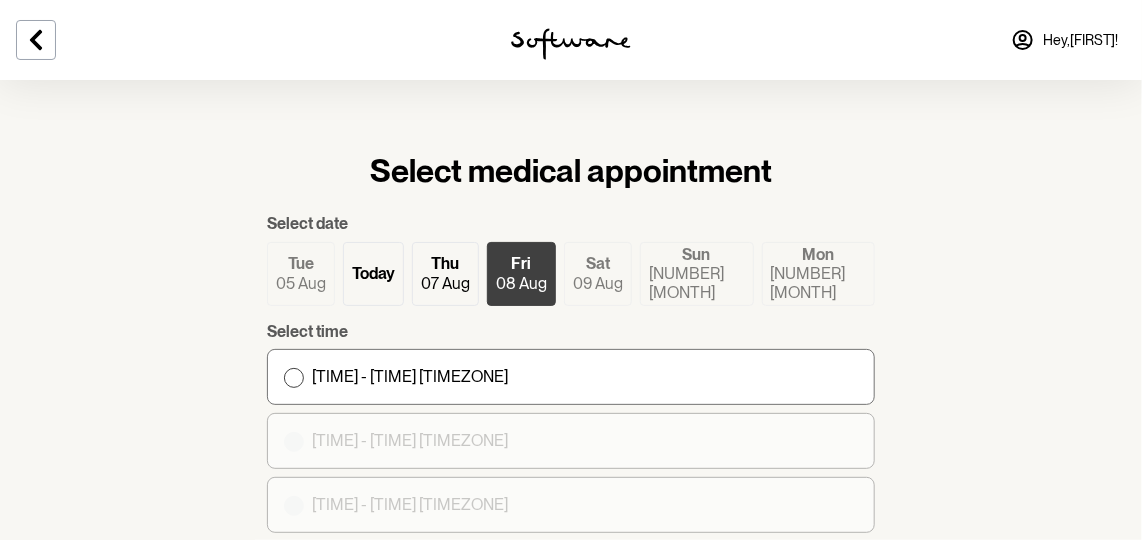 click on "Thu 07 Aug" at bounding box center [445, 274] 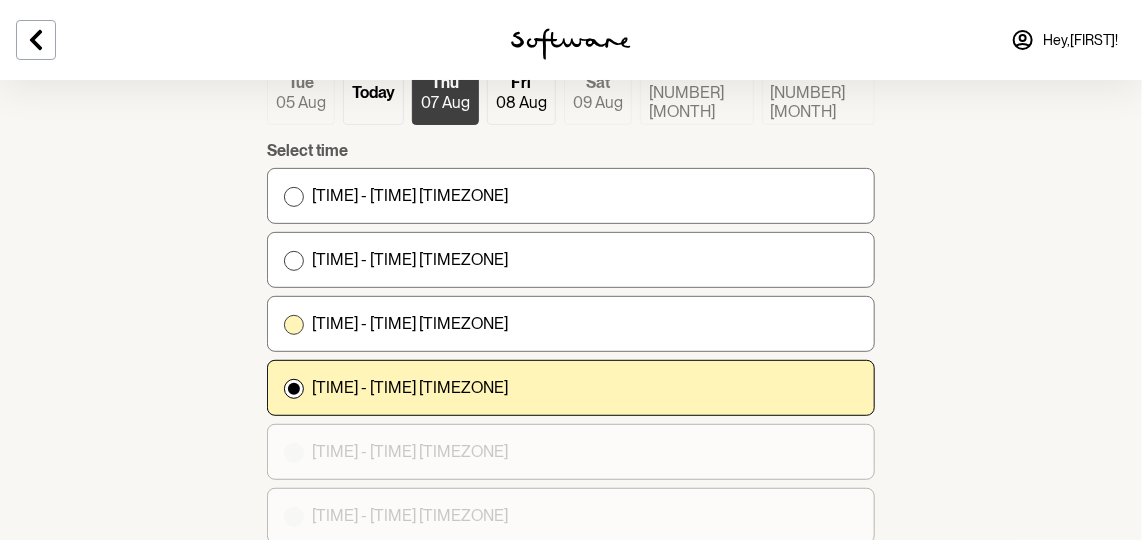 scroll, scrollTop: 181, scrollLeft: 0, axis: vertical 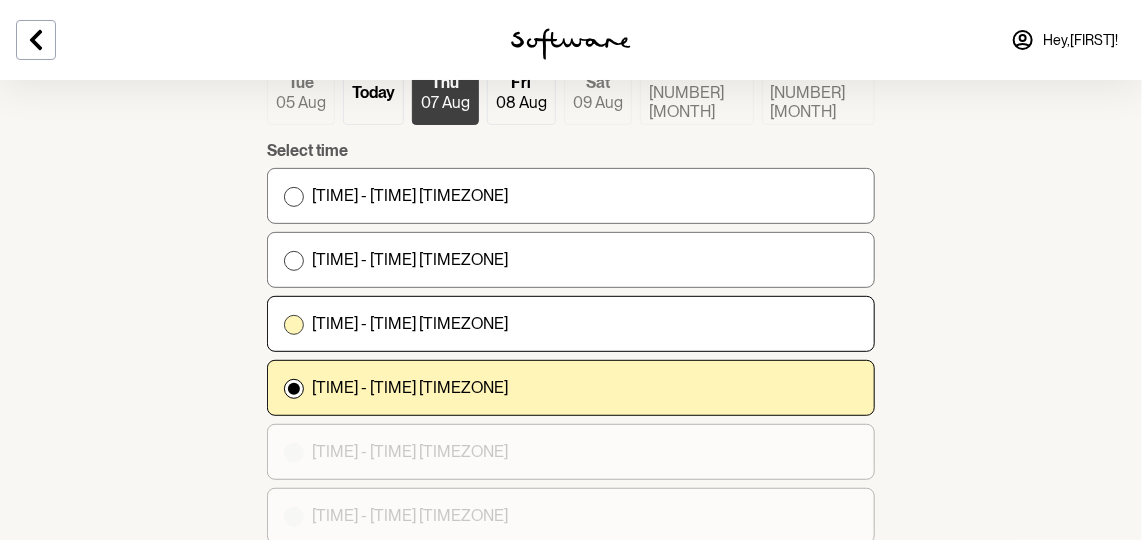 click on "5 am - 7 am GMT+1" at bounding box center [283, 323] 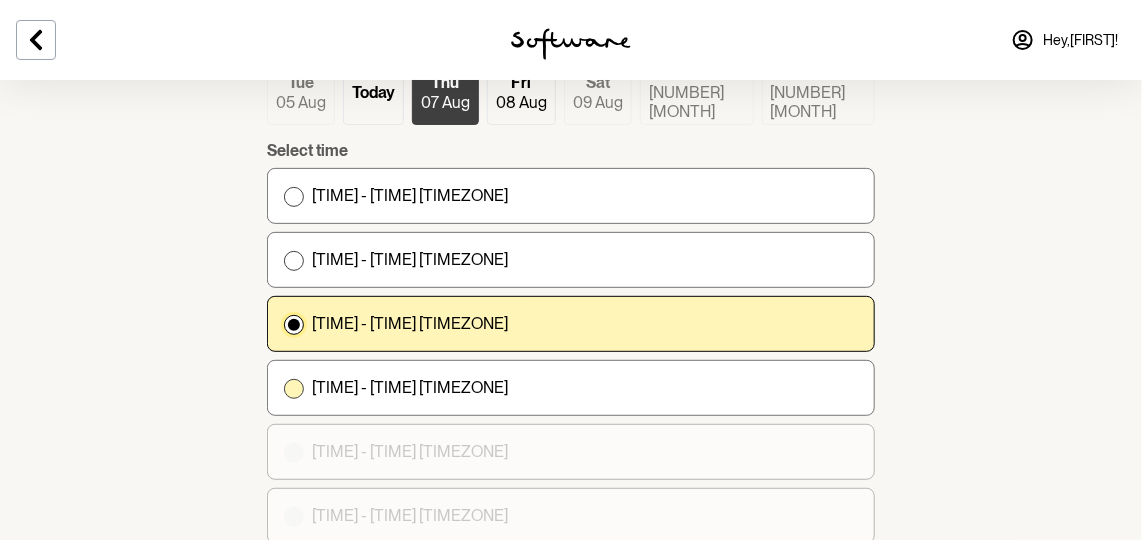 click on "7 am - 9 am GMT+1" at bounding box center (571, 388) 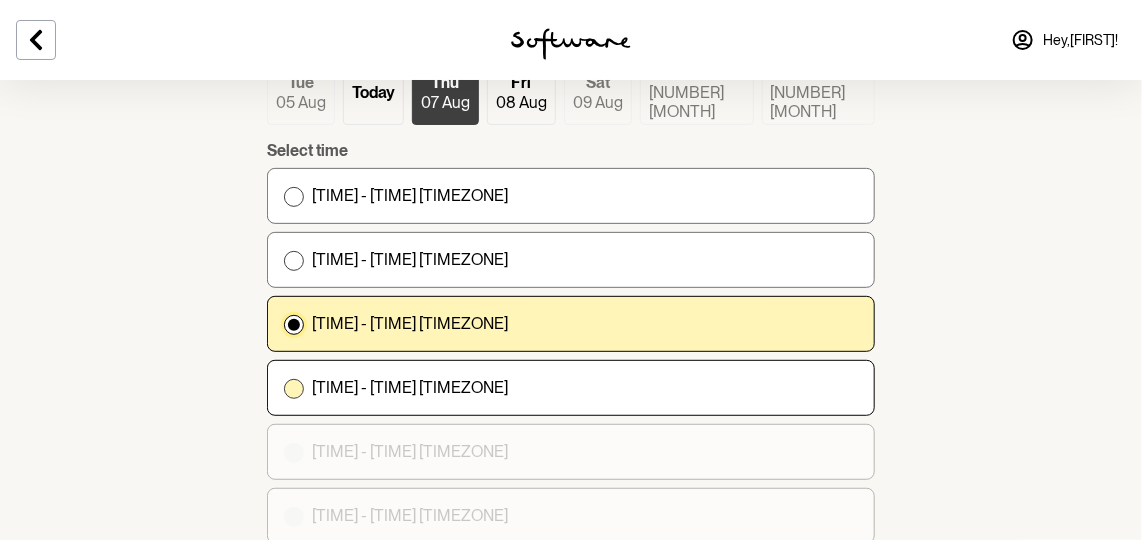 click on "7 am - 9 am GMT+1" at bounding box center [283, 387] 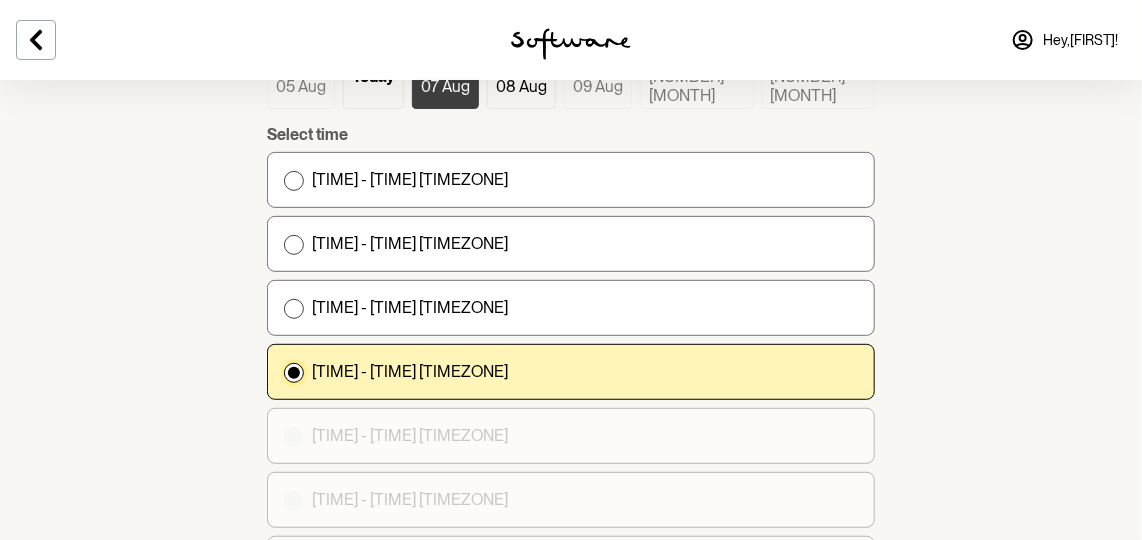 scroll, scrollTop: 450, scrollLeft: 0, axis: vertical 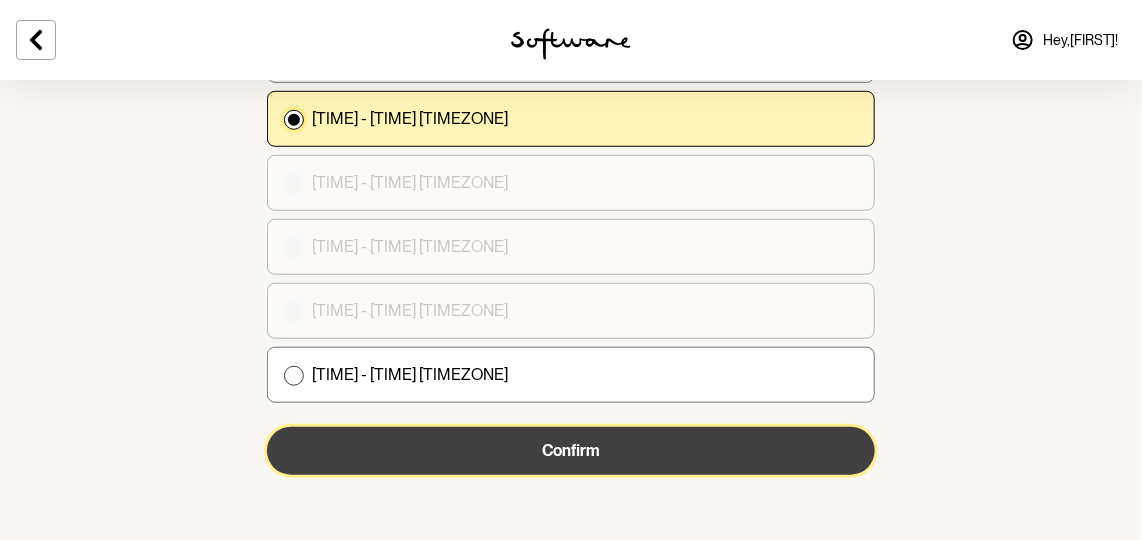 click on "Confirm" at bounding box center [571, 451] 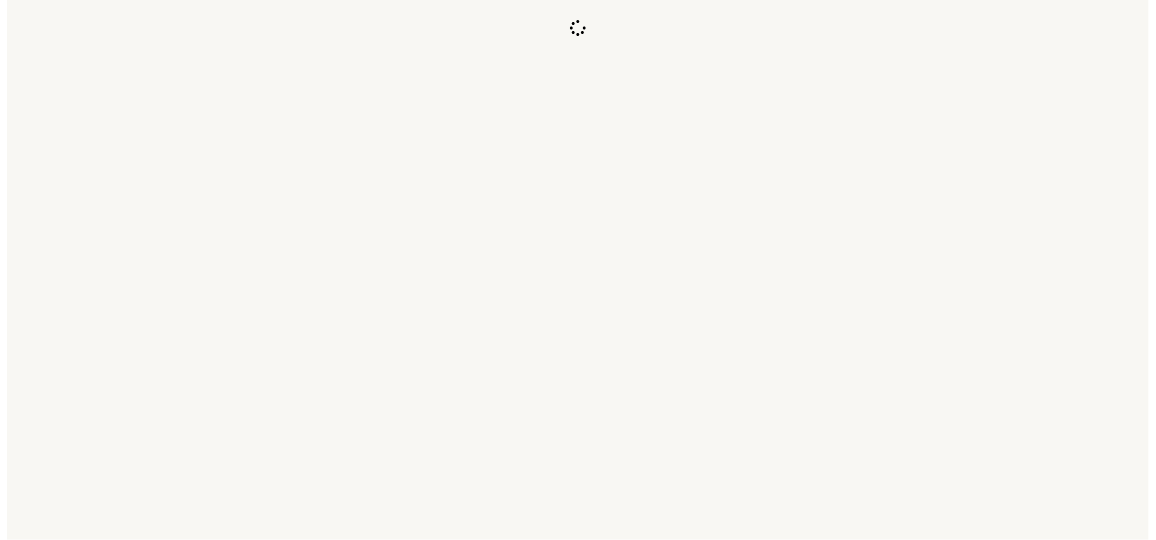scroll, scrollTop: 0, scrollLeft: 0, axis: both 